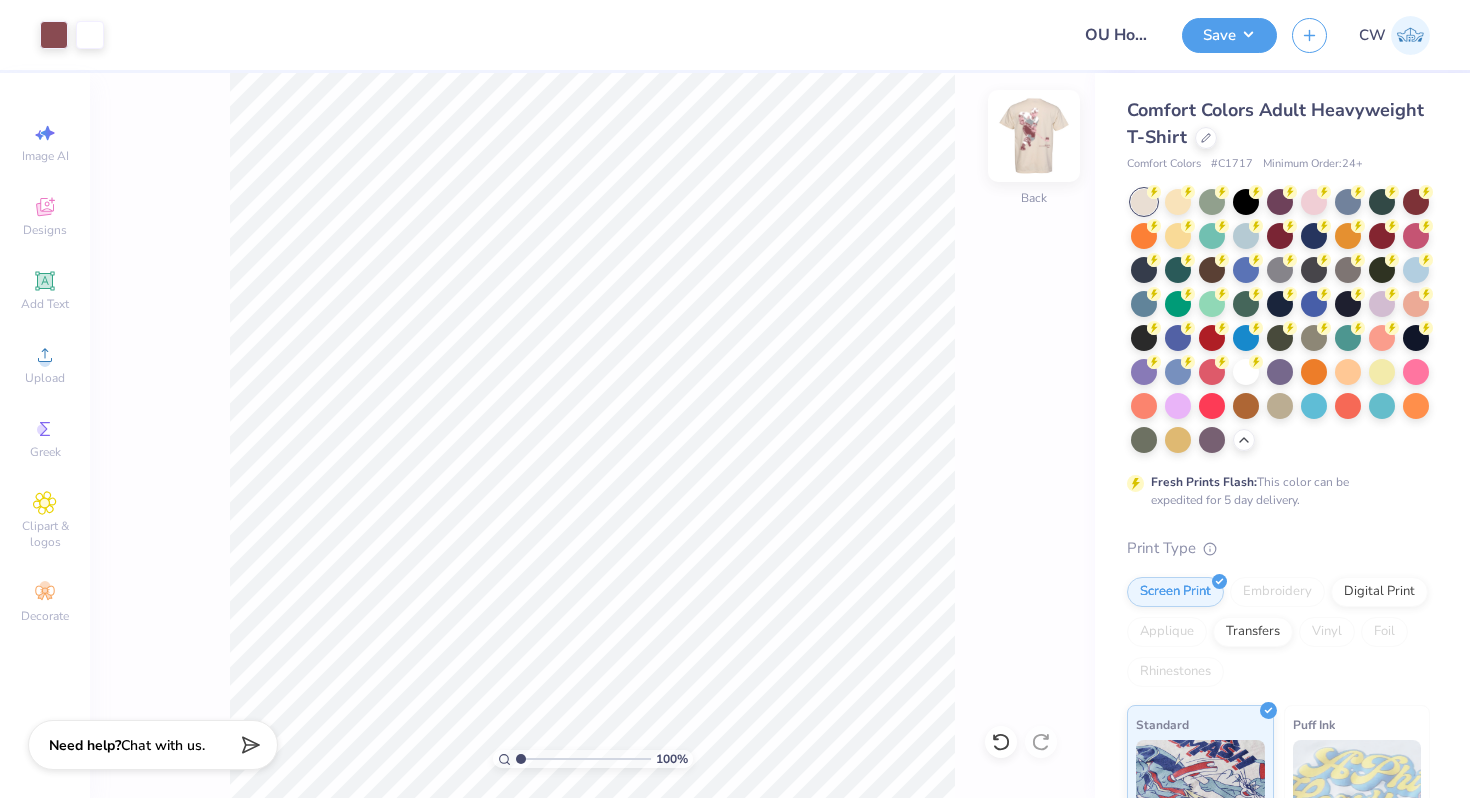 scroll, scrollTop: 0, scrollLeft: 0, axis: both 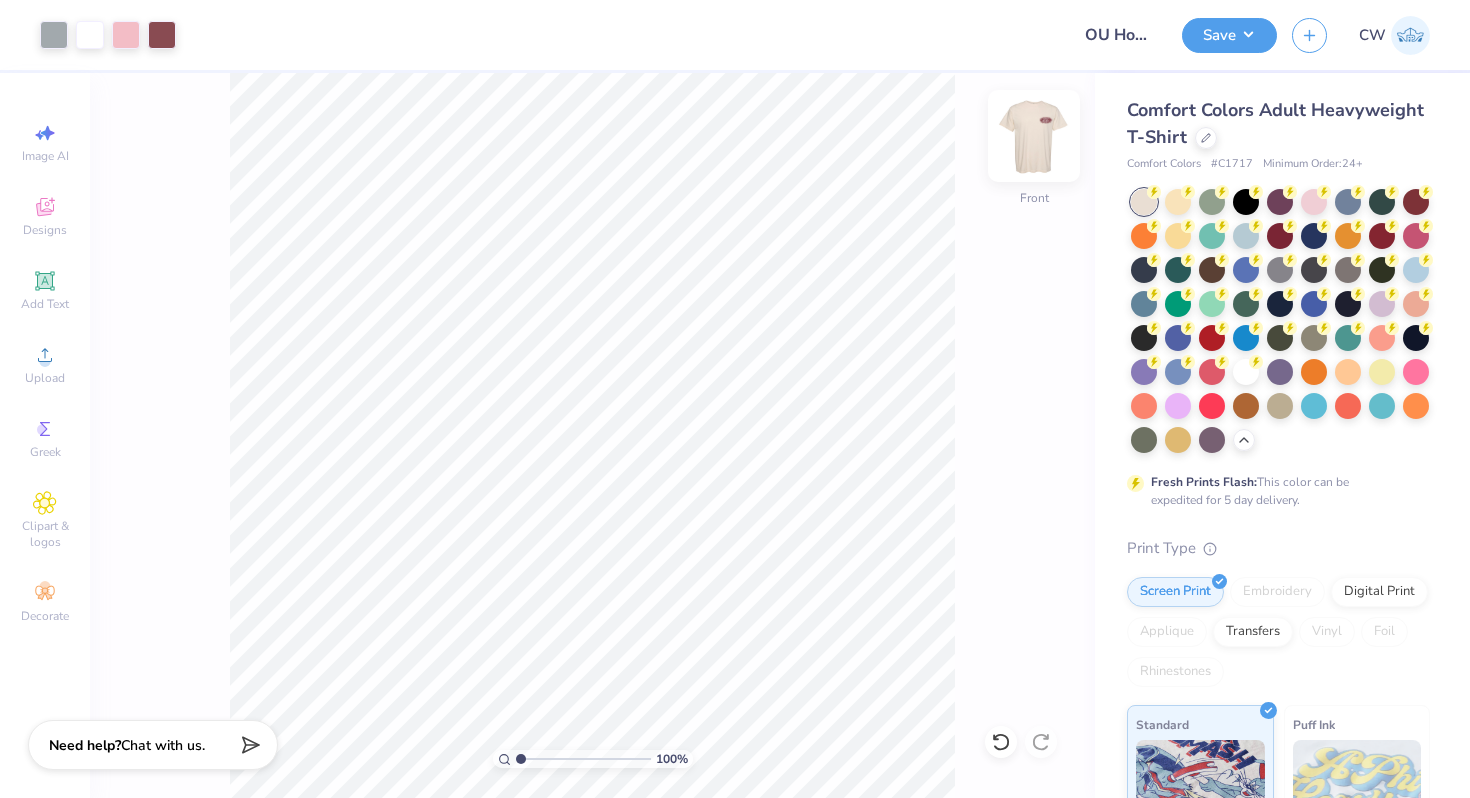 click at bounding box center [1034, 136] 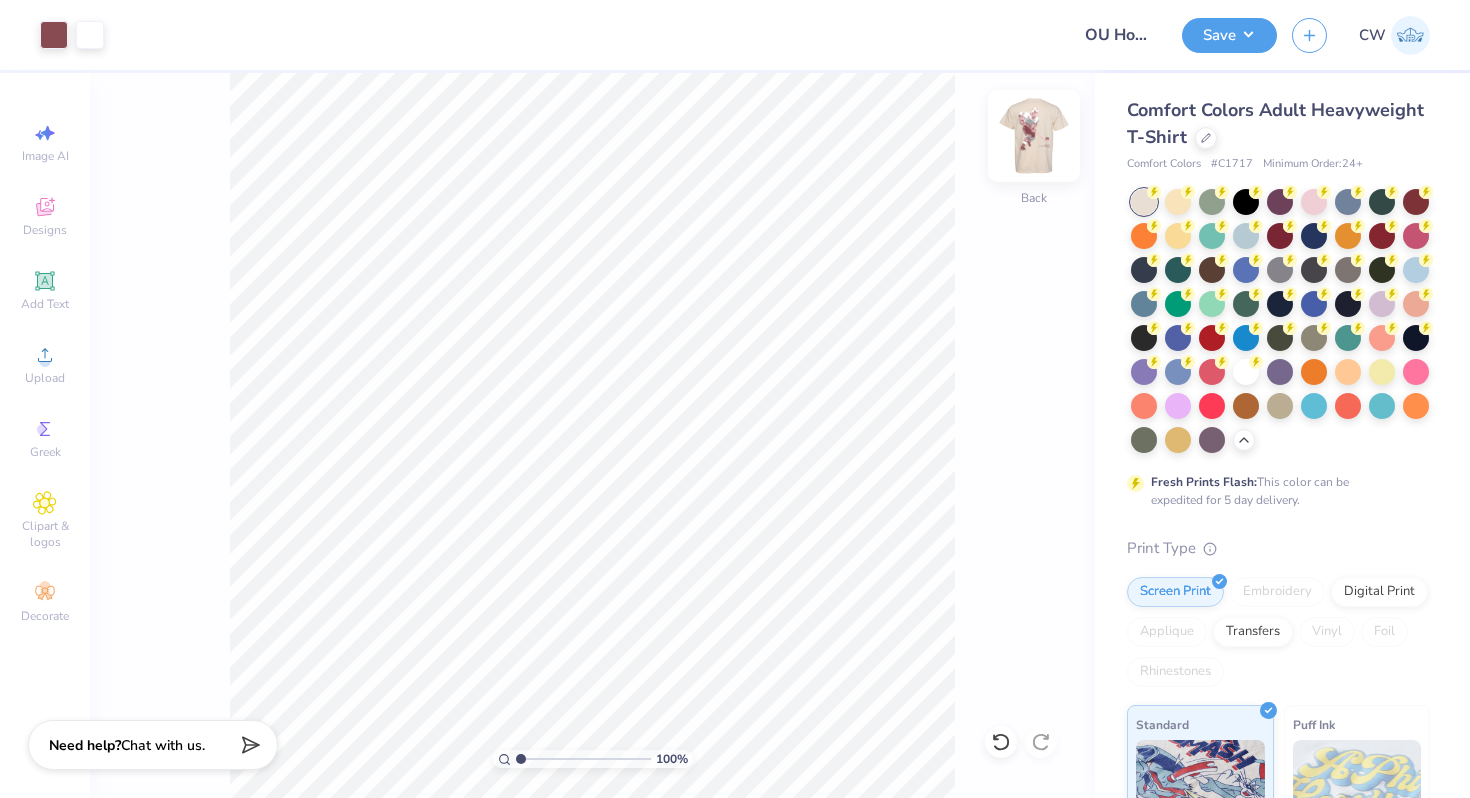 click at bounding box center [1034, 136] 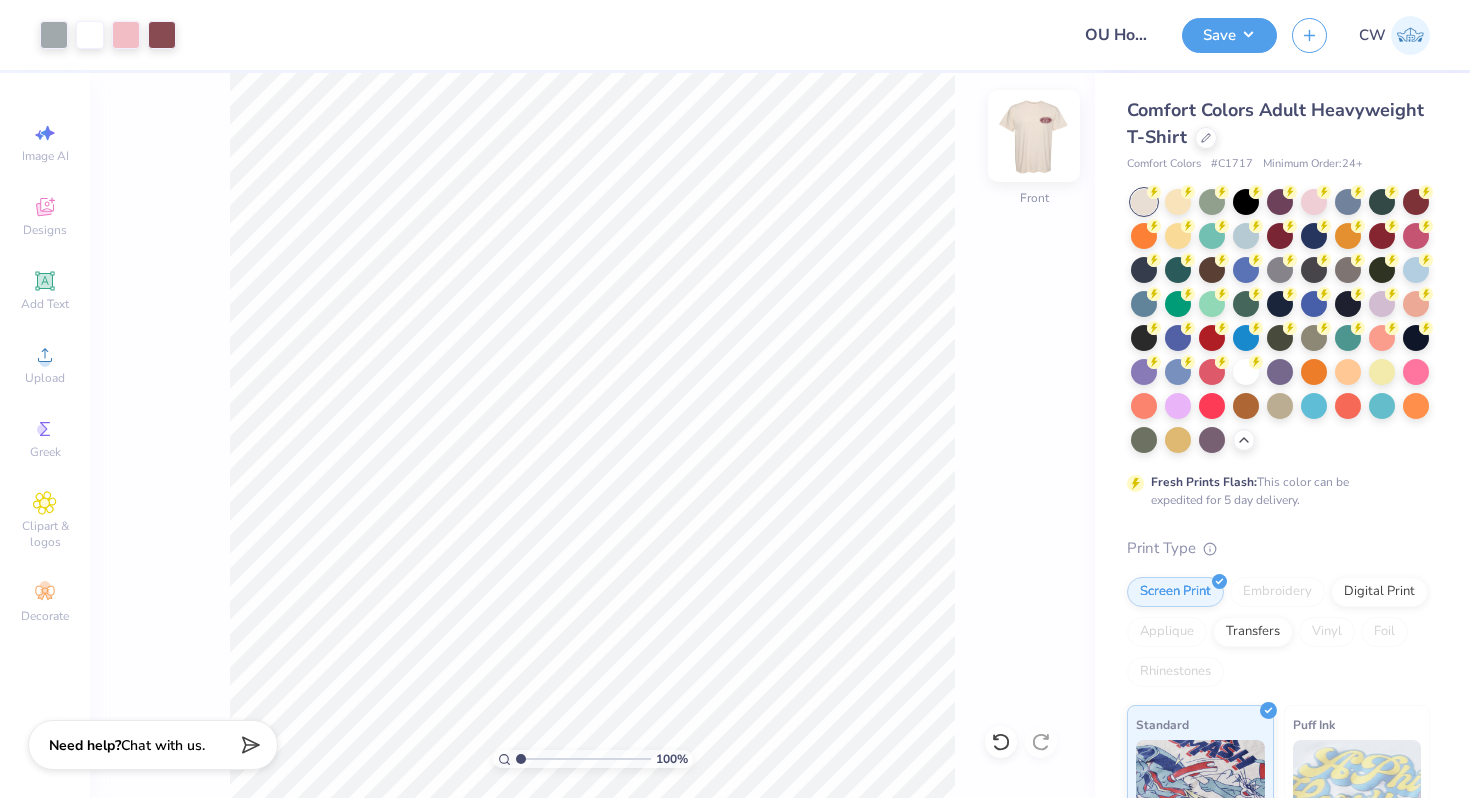 click at bounding box center [1034, 136] 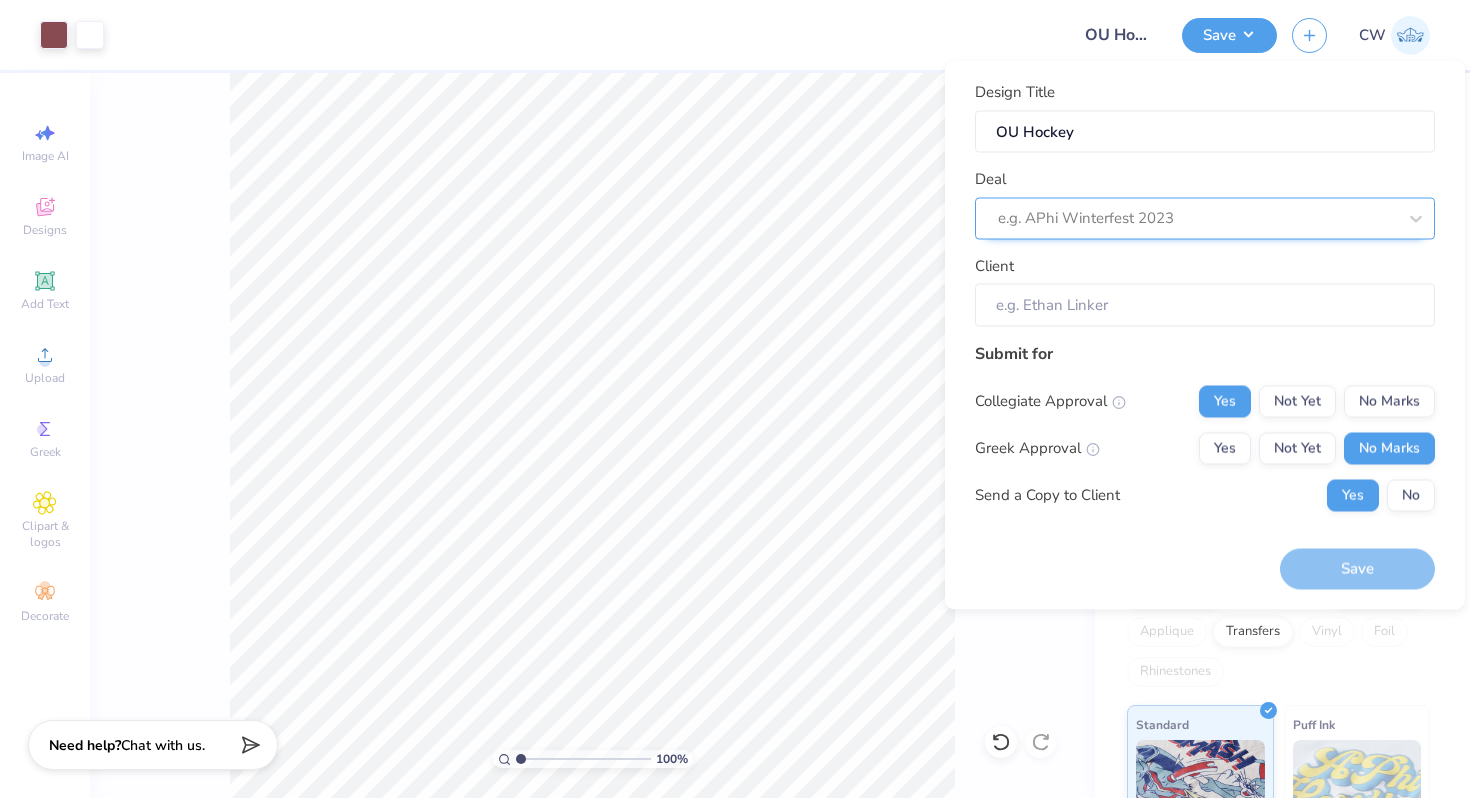 click on "e.g. APhi Winterfest 2023" at bounding box center (1197, 218) 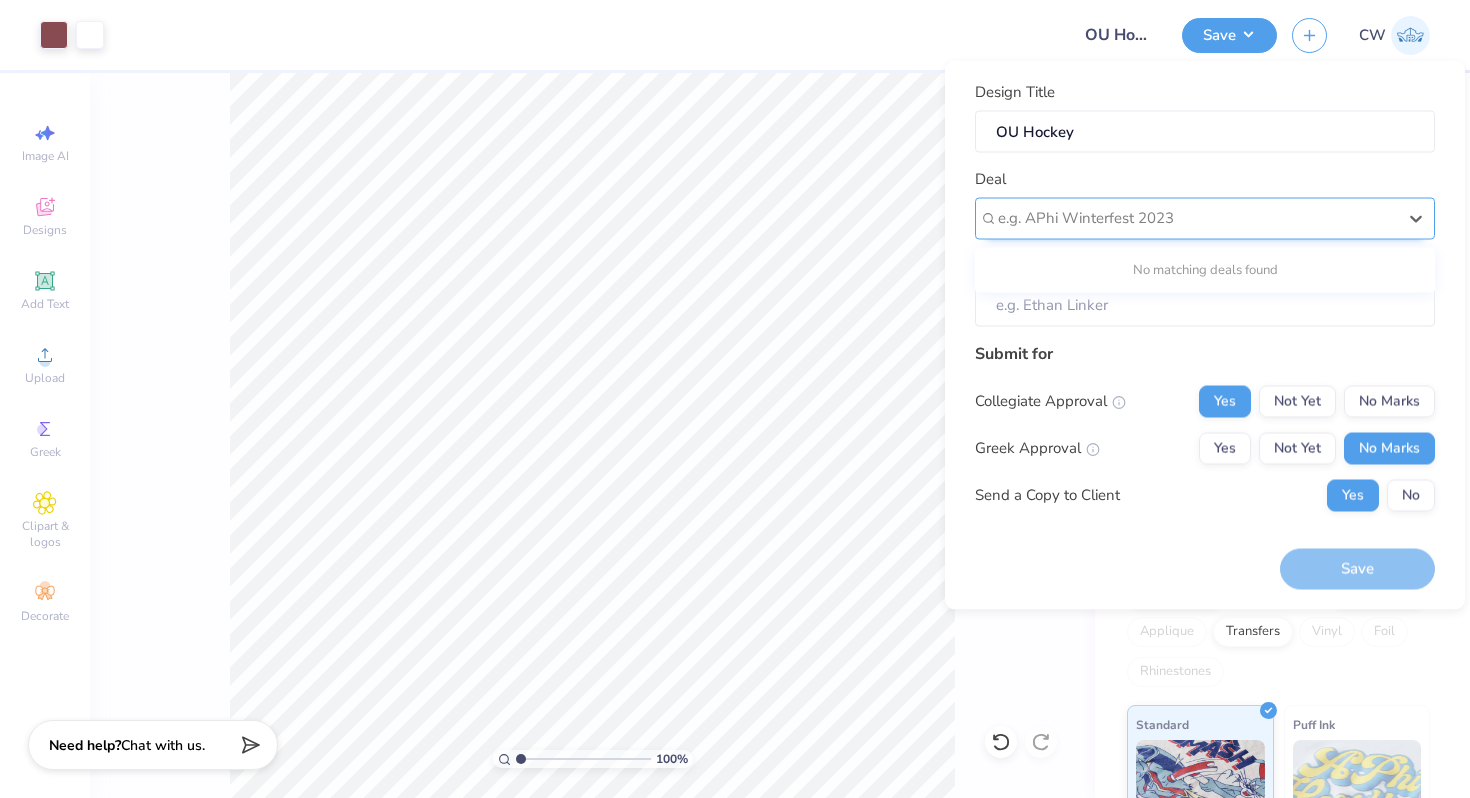 click at bounding box center [1197, 218] 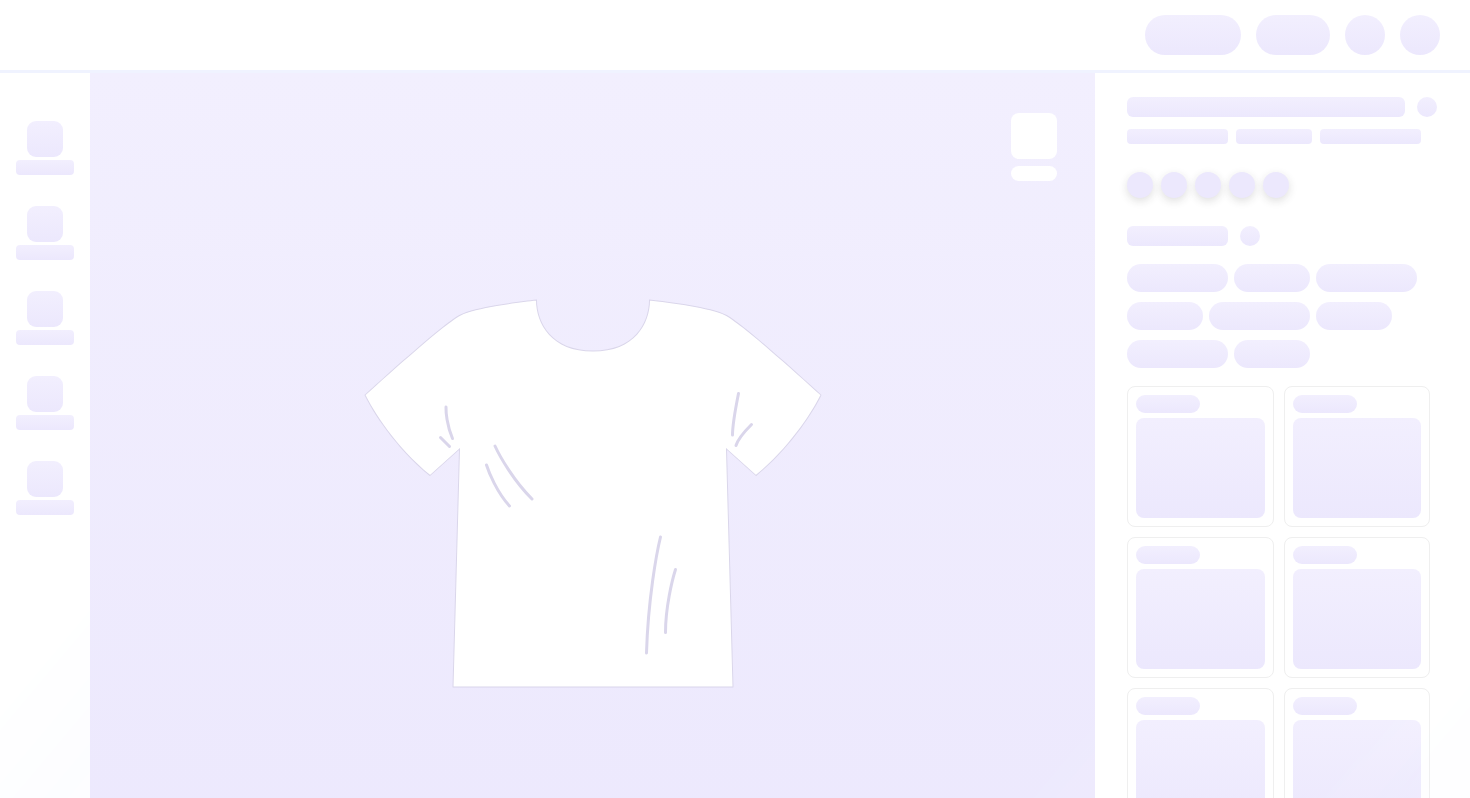 scroll, scrollTop: 0, scrollLeft: 0, axis: both 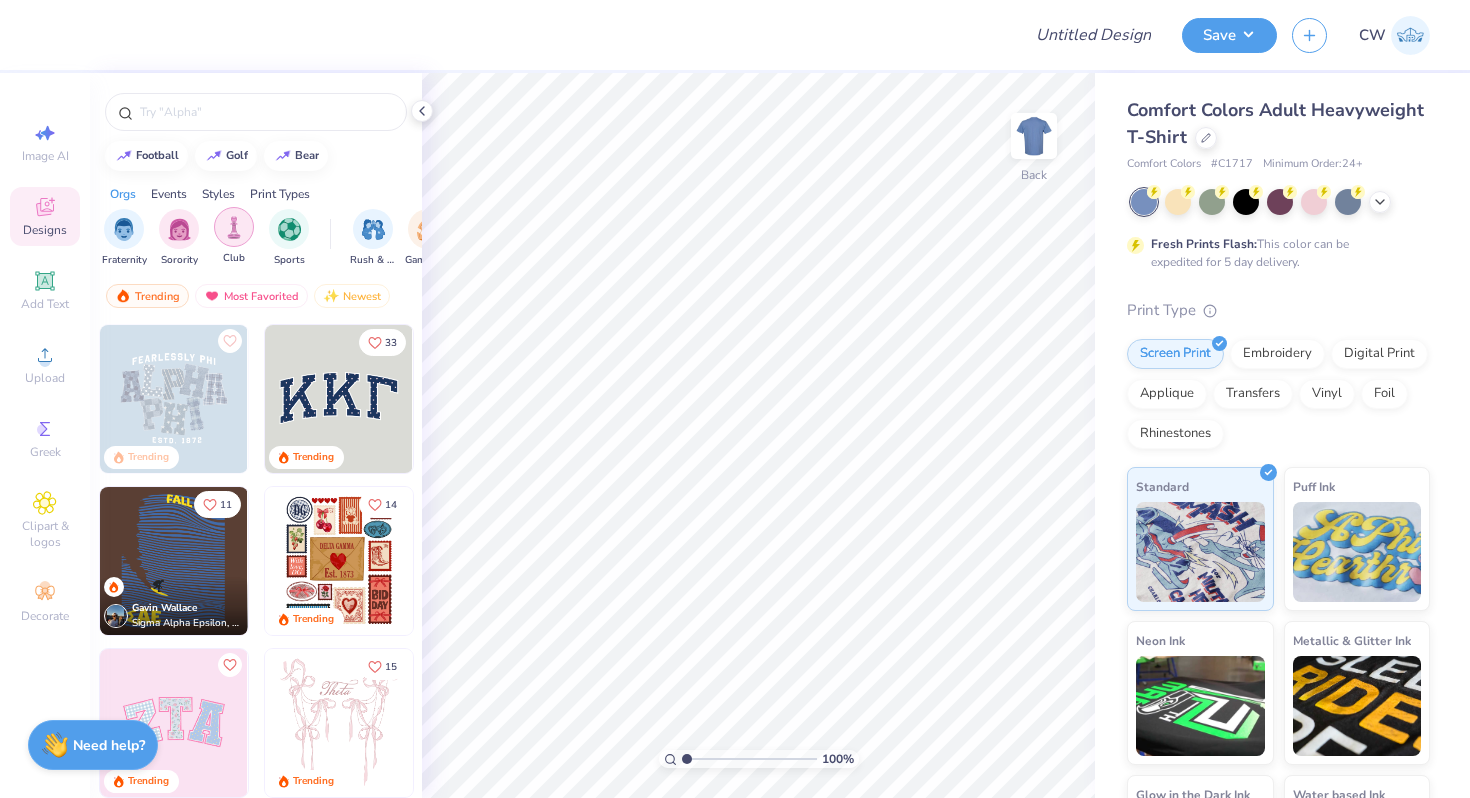 click at bounding box center [234, 227] 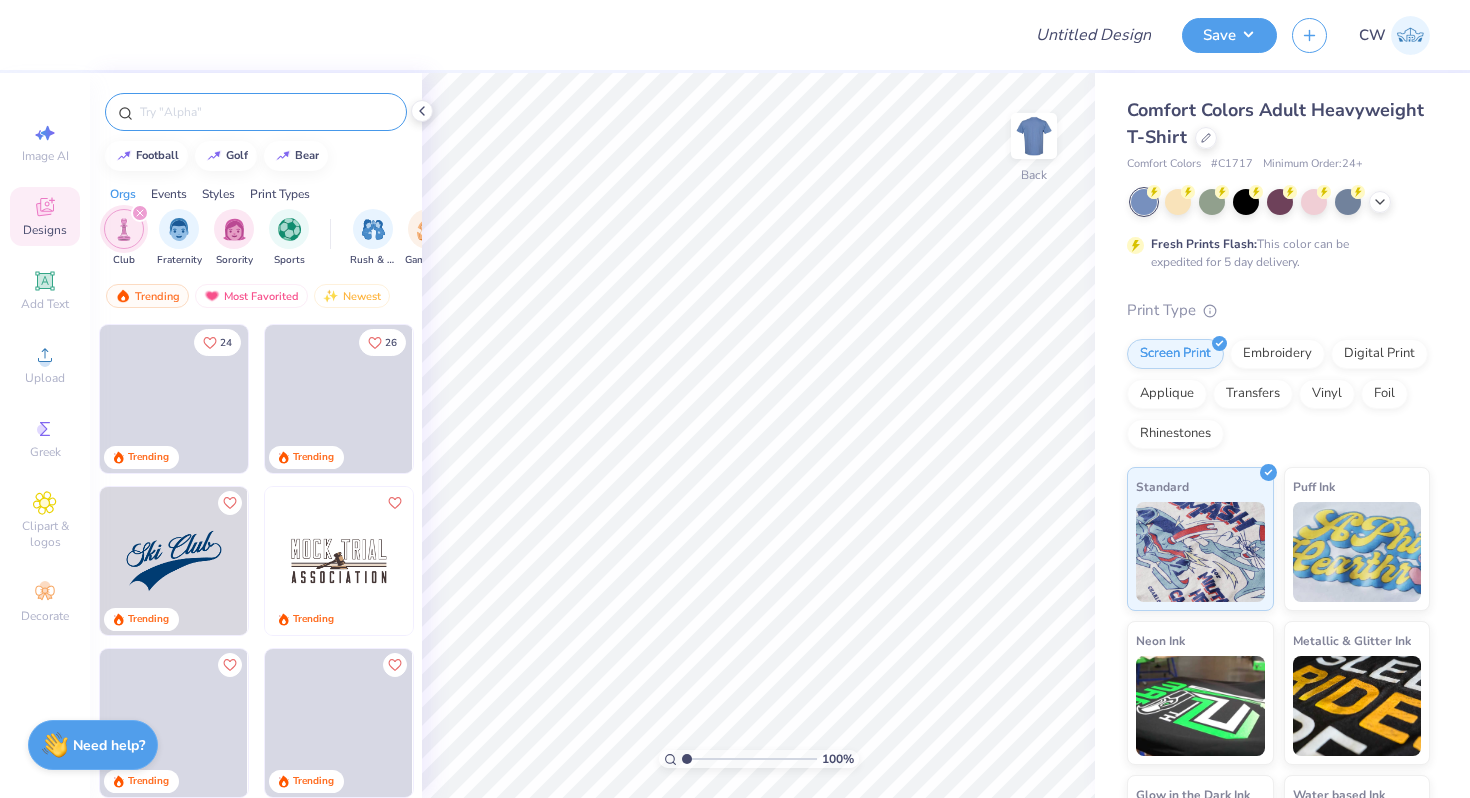 click at bounding box center (266, 112) 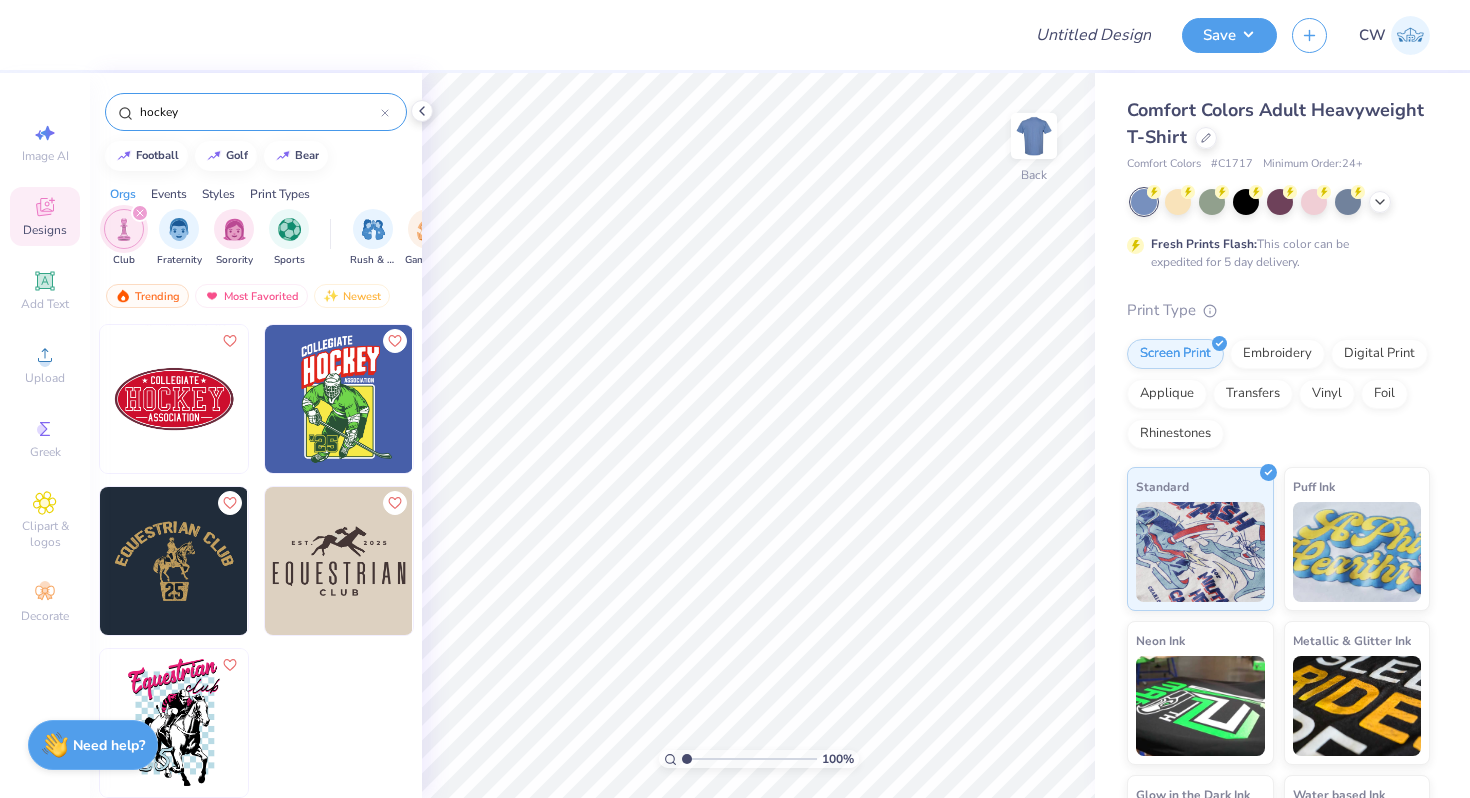 type on "hockey" 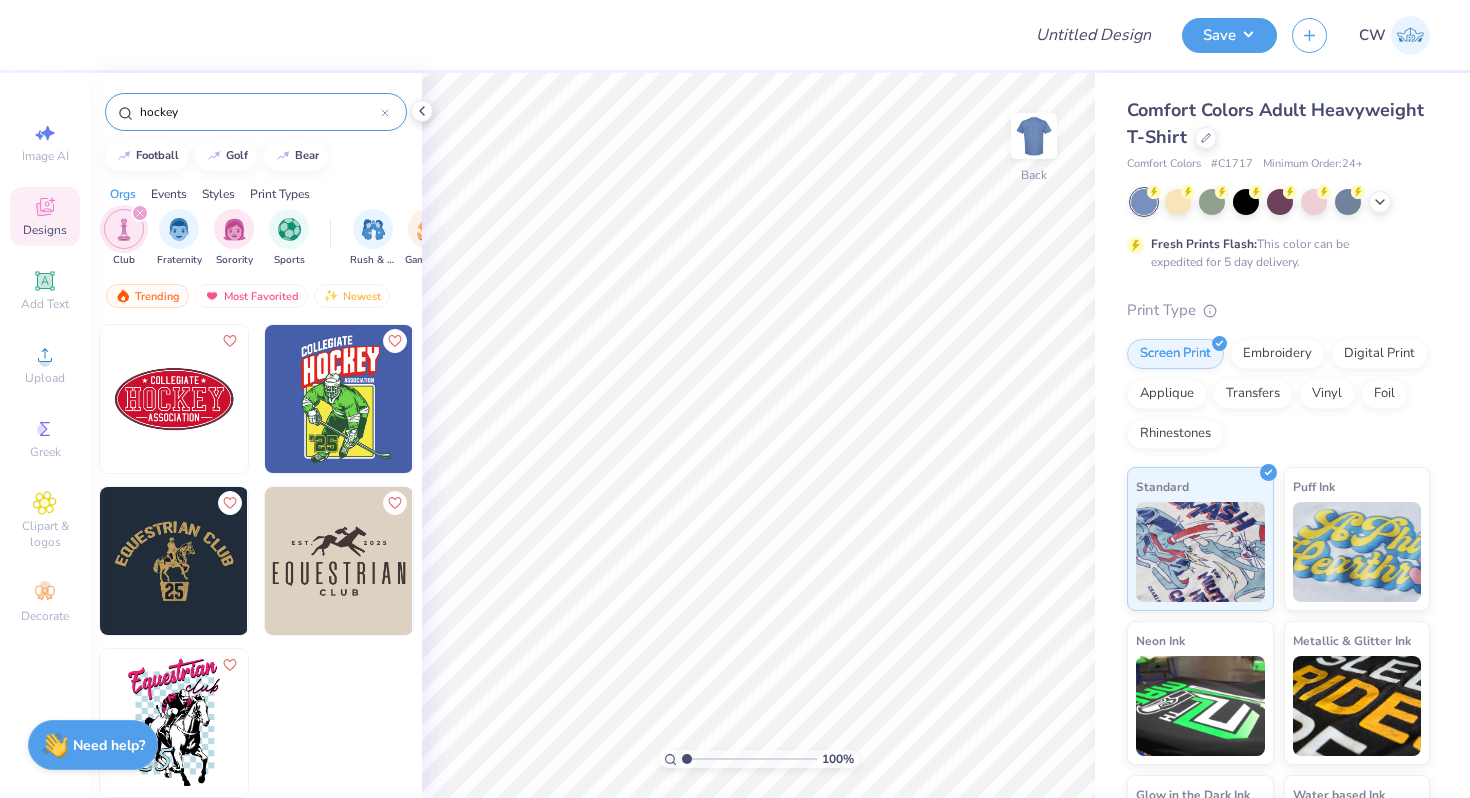click 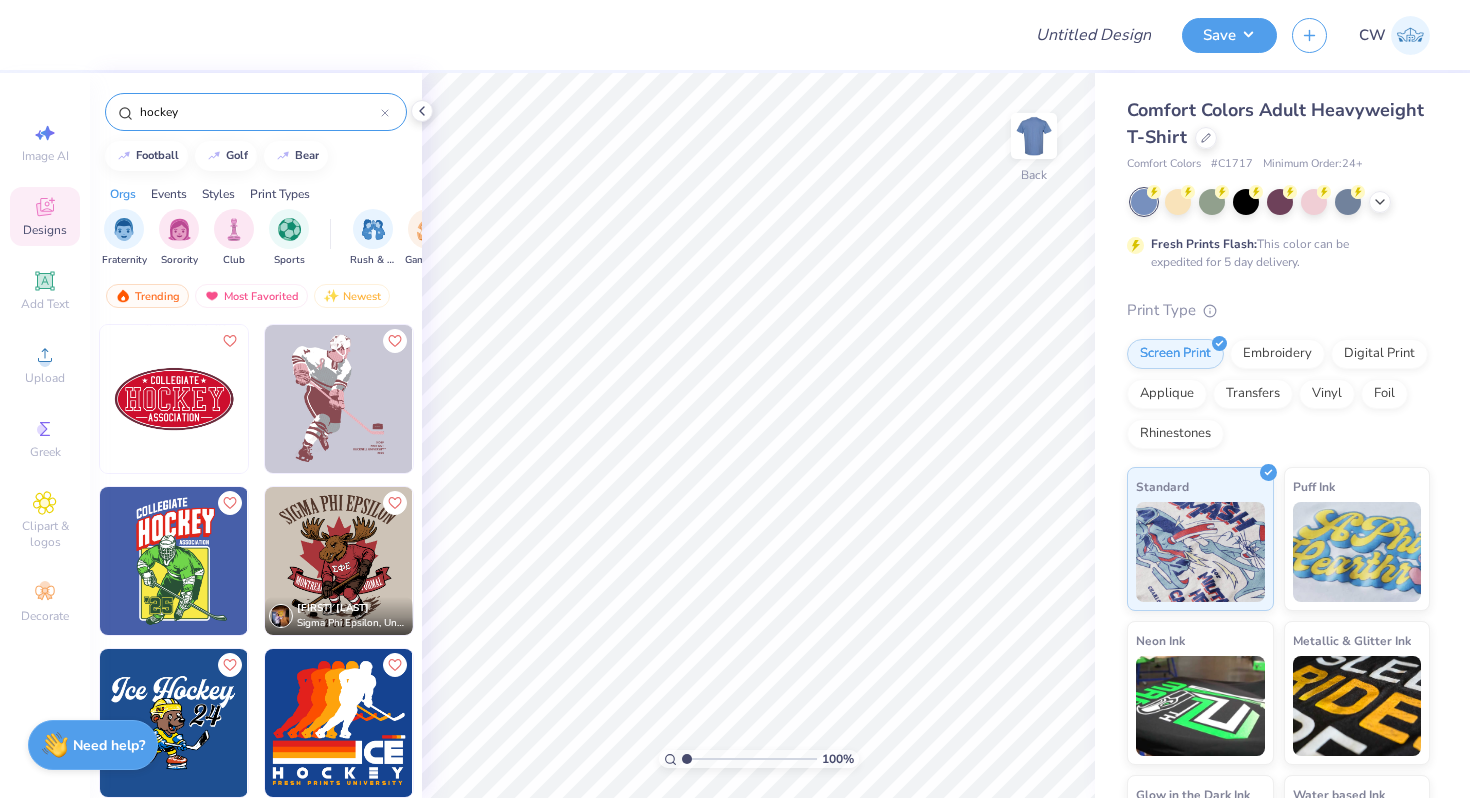 scroll, scrollTop: 151, scrollLeft: 0, axis: vertical 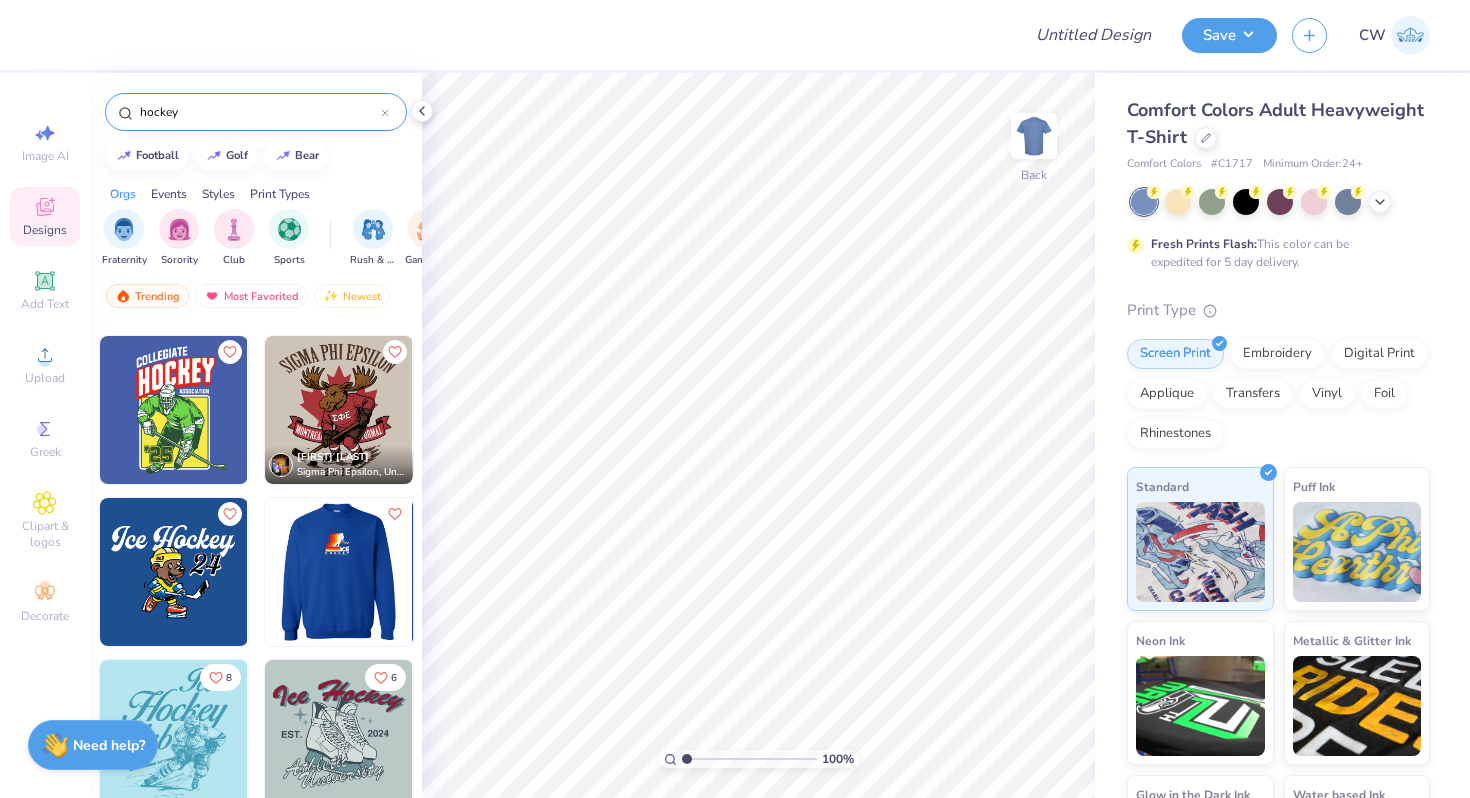 click at bounding box center [191, 572] 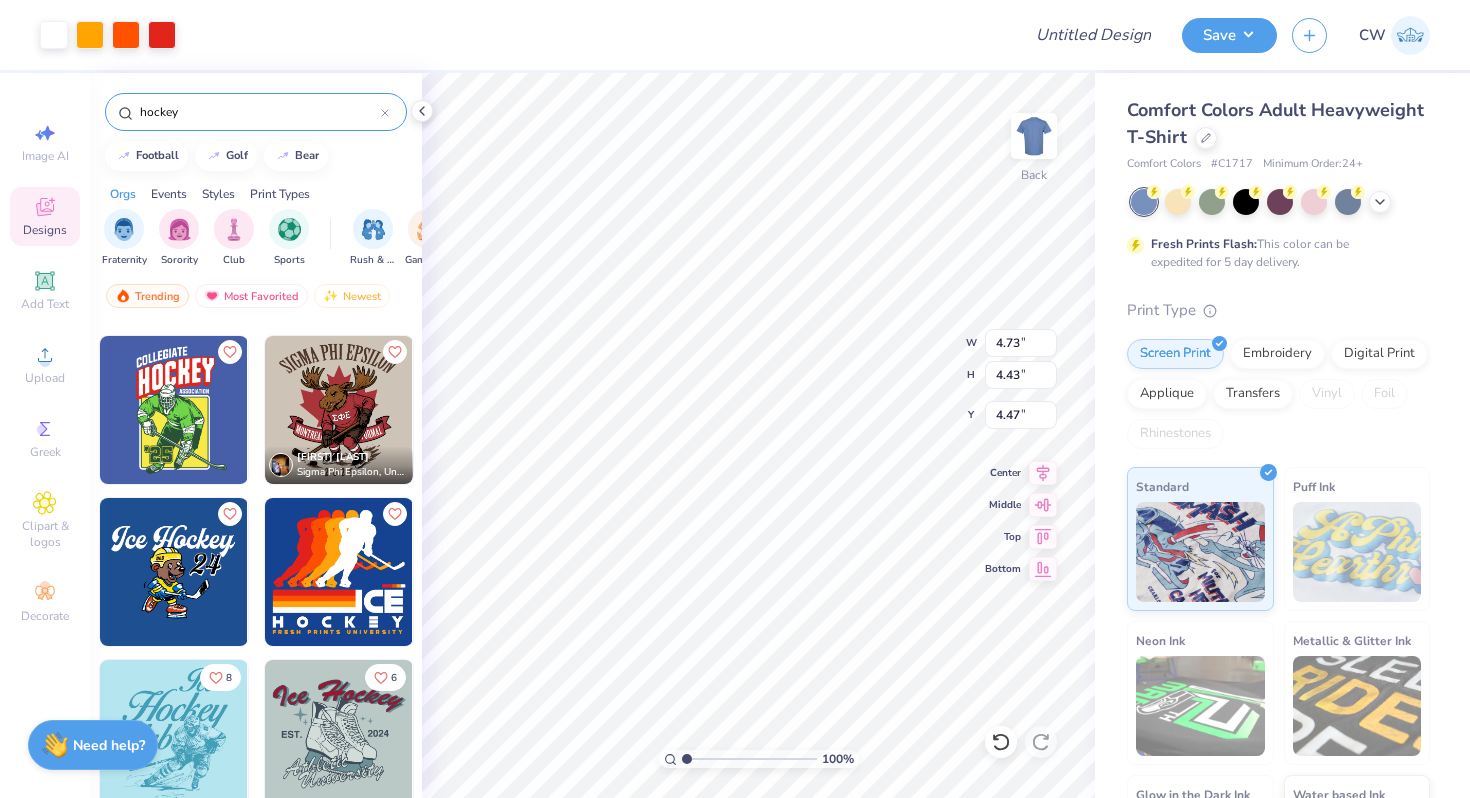 type on "4.47" 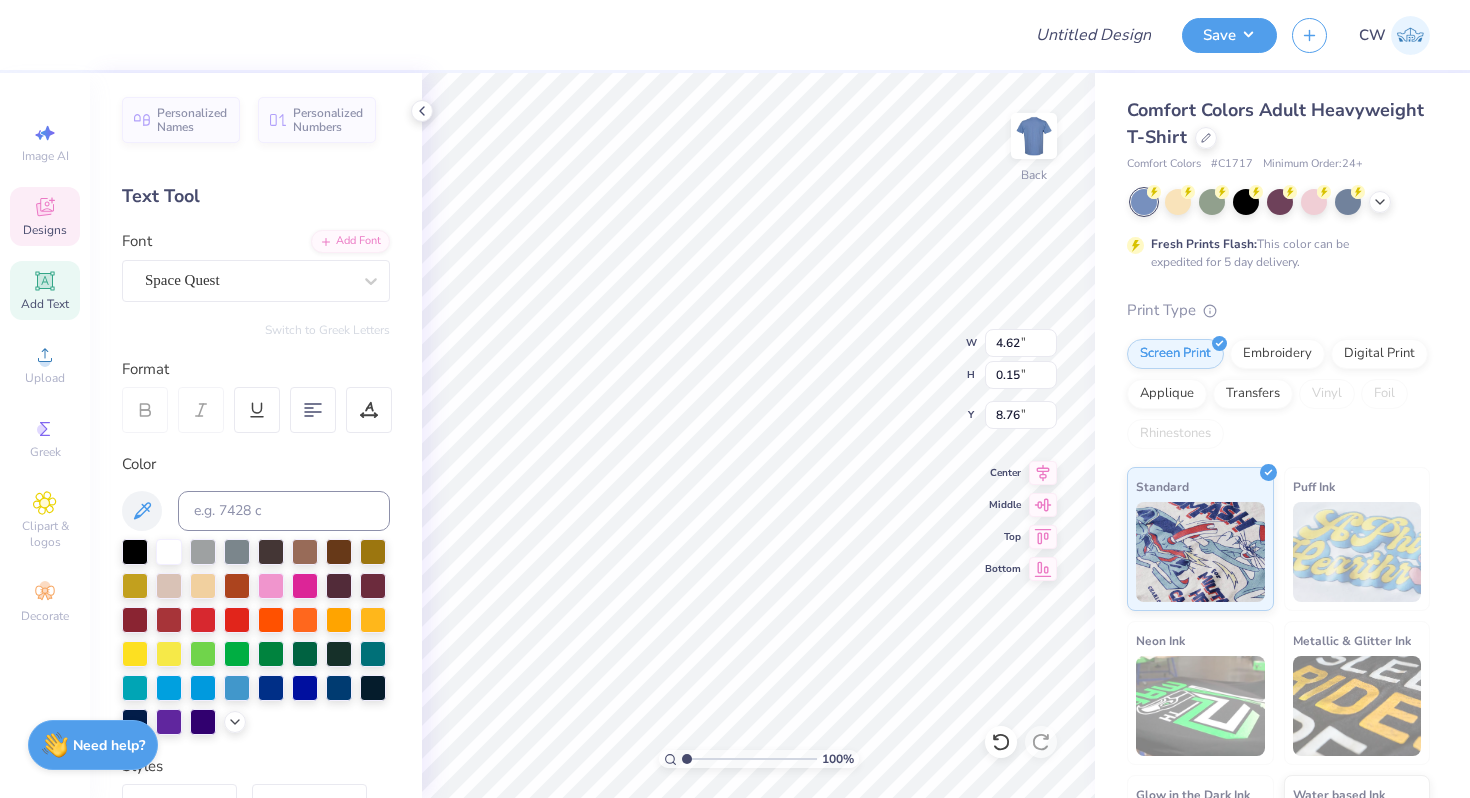 scroll, scrollTop: 0, scrollLeft: 6, axis: horizontal 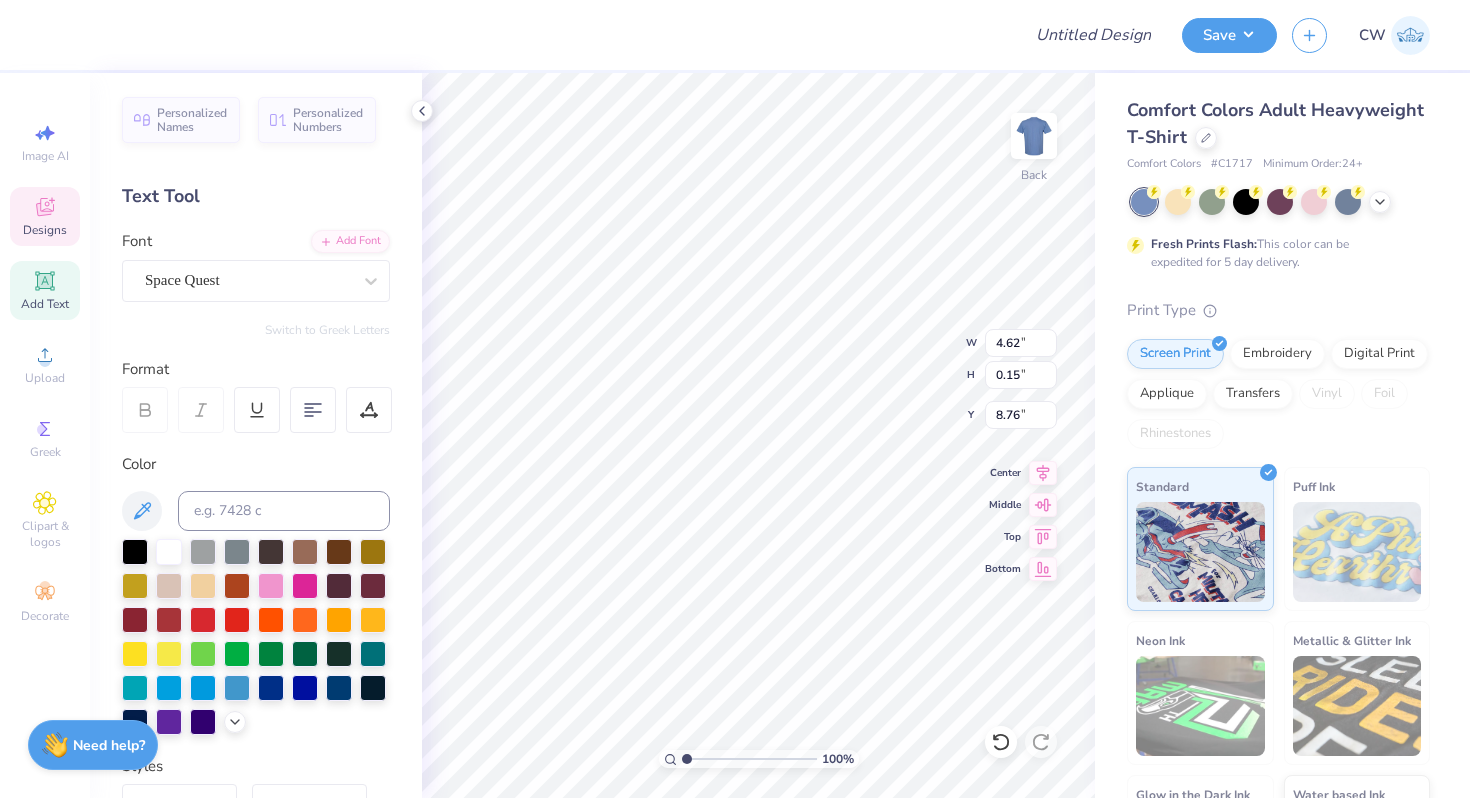 type on "University of Oklahomea" 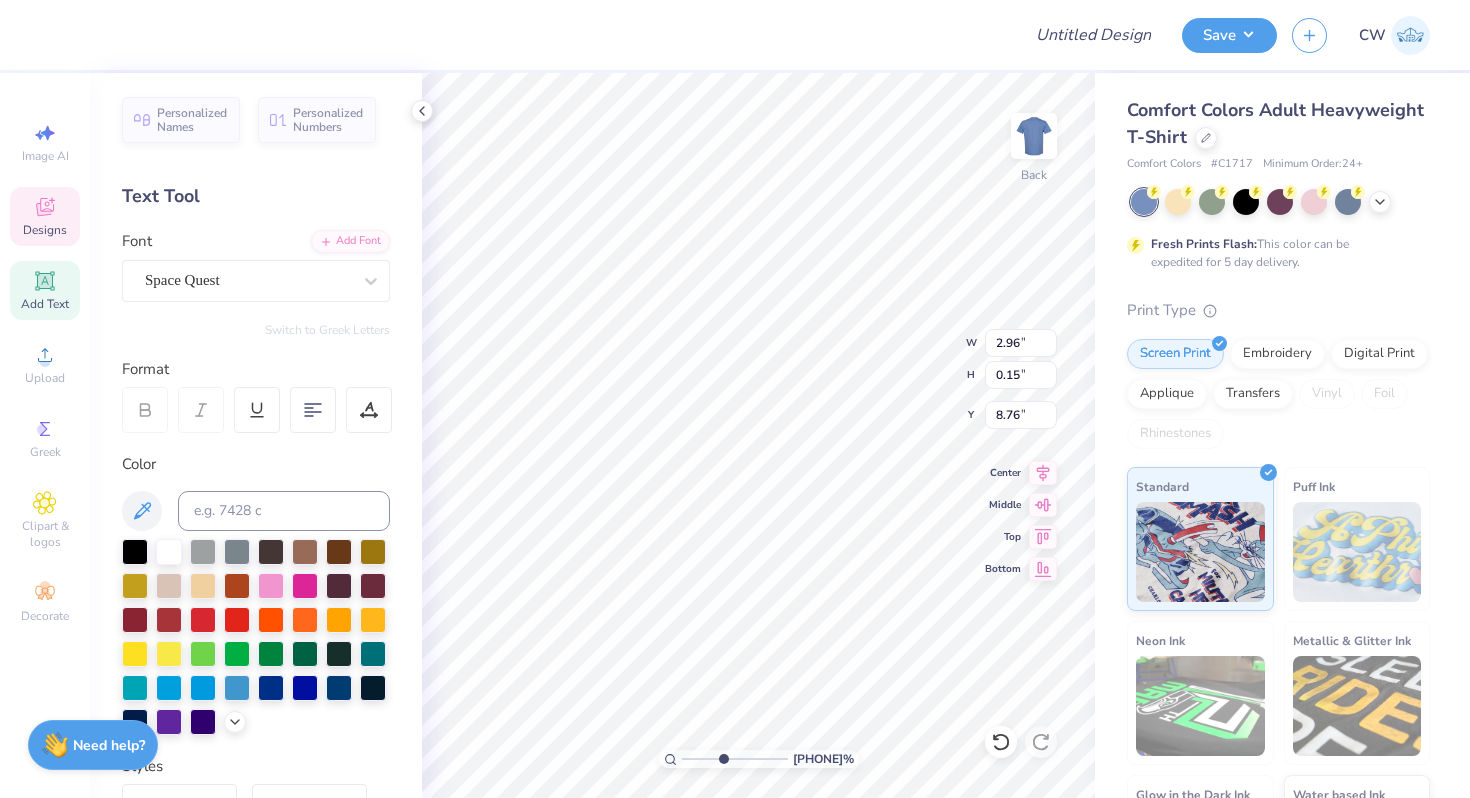 drag, startPoint x: 683, startPoint y: 760, endPoint x: 734, endPoint y: 760, distance: 51 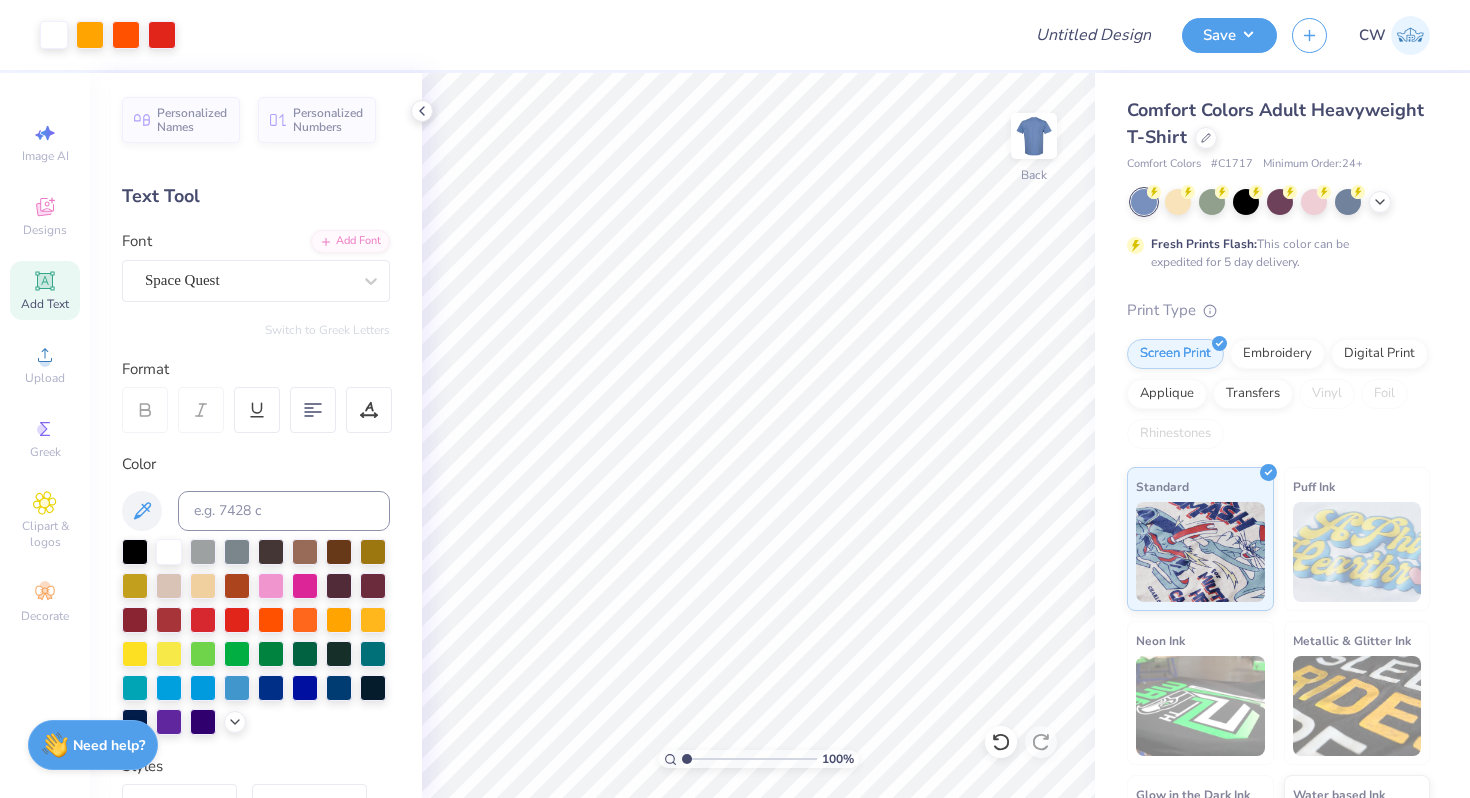 drag, startPoint x: 733, startPoint y: 760, endPoint x: 662, endPoint y: 763, distance: 71.063354 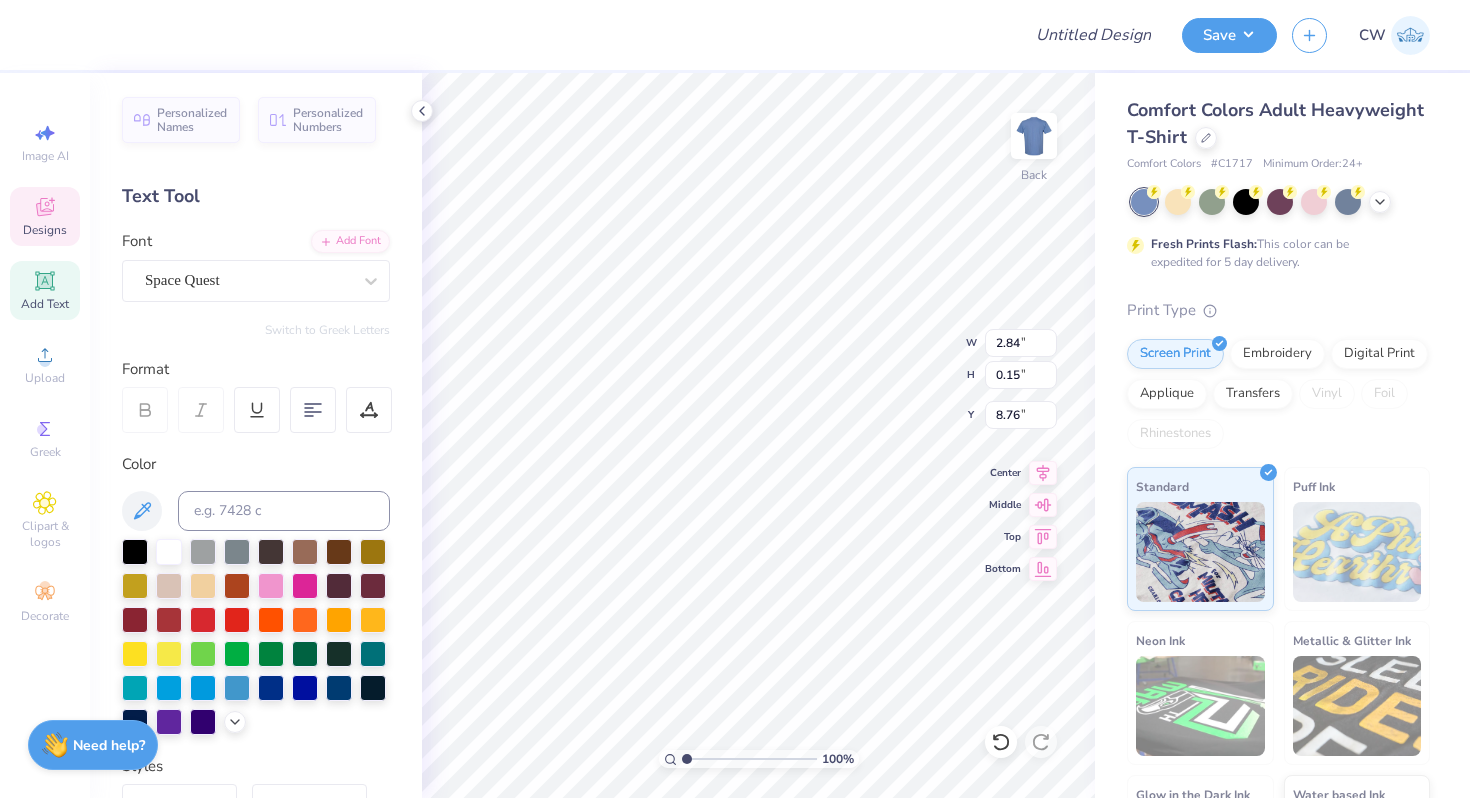 type on "4.46" 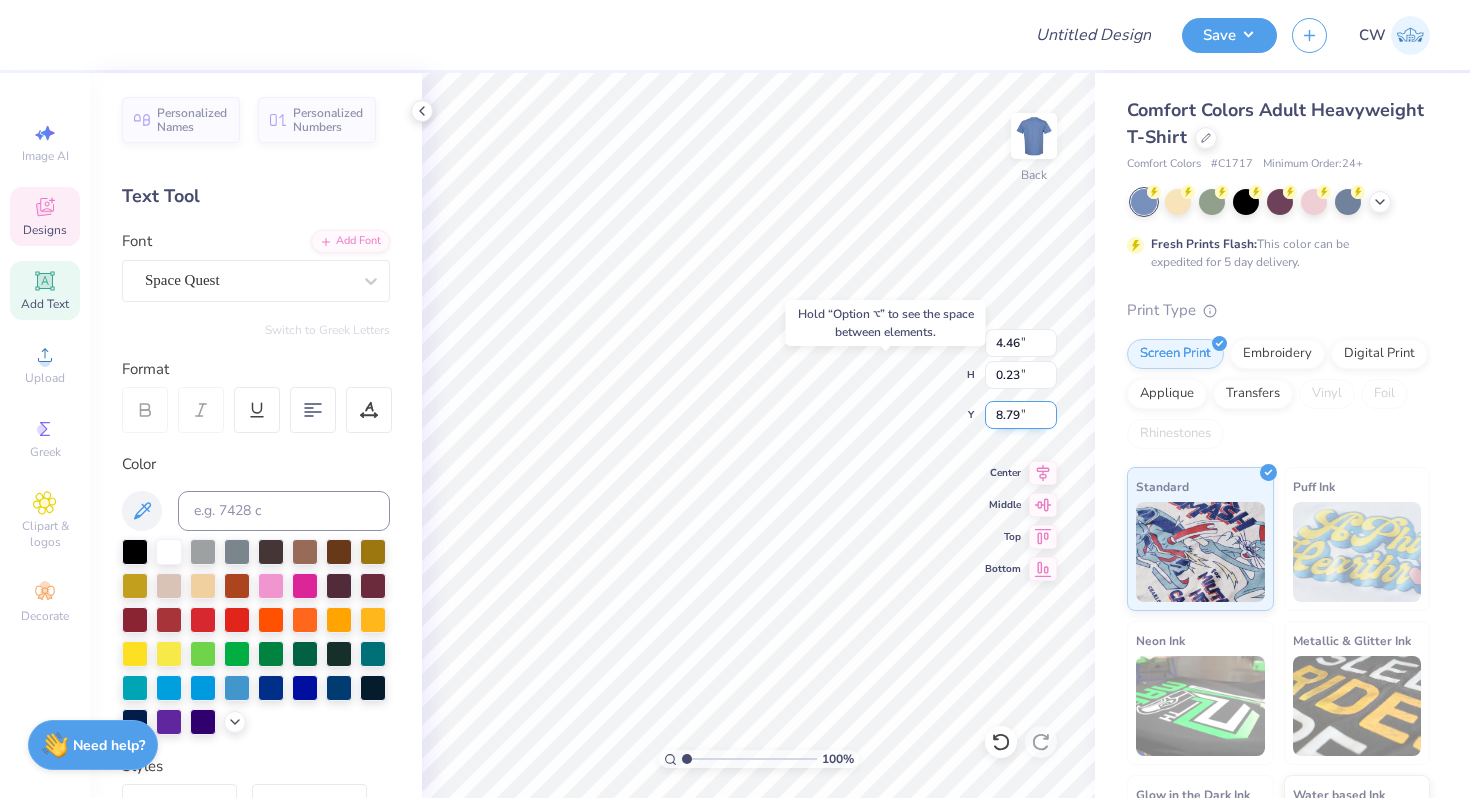 type on "8.67" 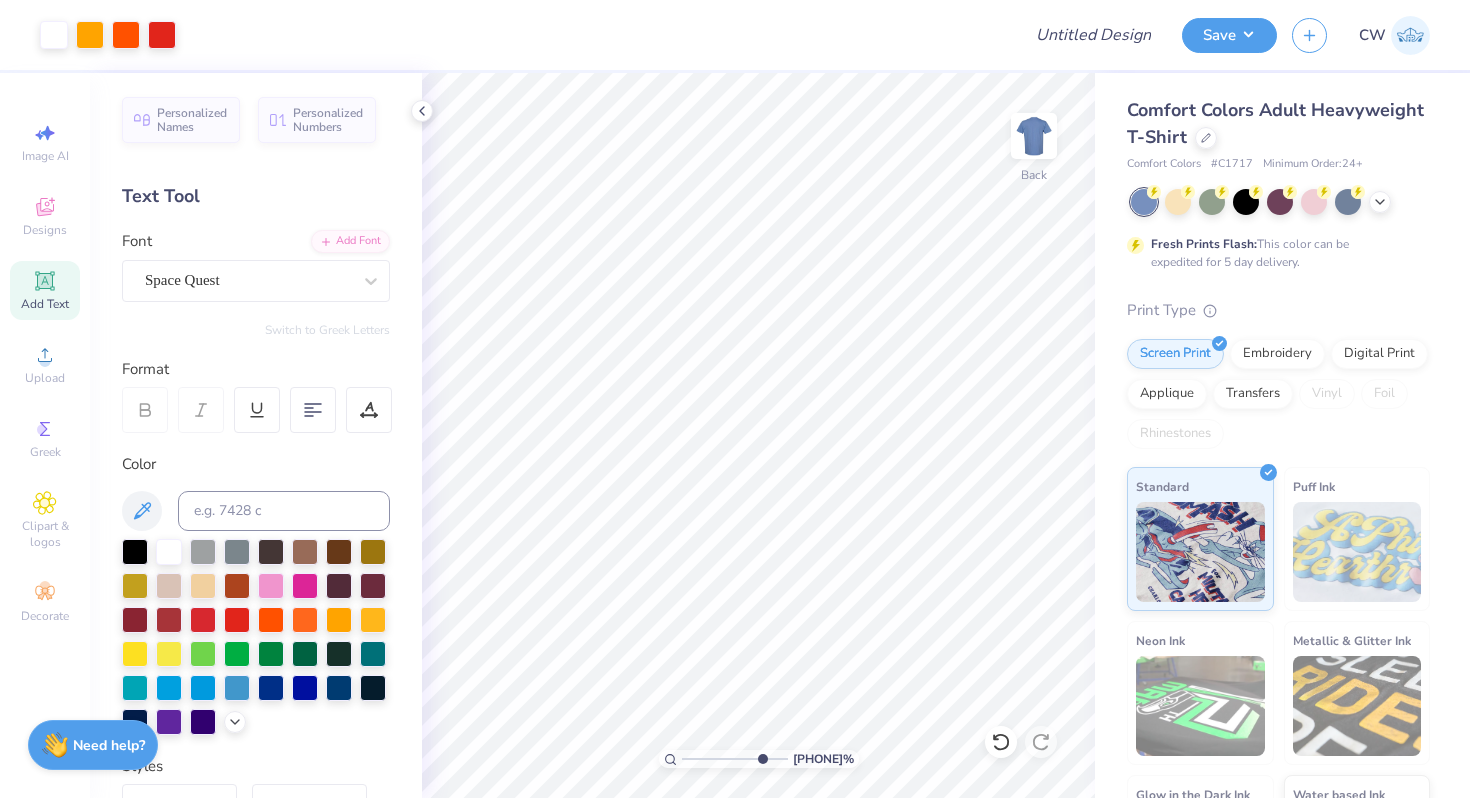 drag, startPoint x: 687, startPoint y: 758, endPoint x: 782, endPoint y: 758, distance: 95 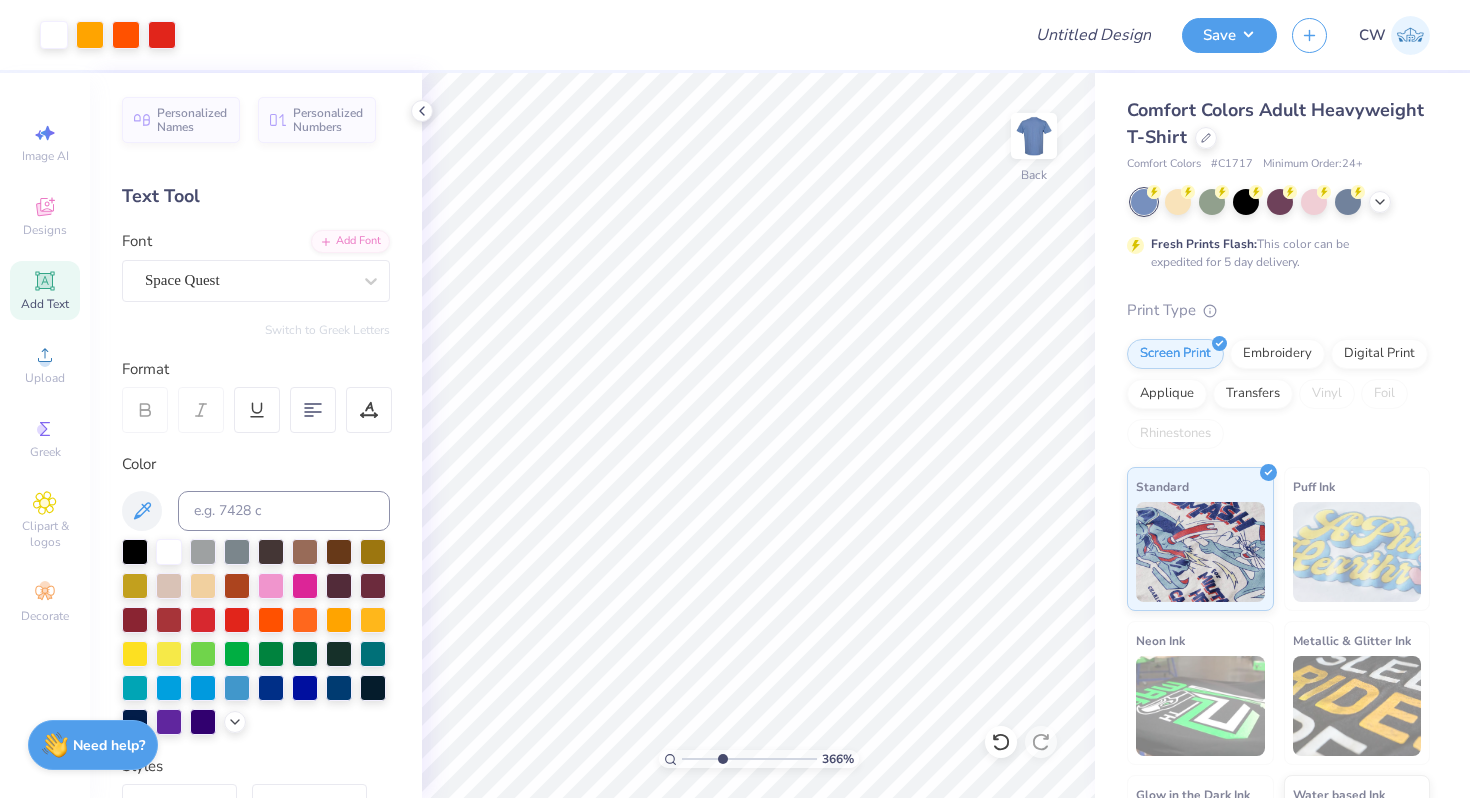 drag, startPoint x: 779, startPoint y: 761, endPoint x: 722, endPoint y: 751, distance: 57.870544 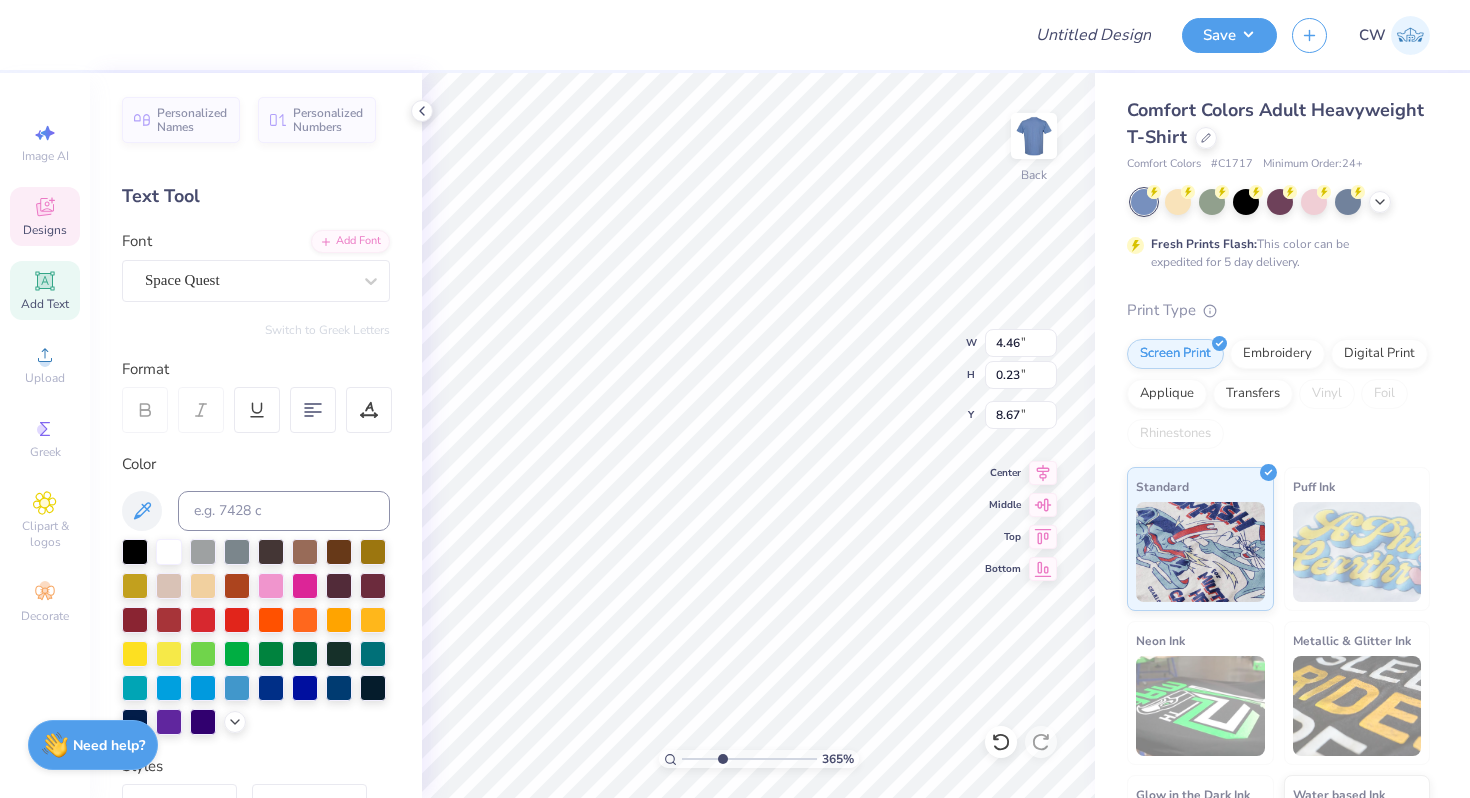 type on "4.59" 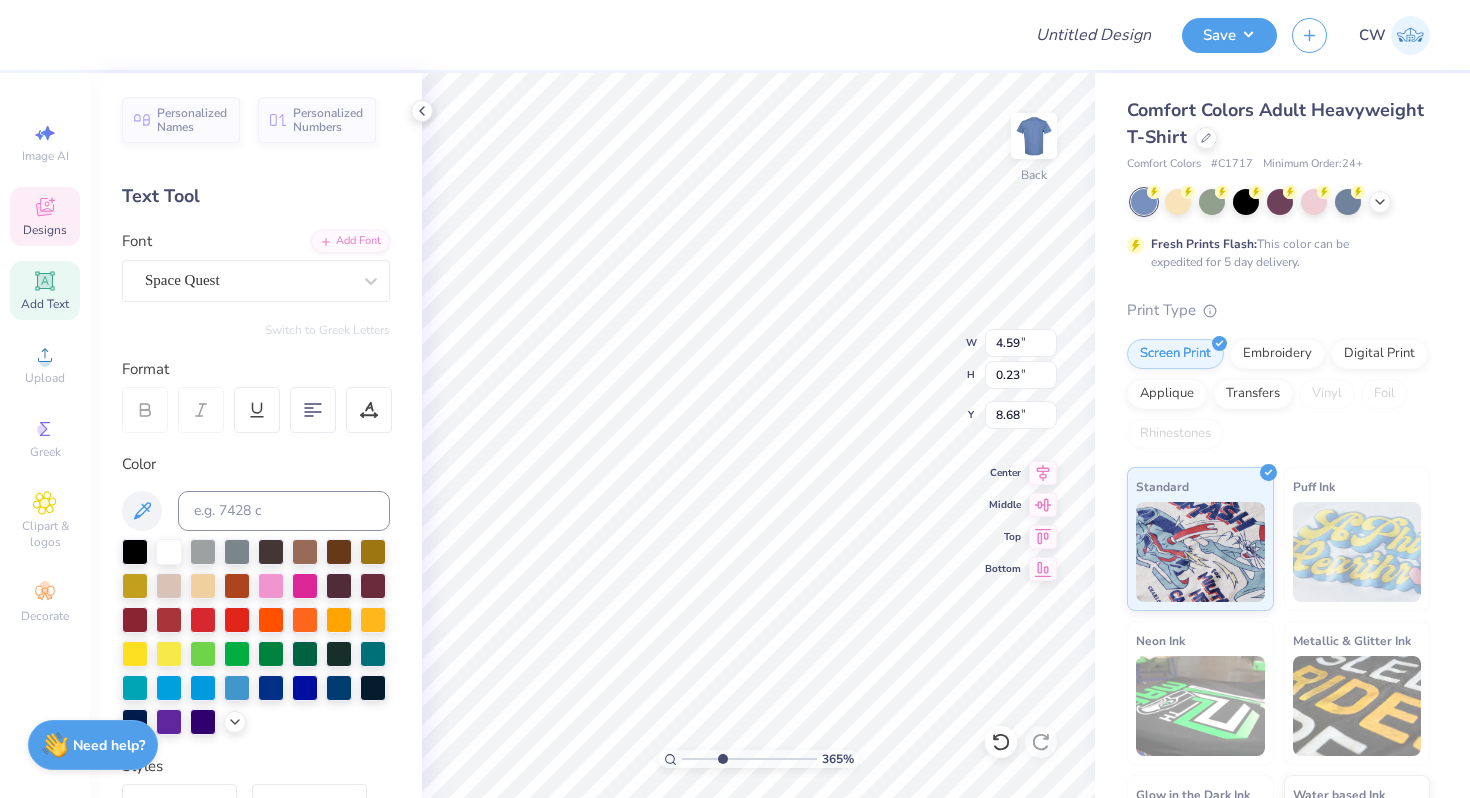 type on "8.77" 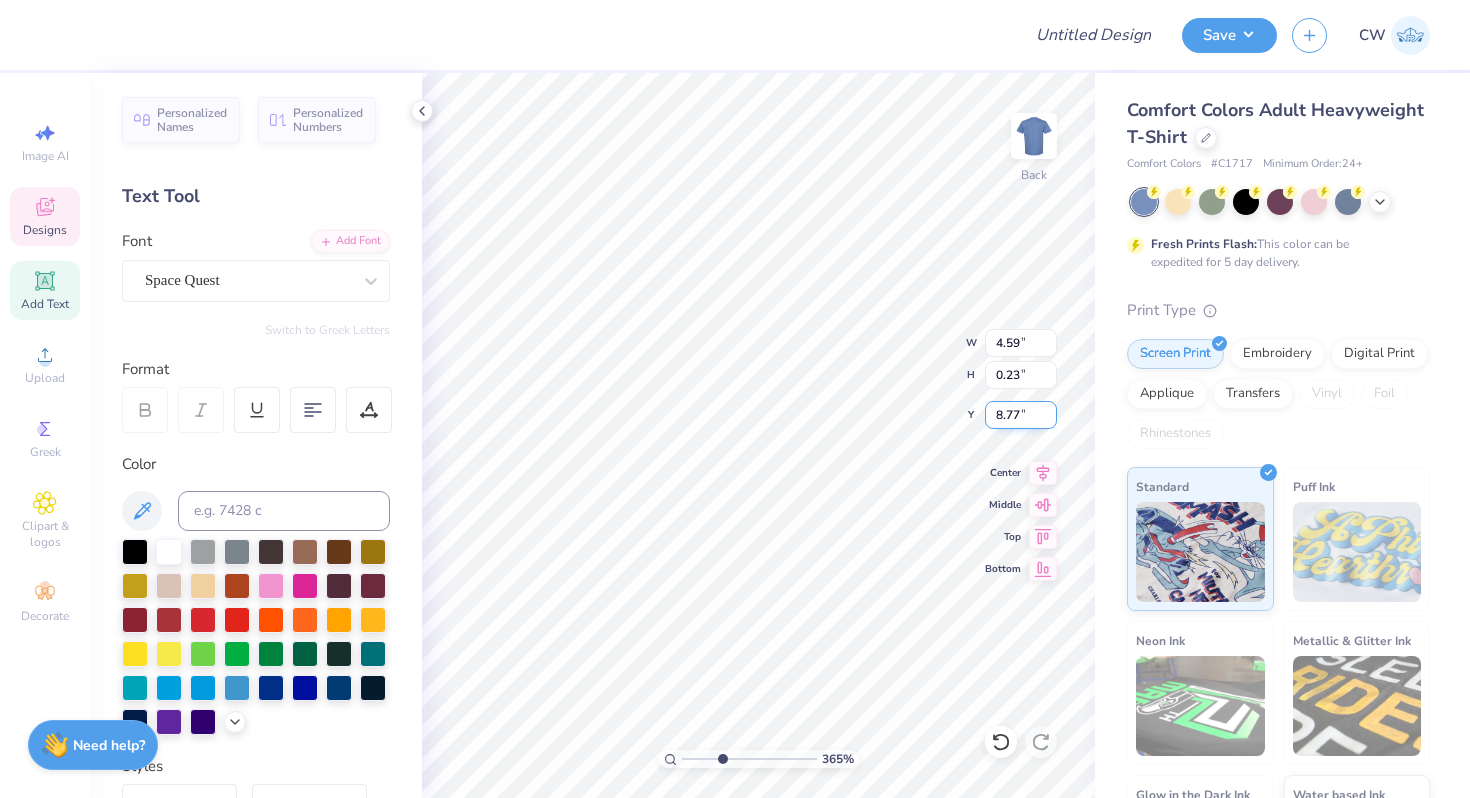 type on "4.66" 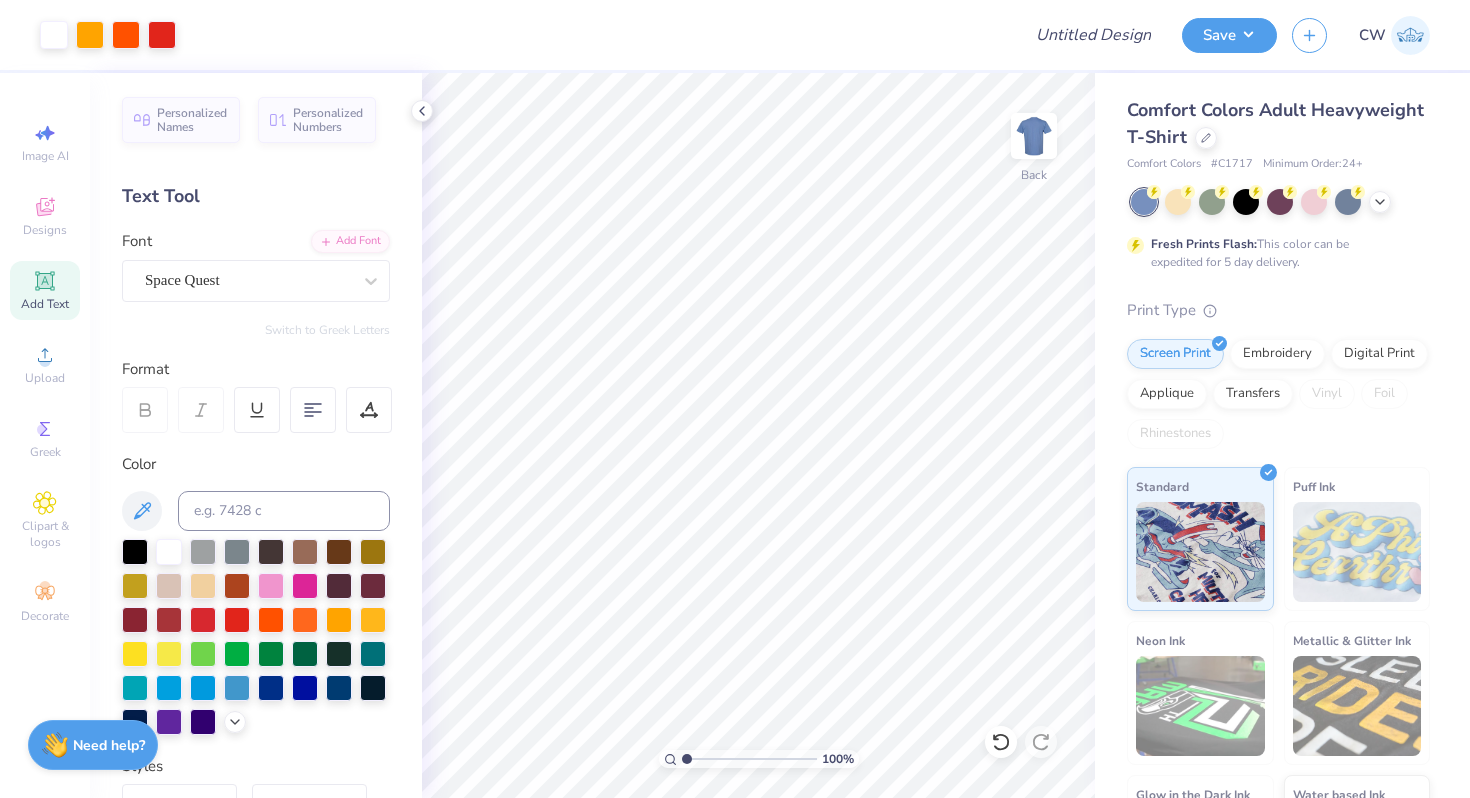 drag, startPoint x: 718, startPoint y: 761, endPoint x: 647, endPoint y: 761, distance: 71 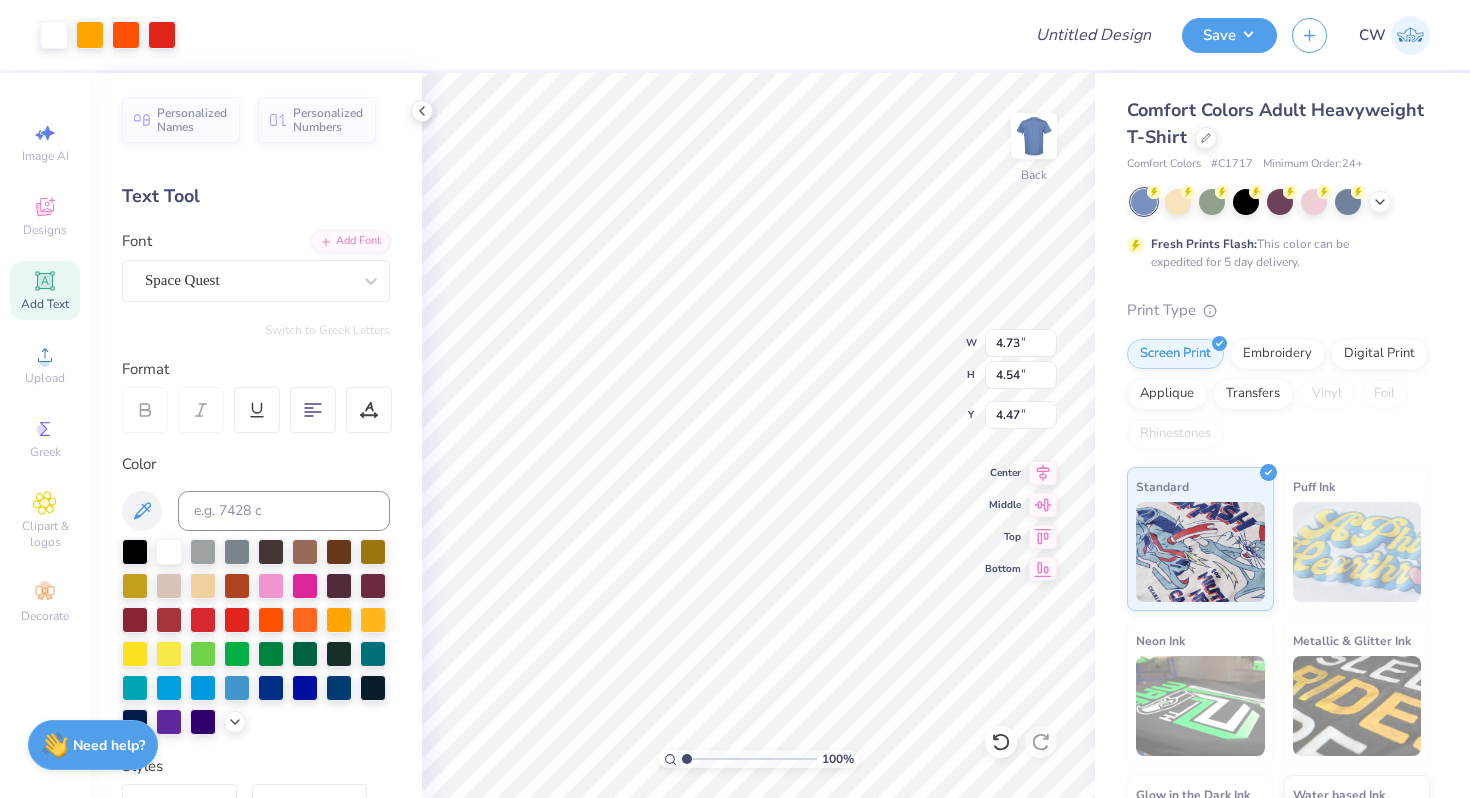 type on "3.00" 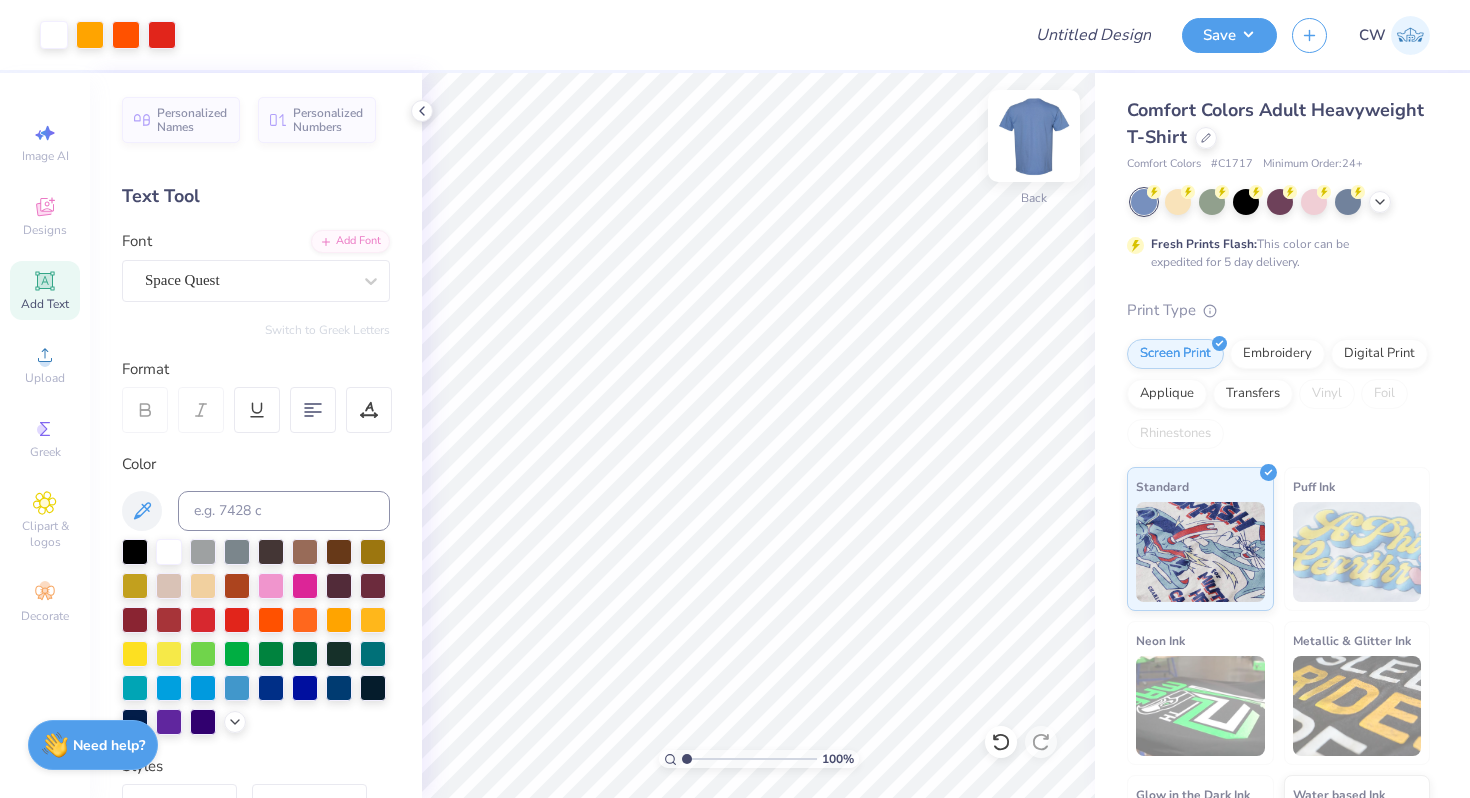 click at bounding box center [1034, 136] 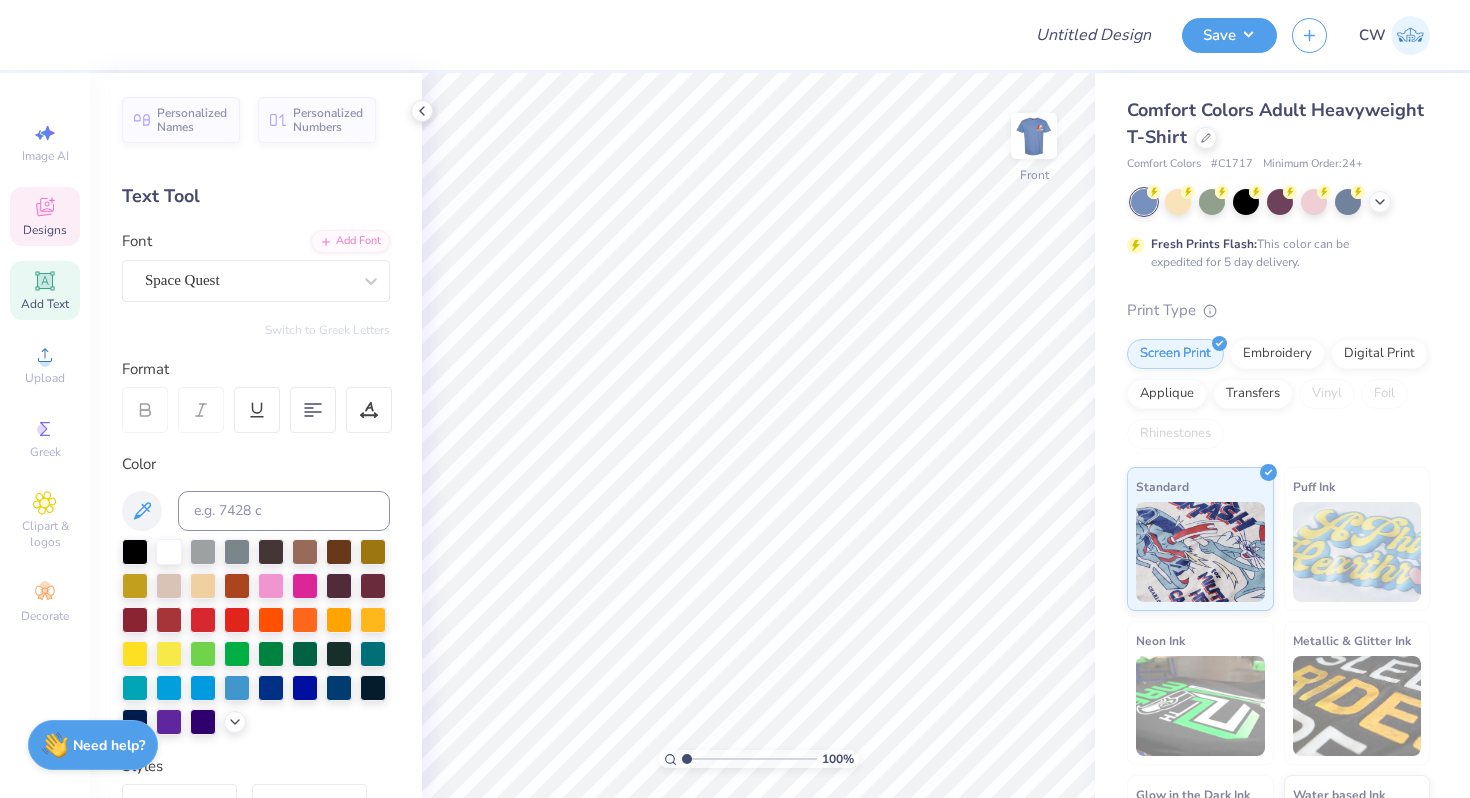 click 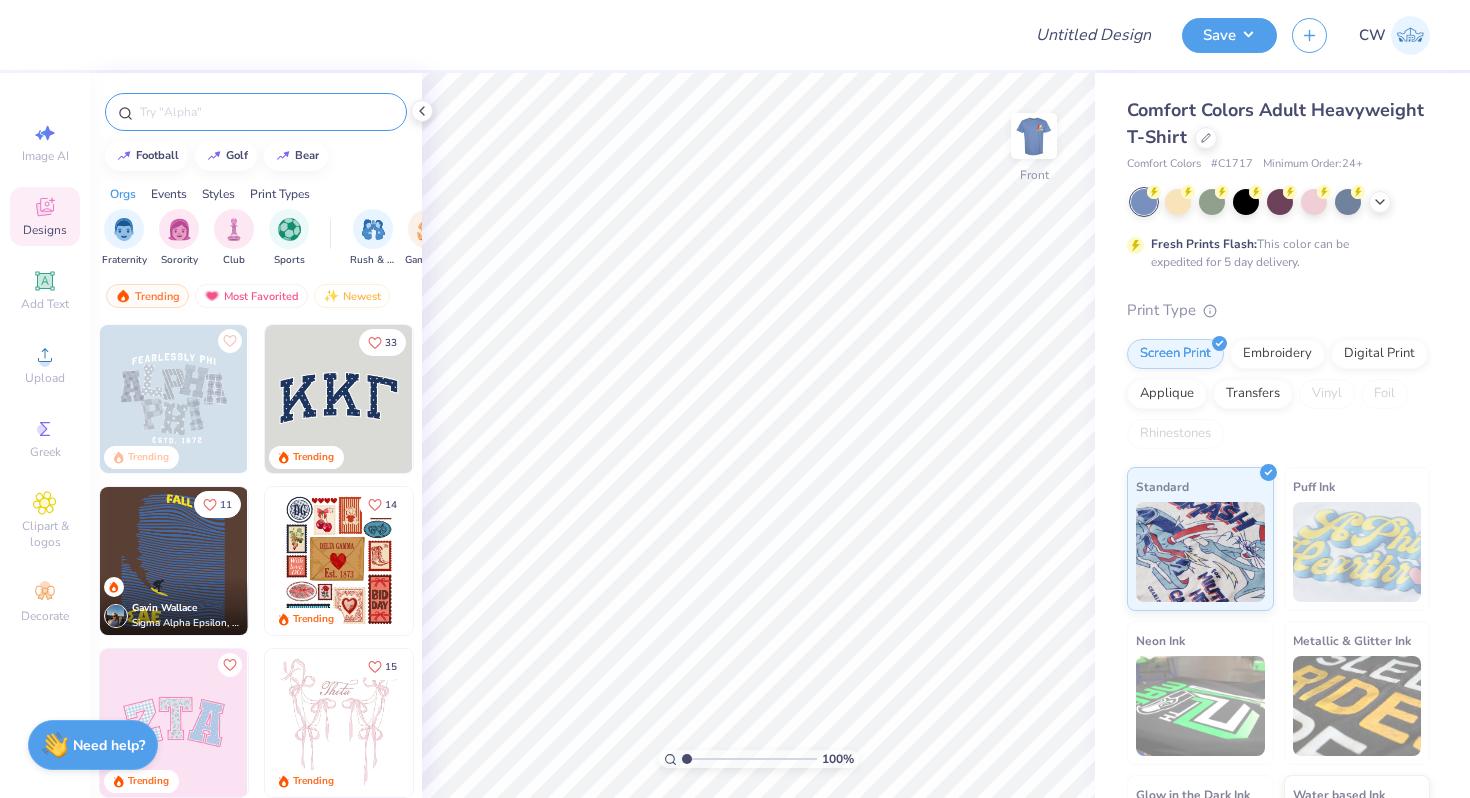 click at bounding box center (266, 112) 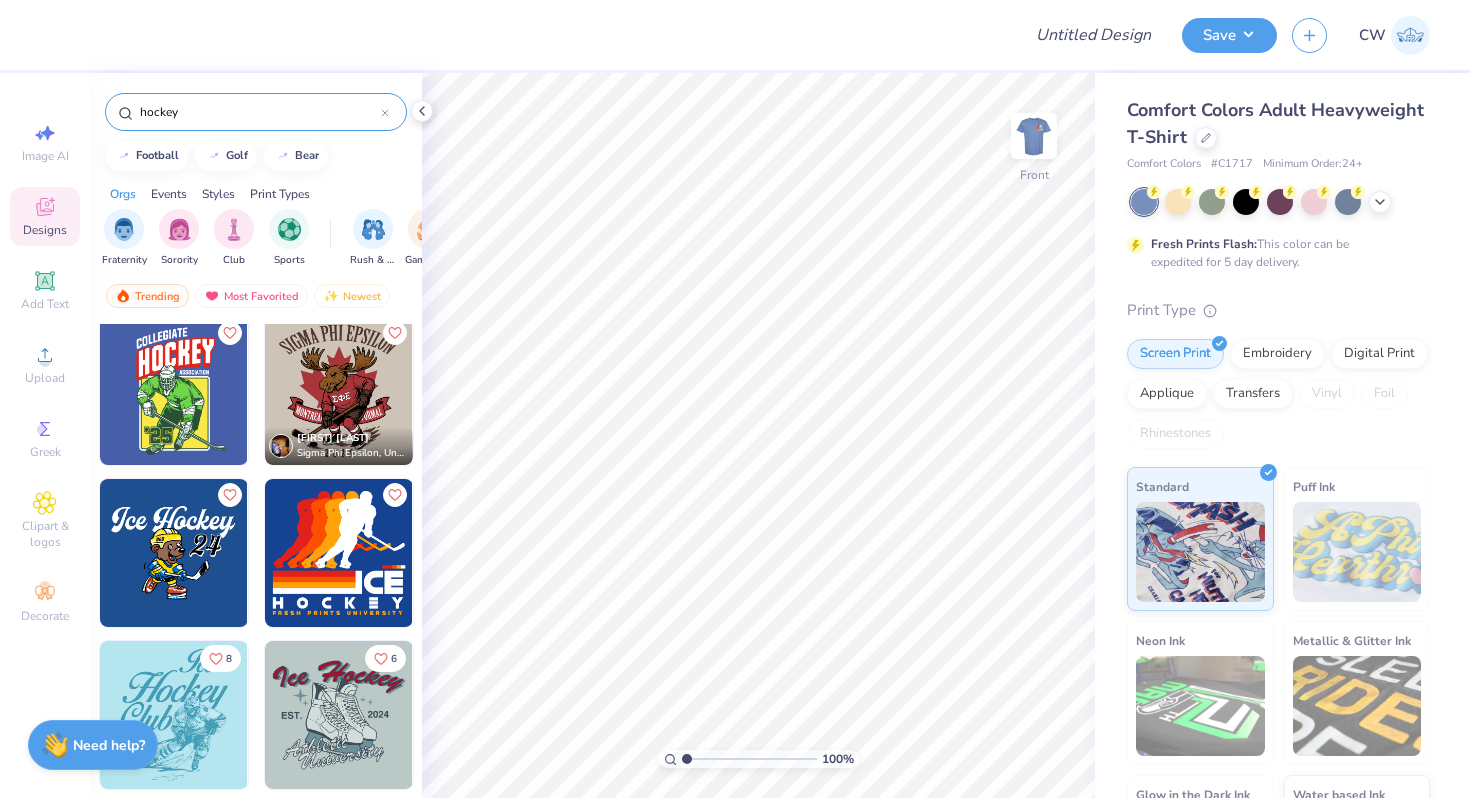 scroll, scrollTop: 164, scrollLeft: 0, axis: vertical 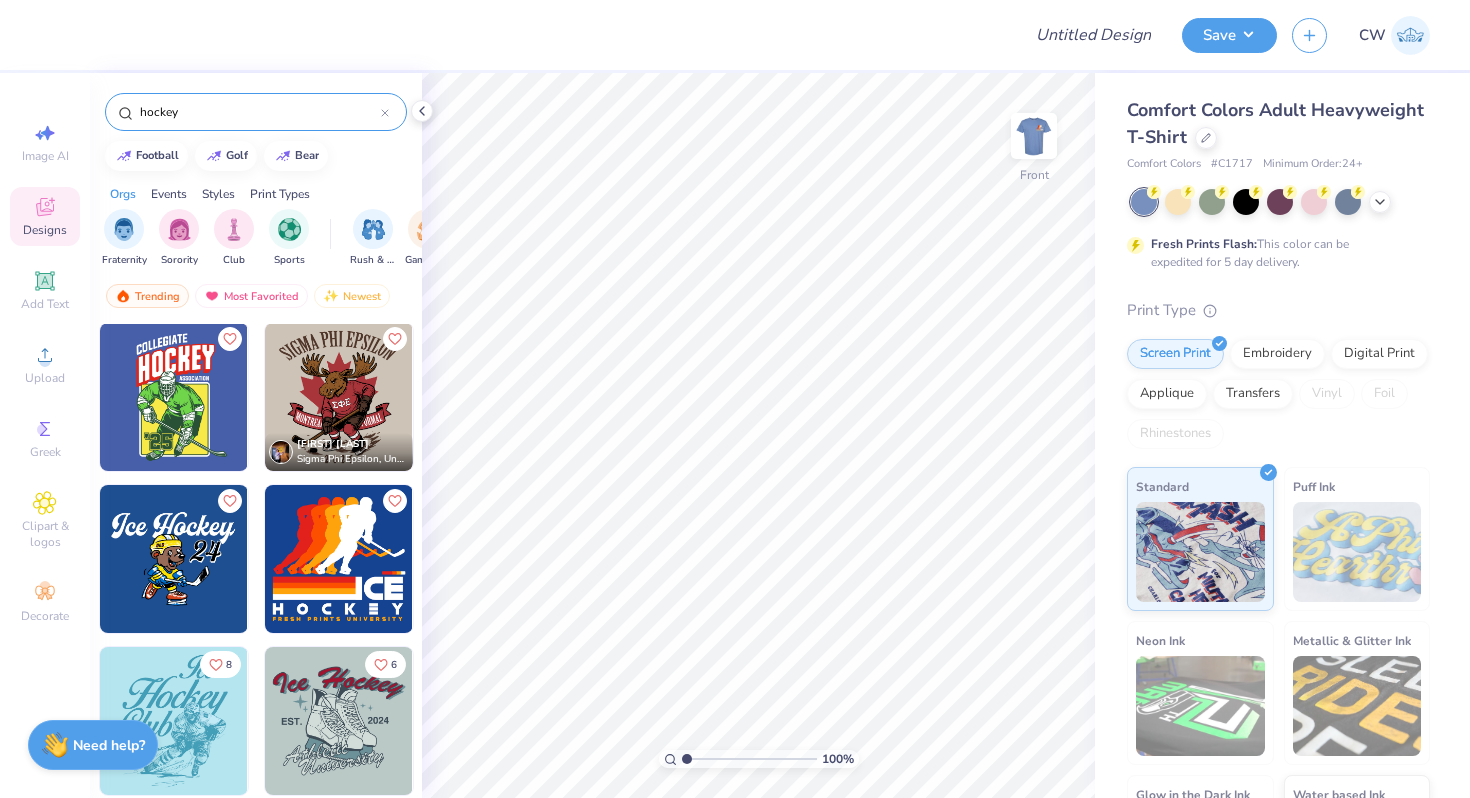 type on "hockey" 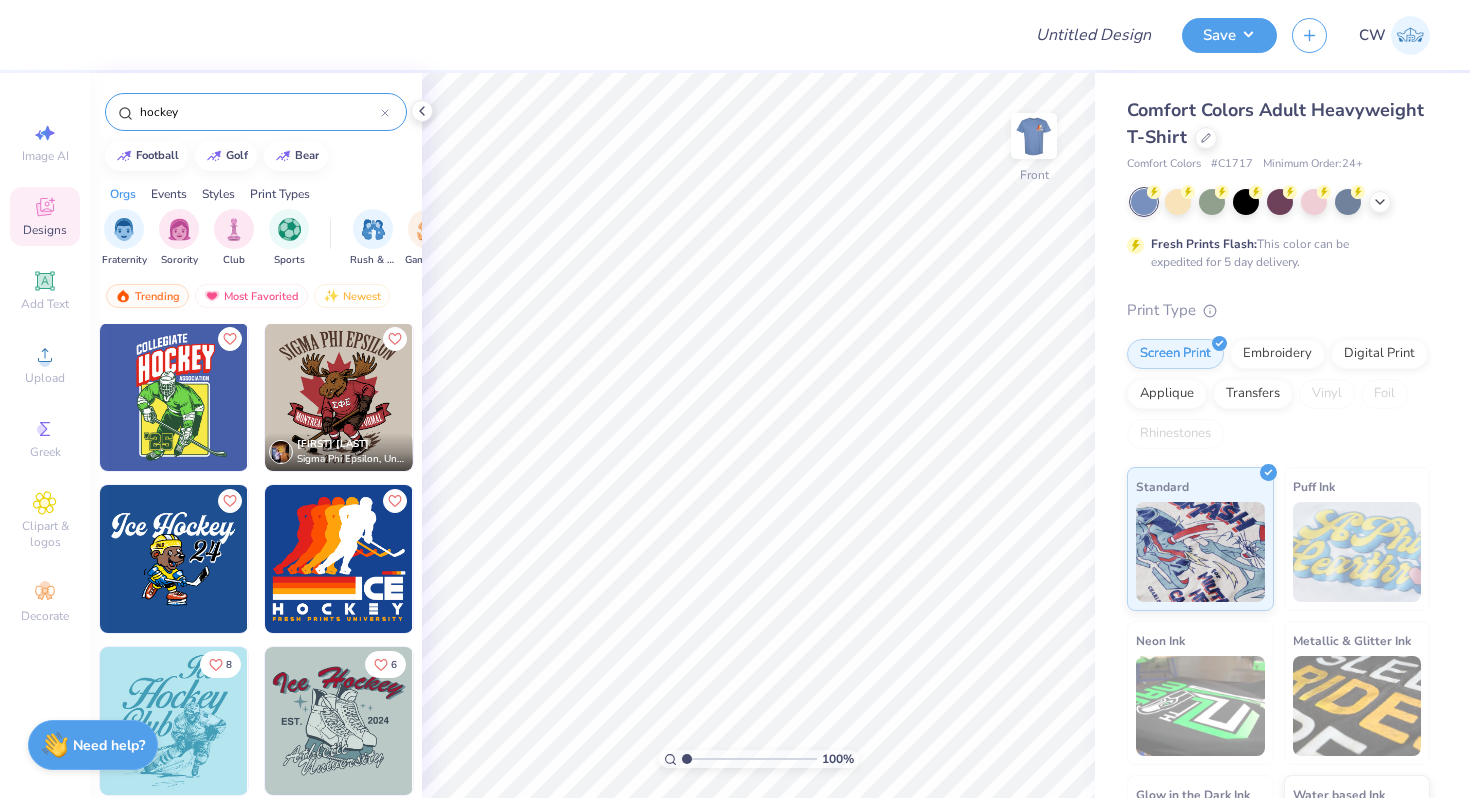 click at bounding box center [339, 559] 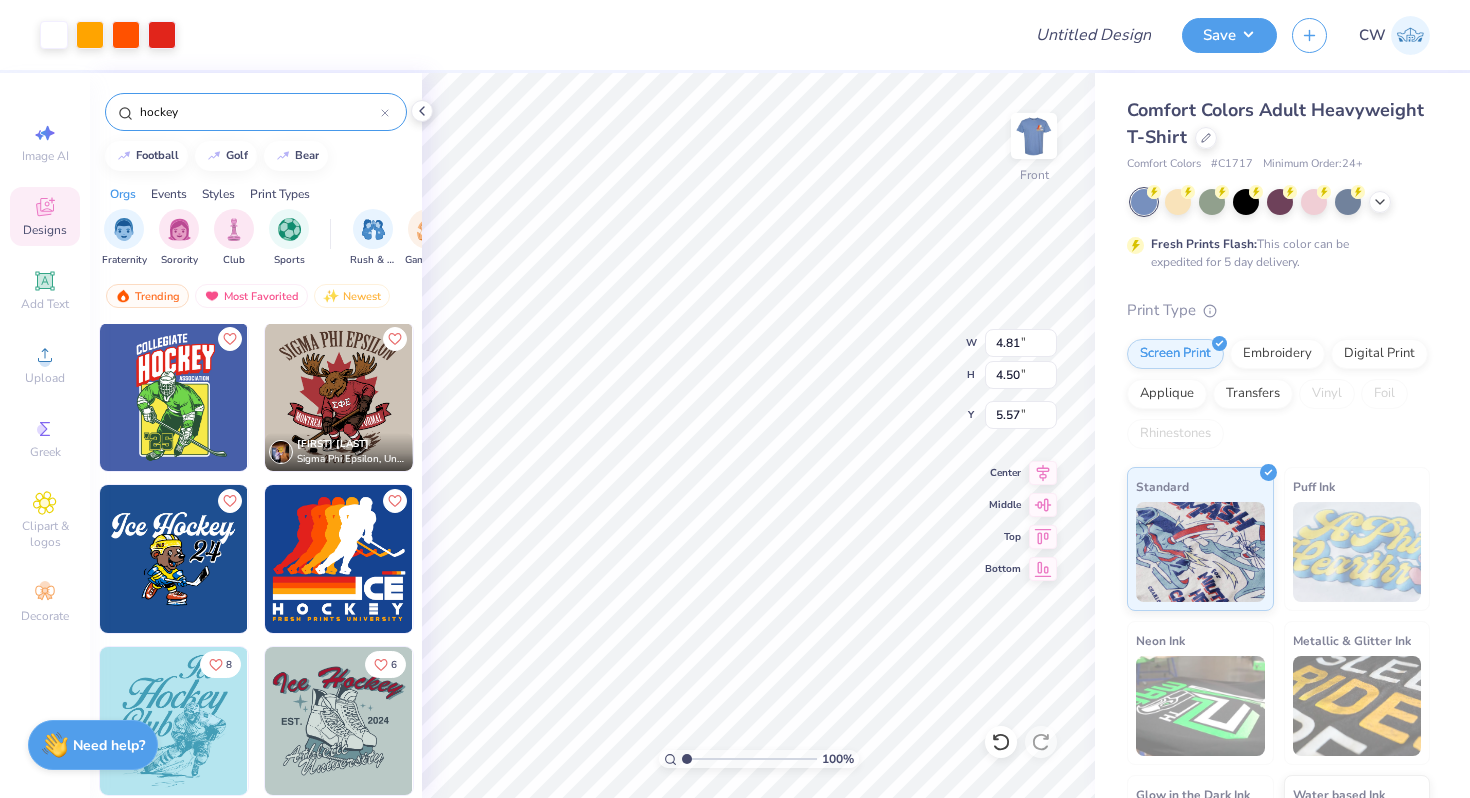 type on "5.57" 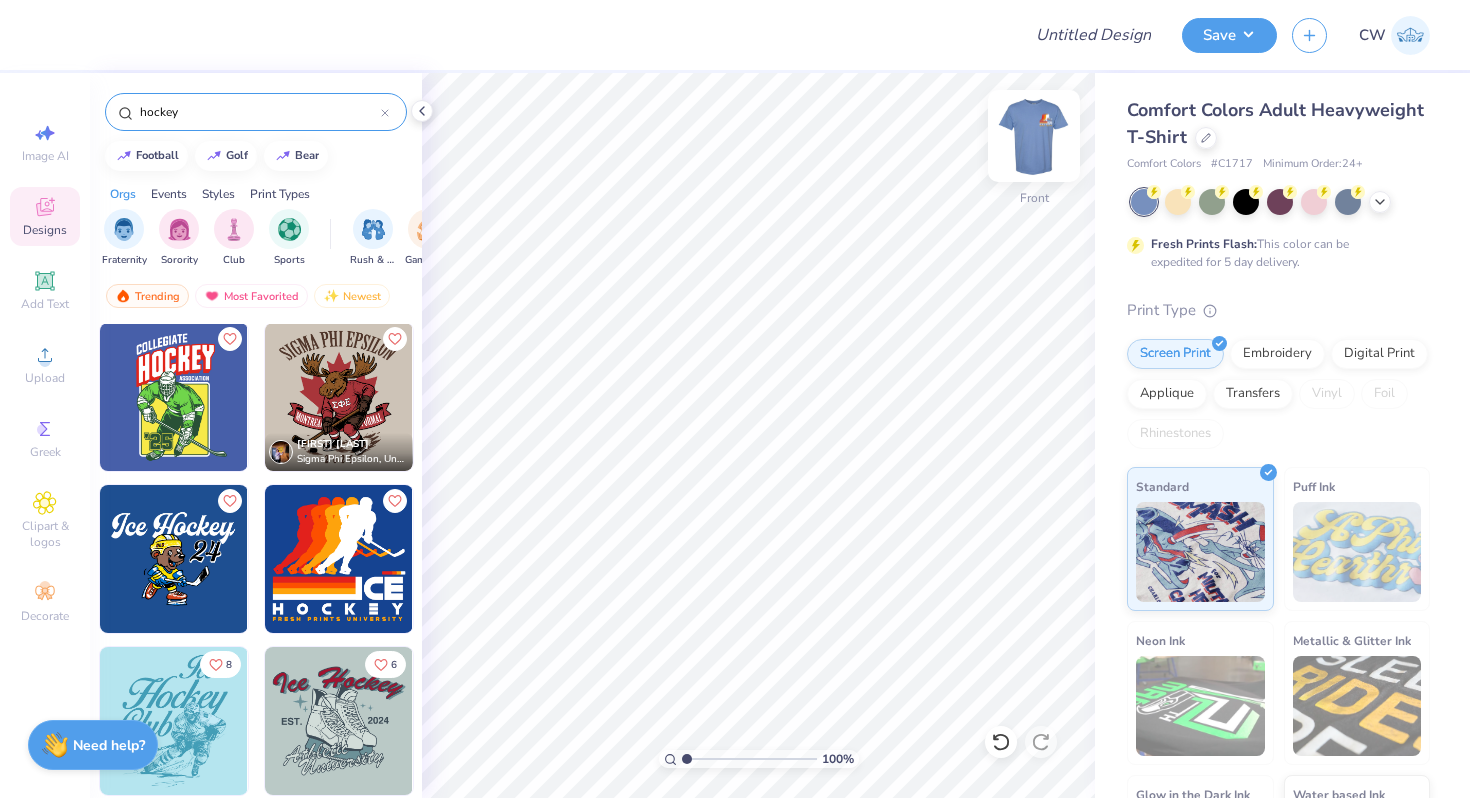 click at bounding box center [1034, 136] 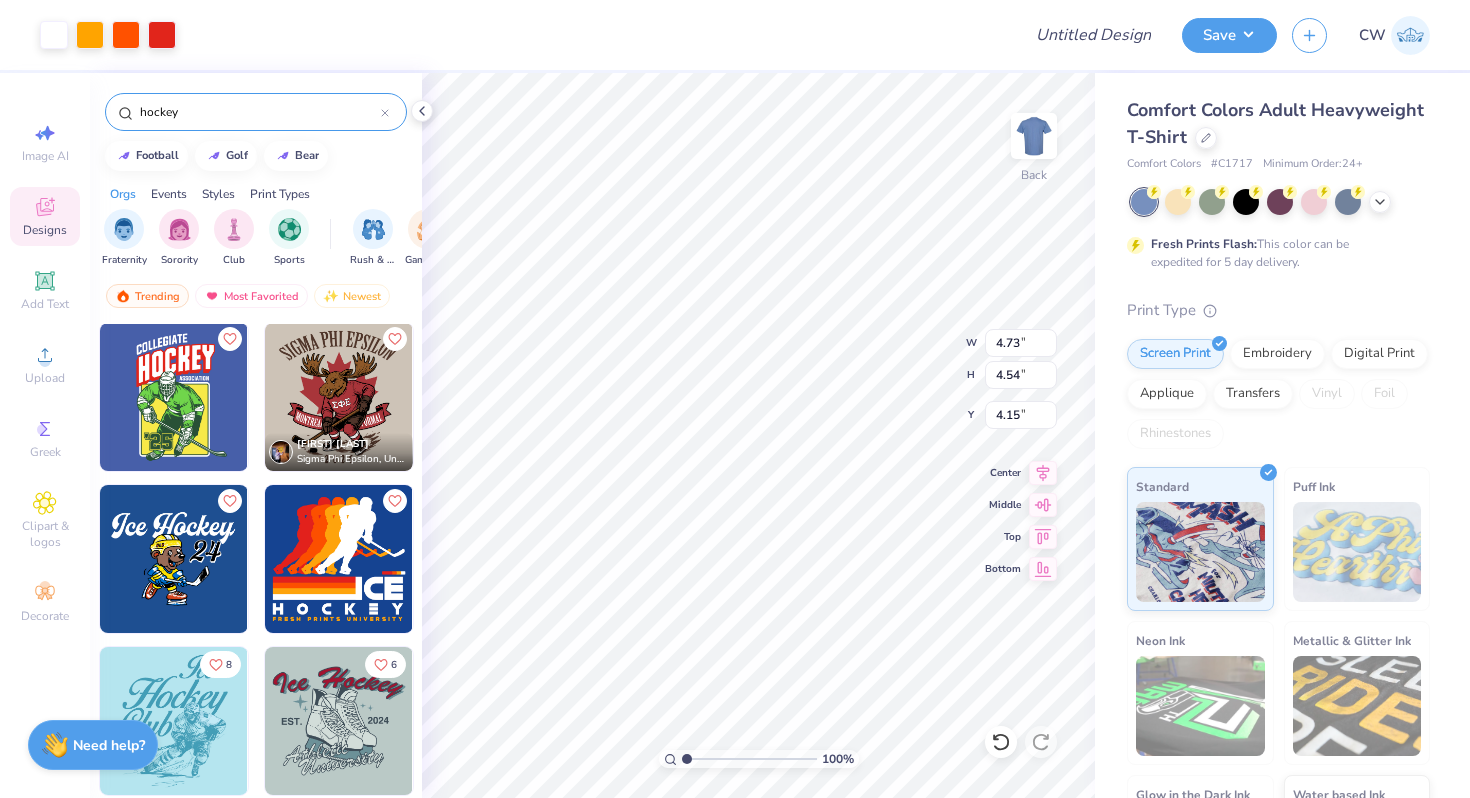 type on "4.15" 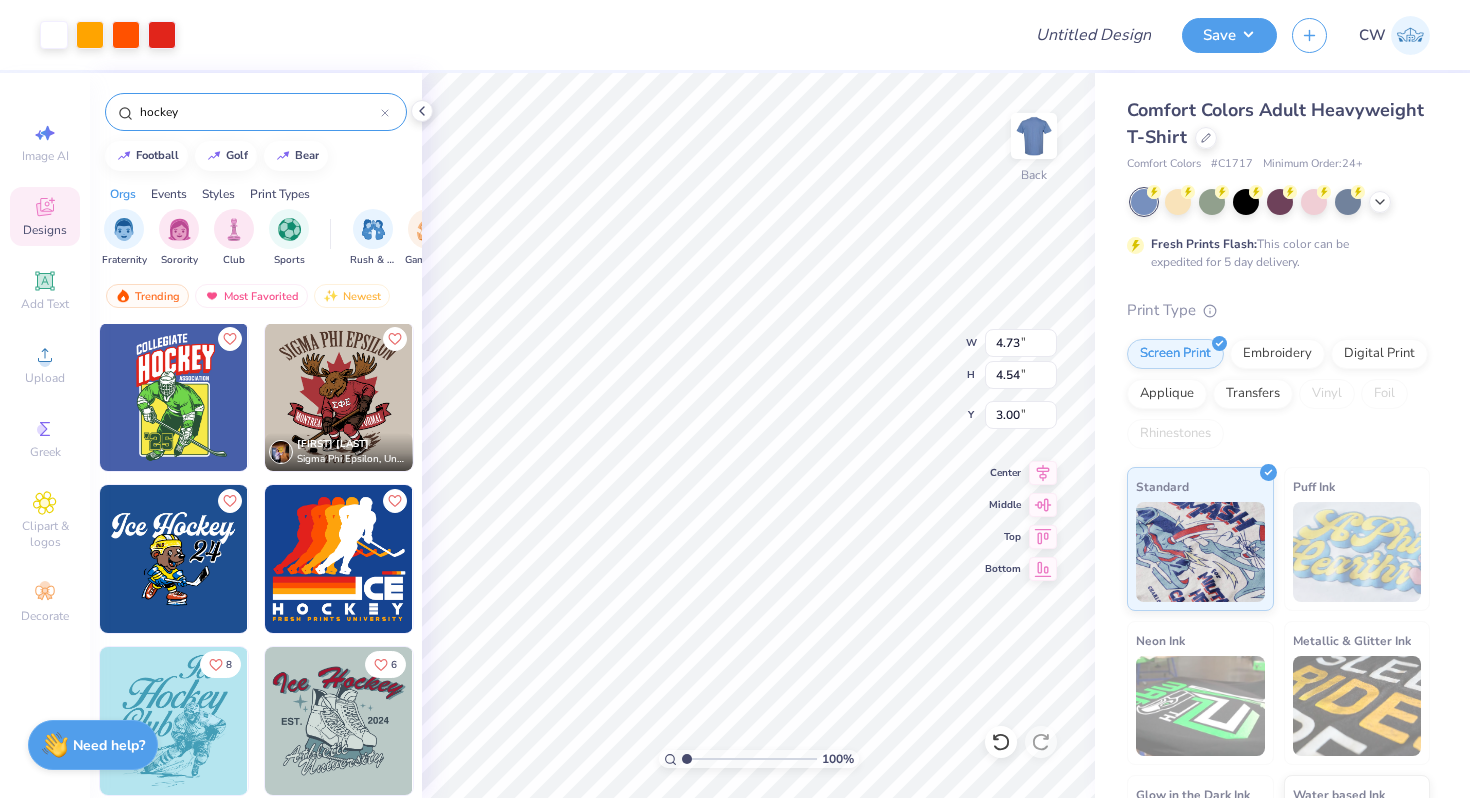type on "3.00" 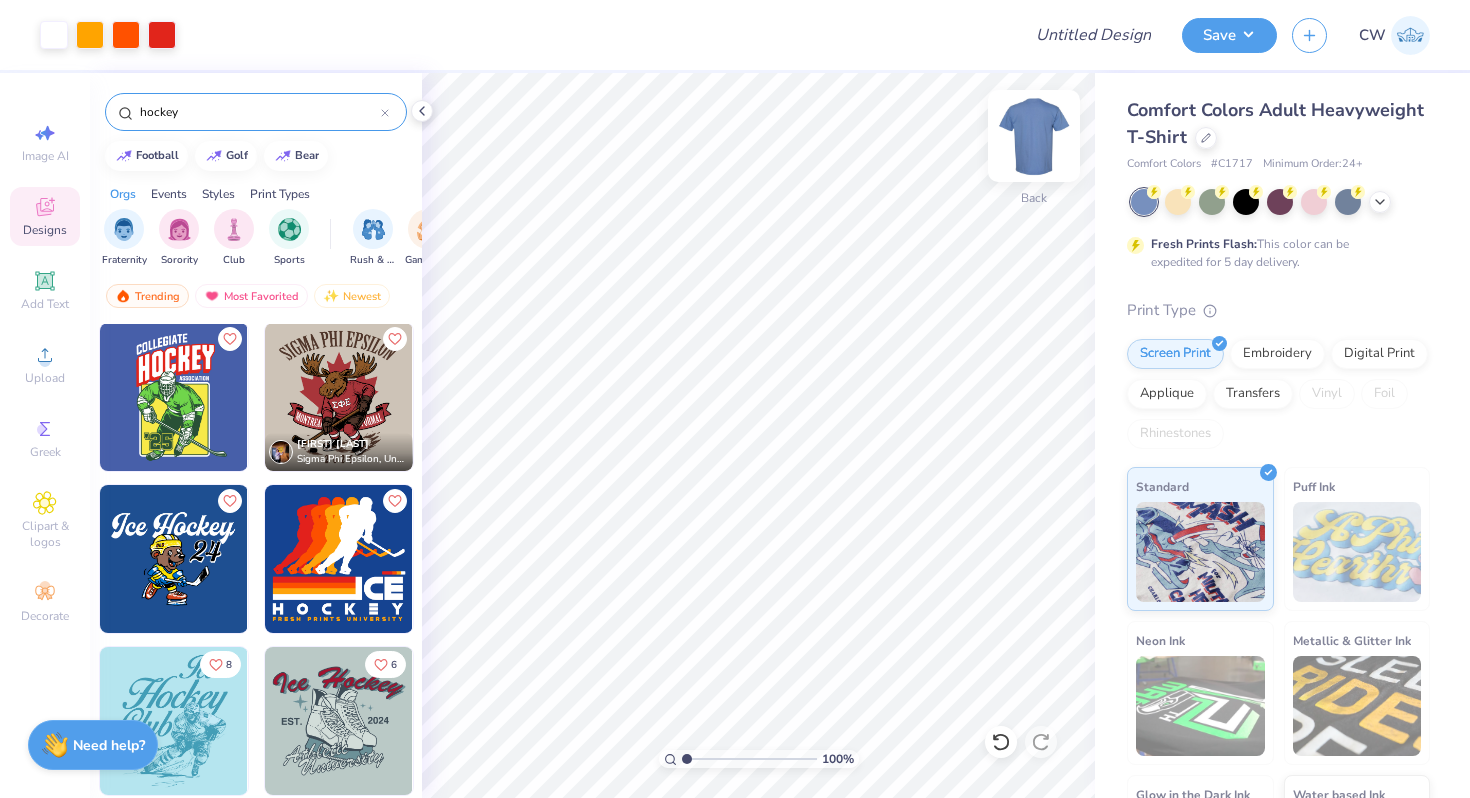 click at bounding box center [1034, 136] 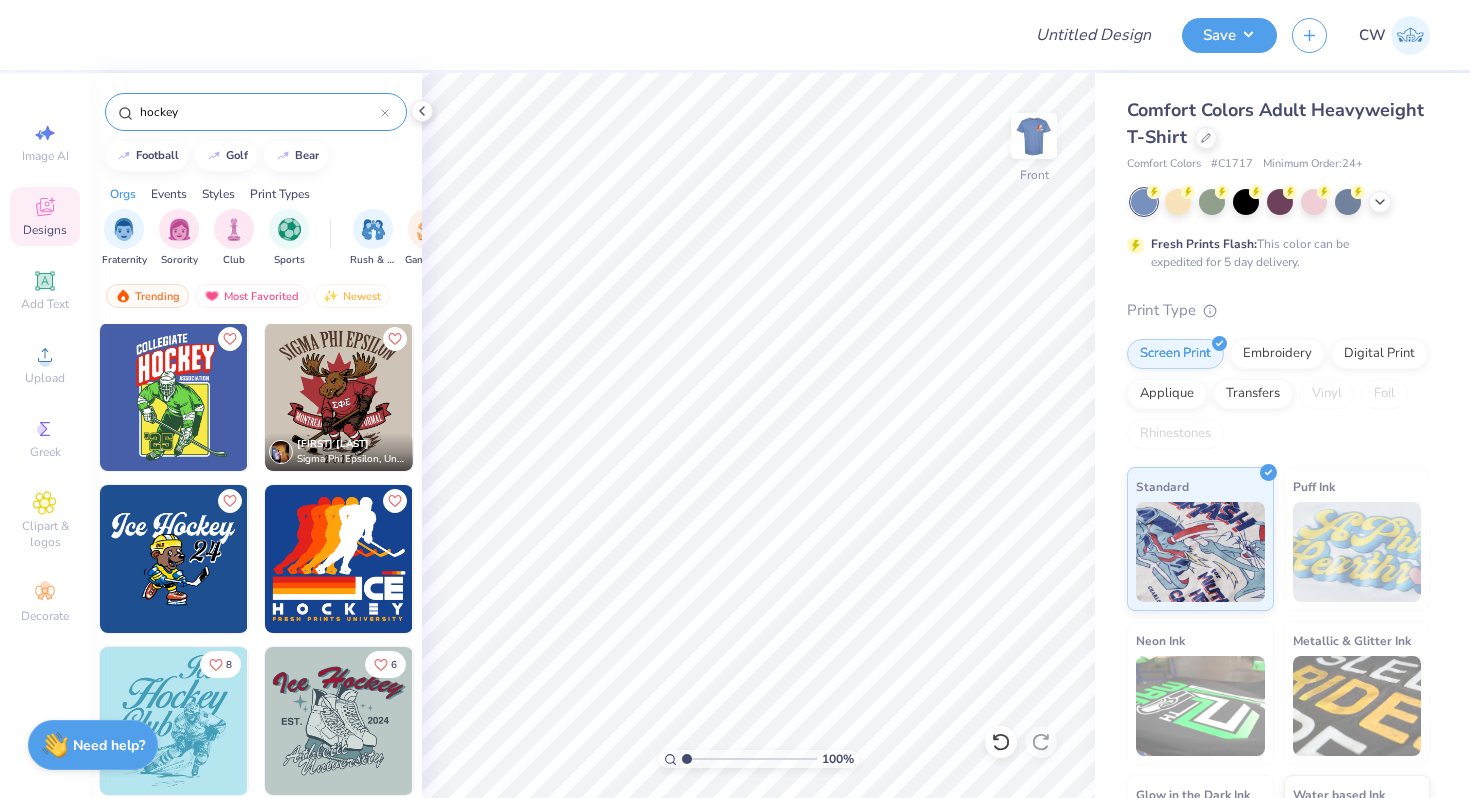 click at bounding box center [174, 397] 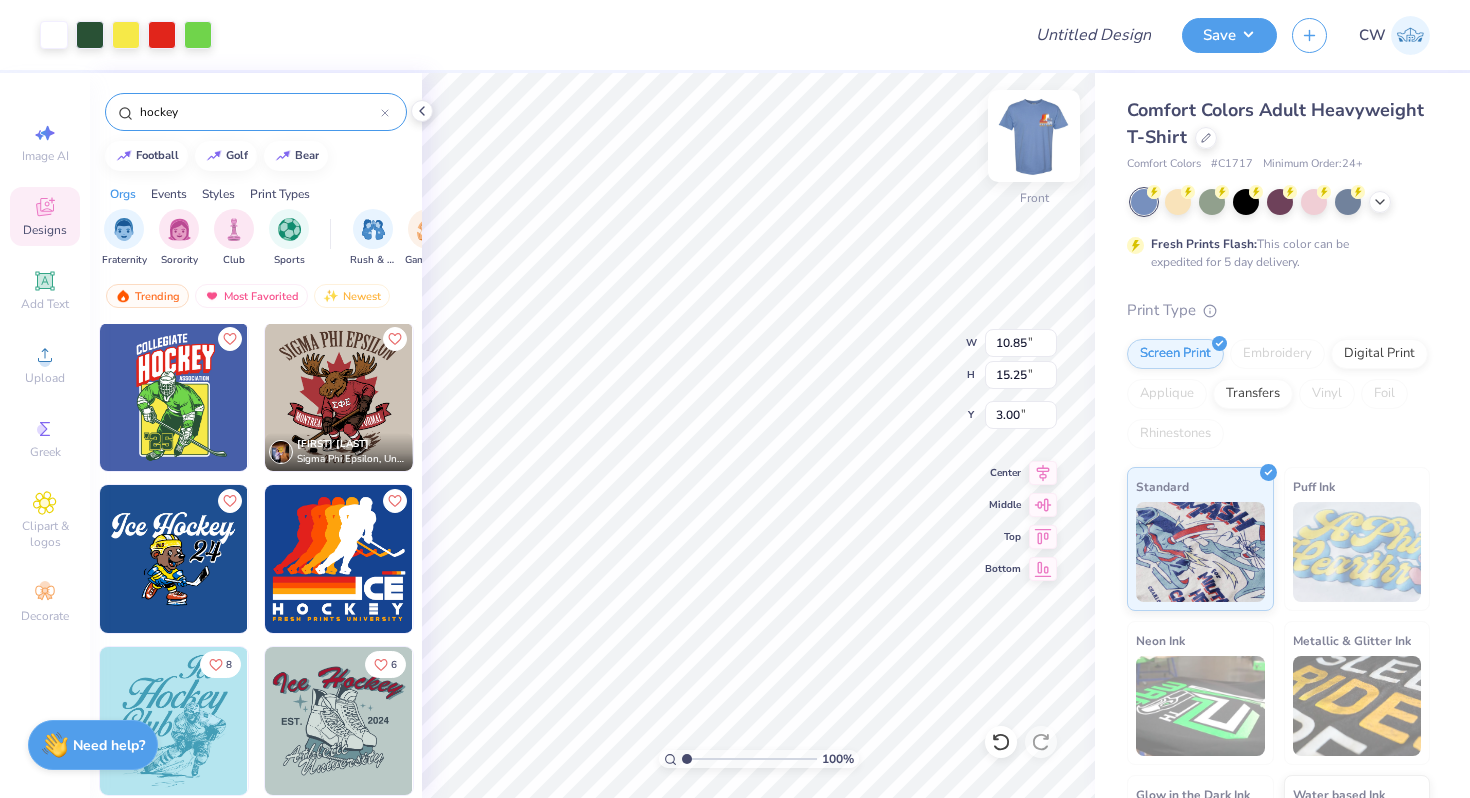 click at bounding box center (1034, 136) 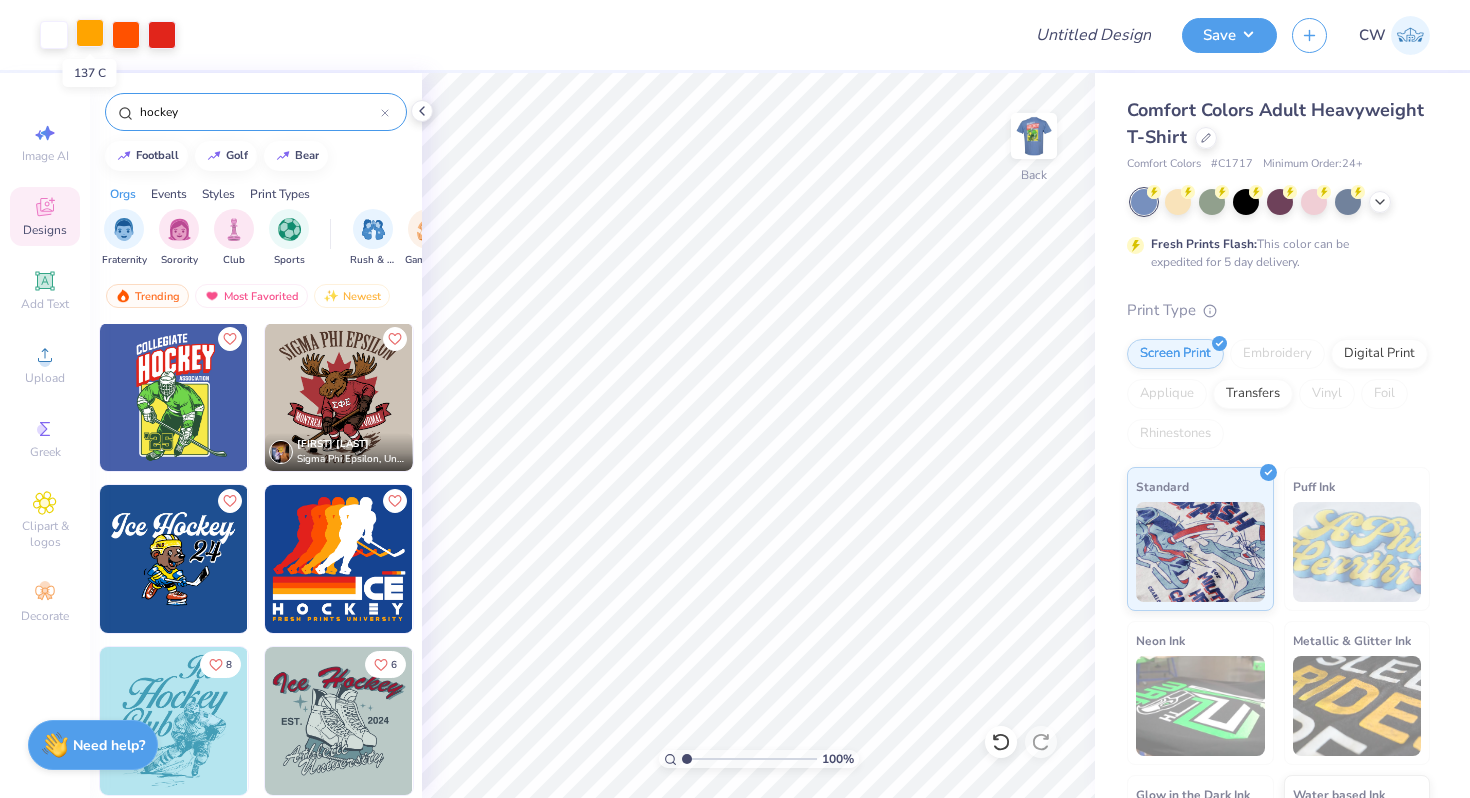 click at bounding box center [90, 33] 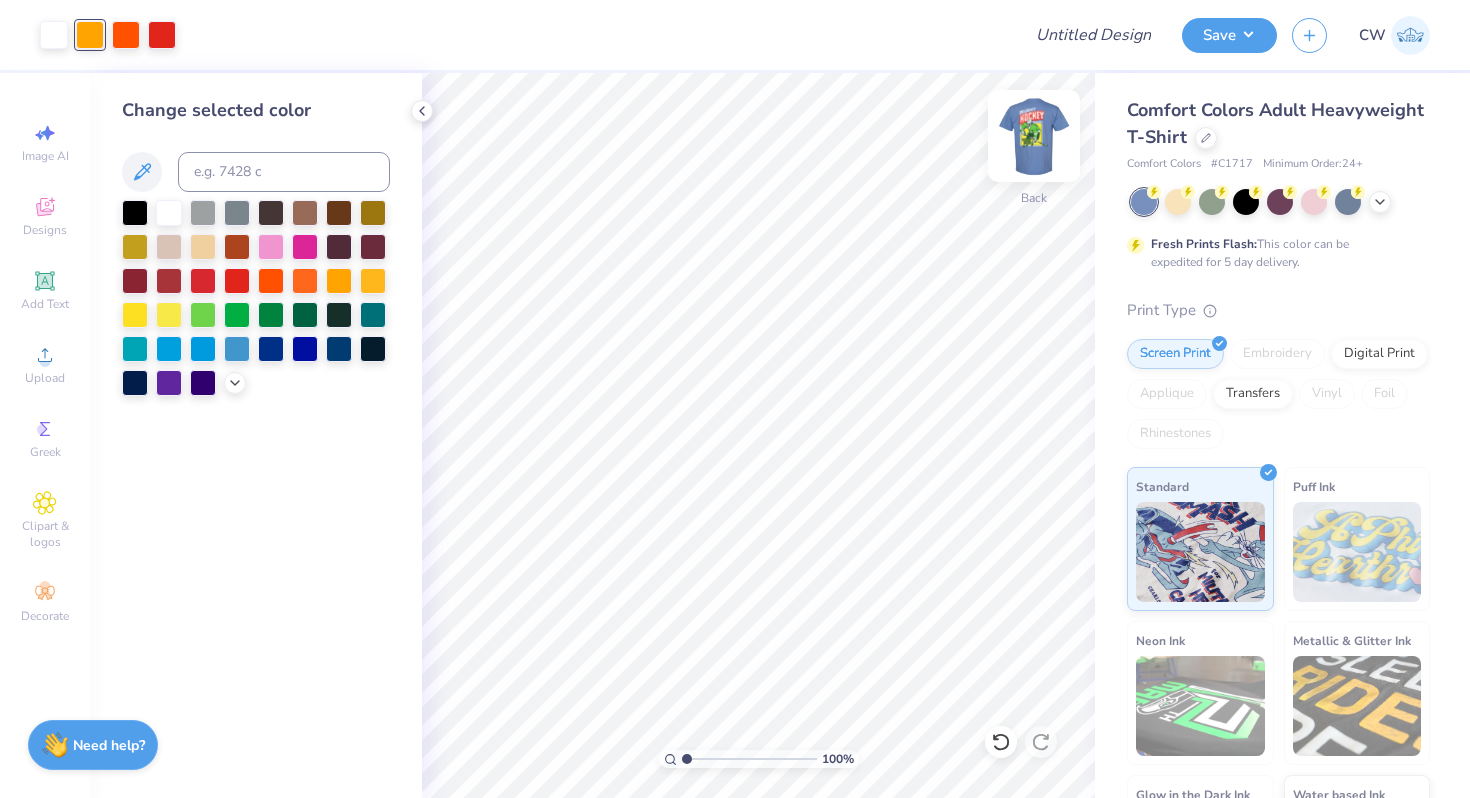 click at bounding box center (1034, 136) 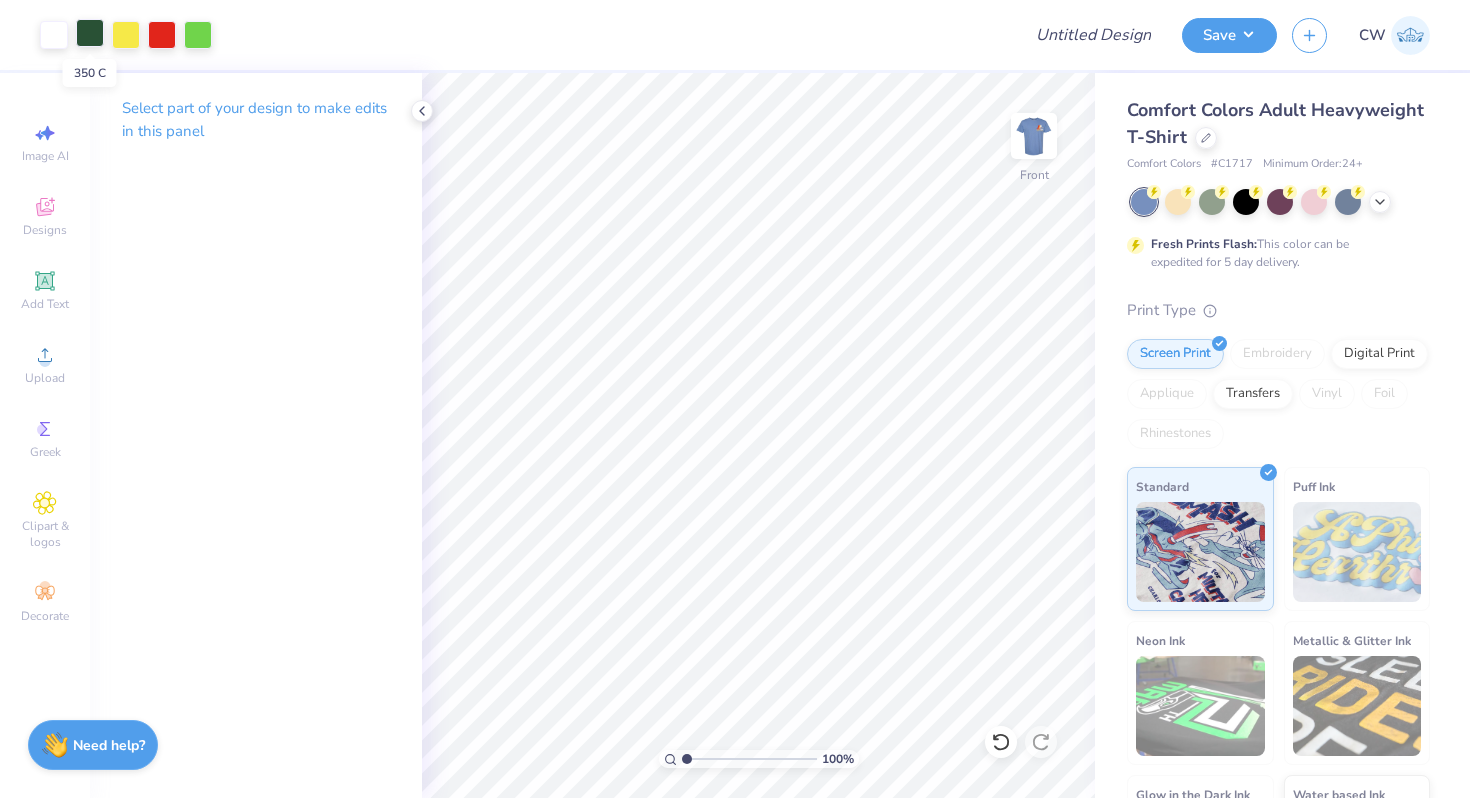click at bounding box center (90, 33) 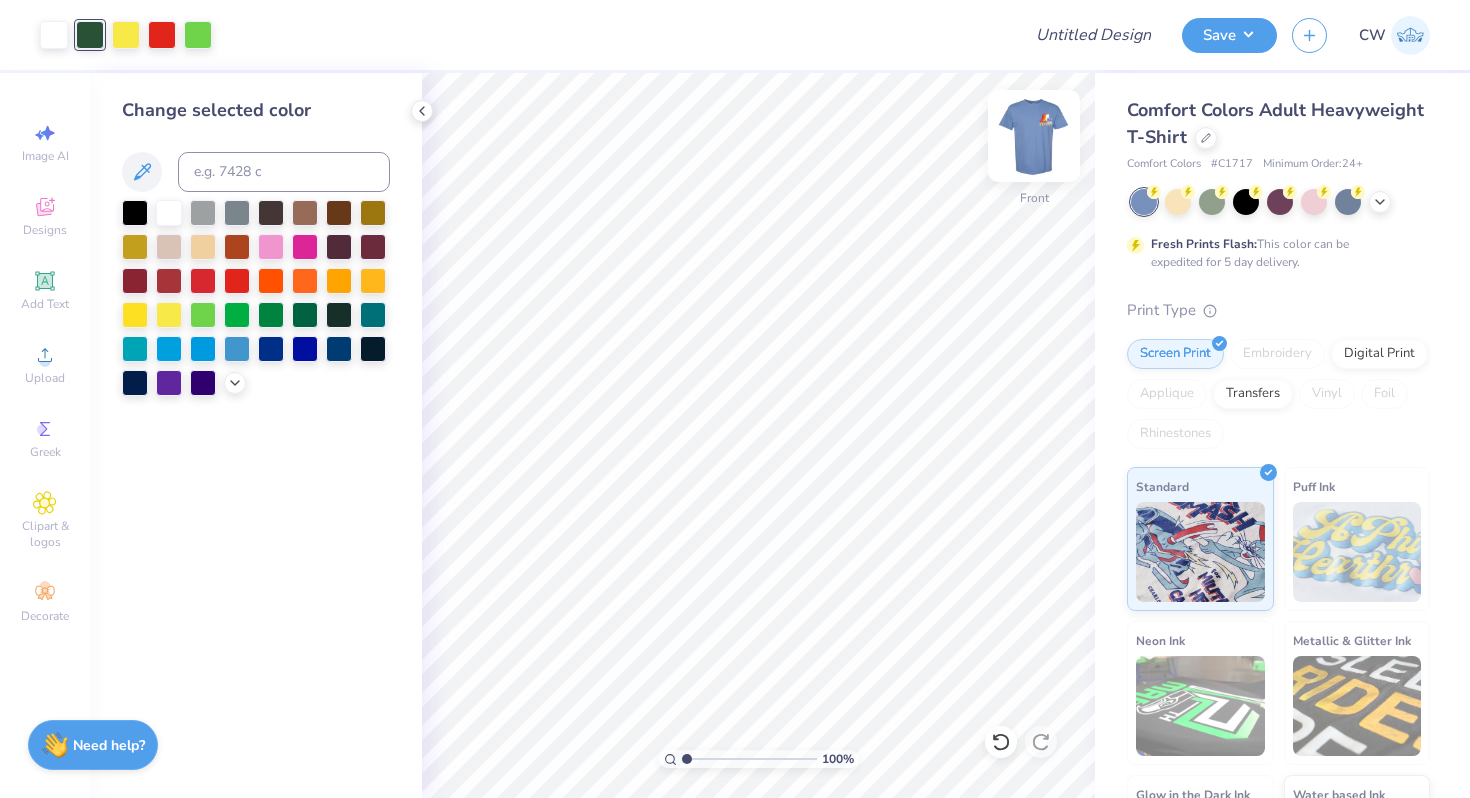 click at bounding box center (1034, 136) 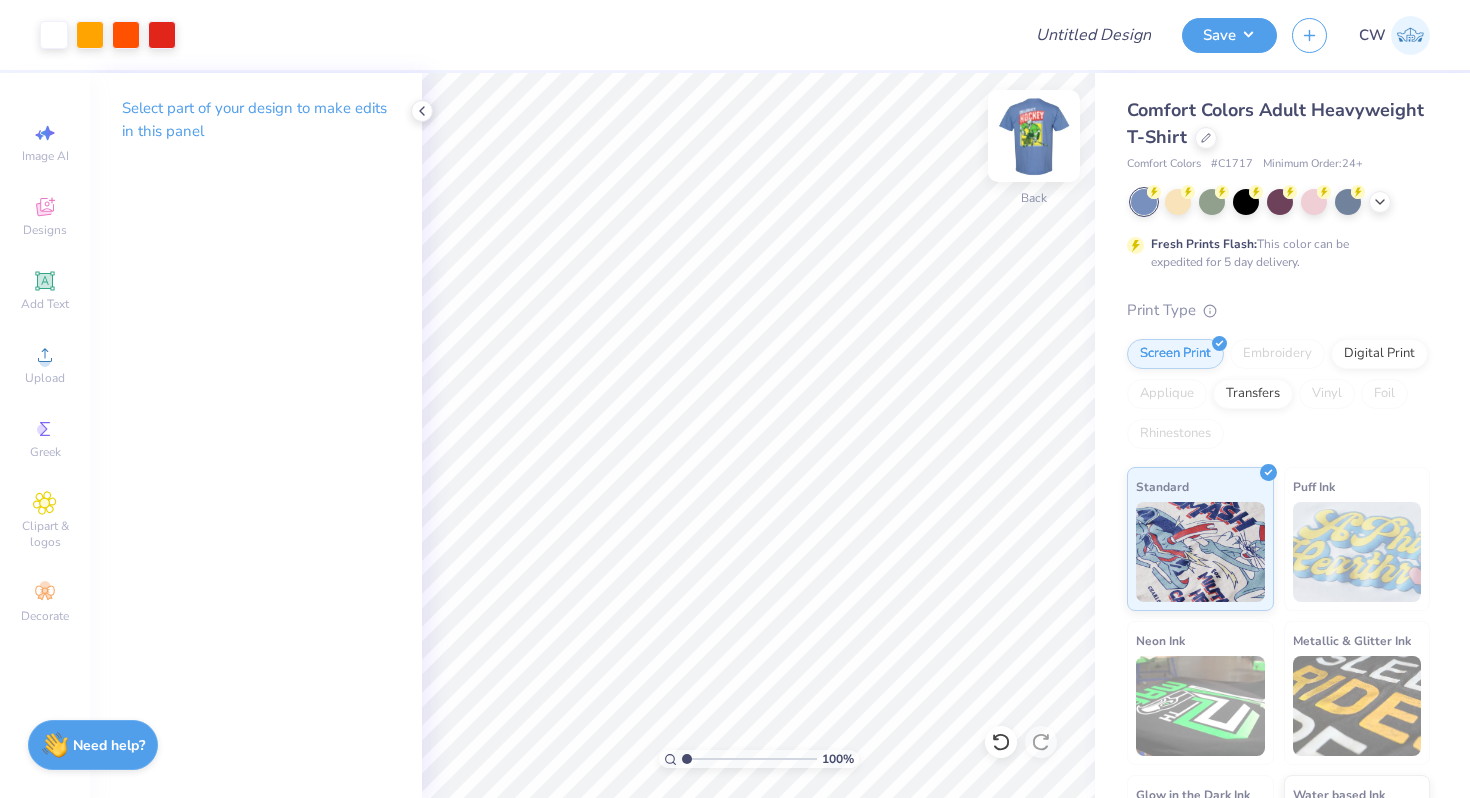 click at bounding box center (1034, 136) 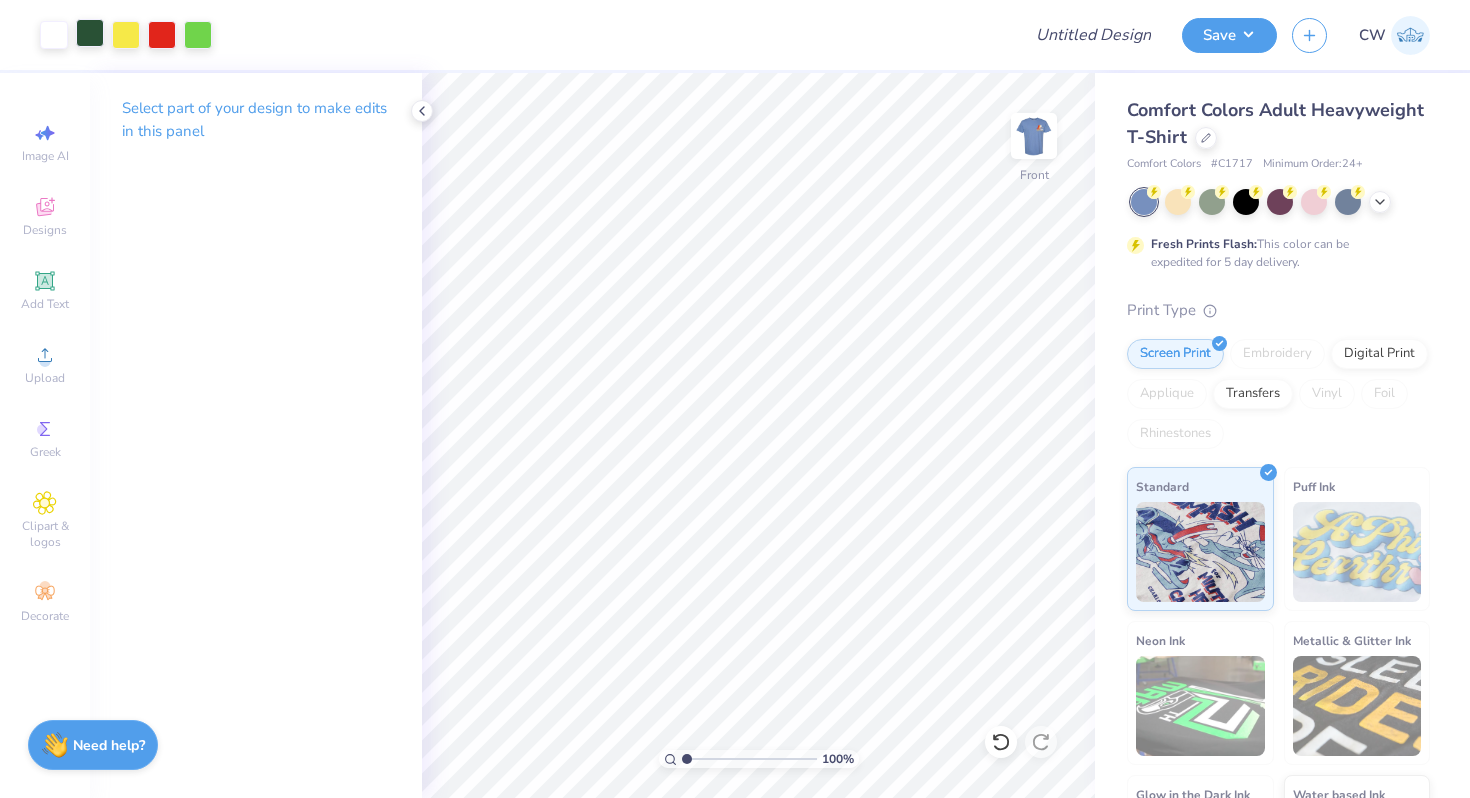 click at bounding box center (90, 33) 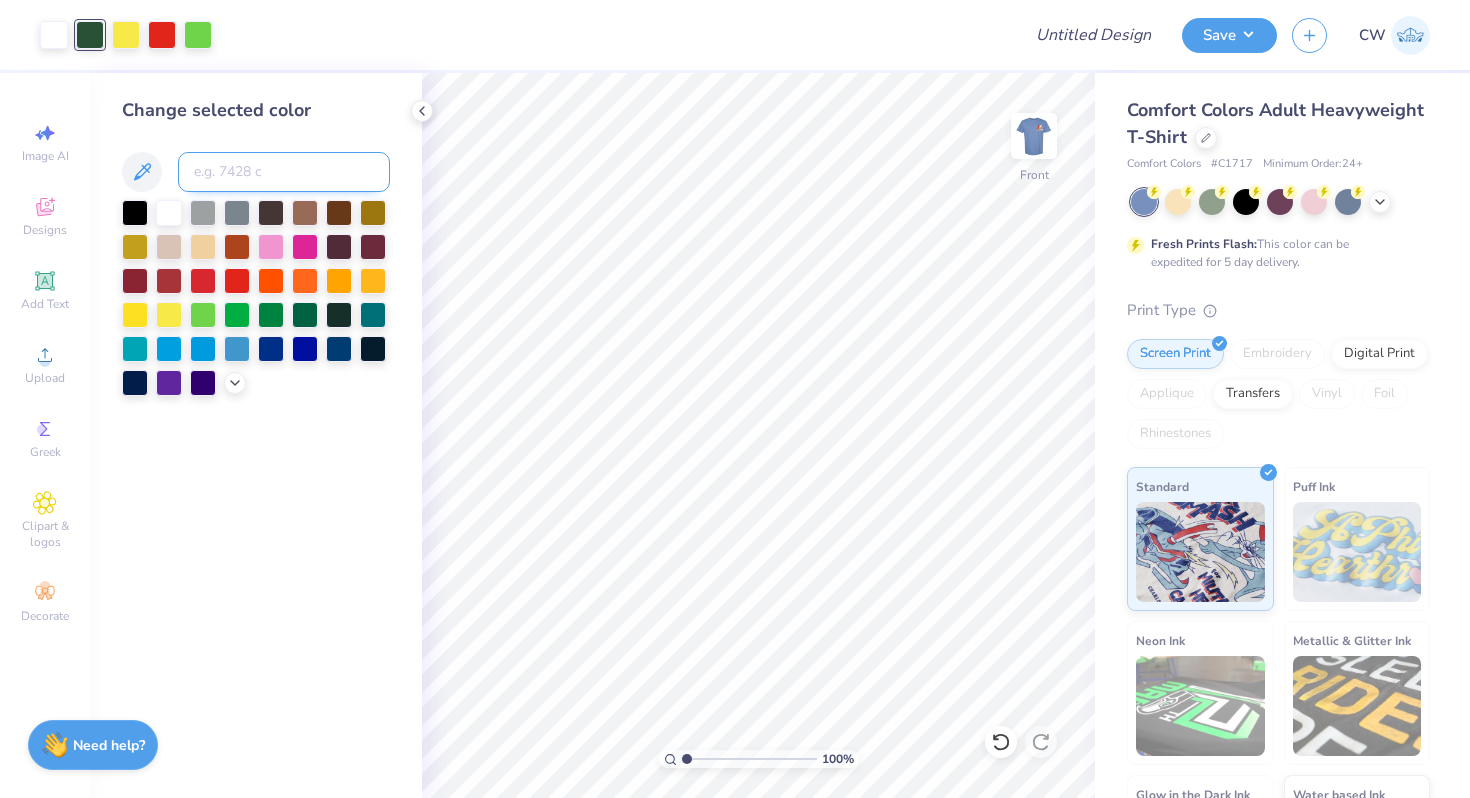 click at bounding box center (284, 172) 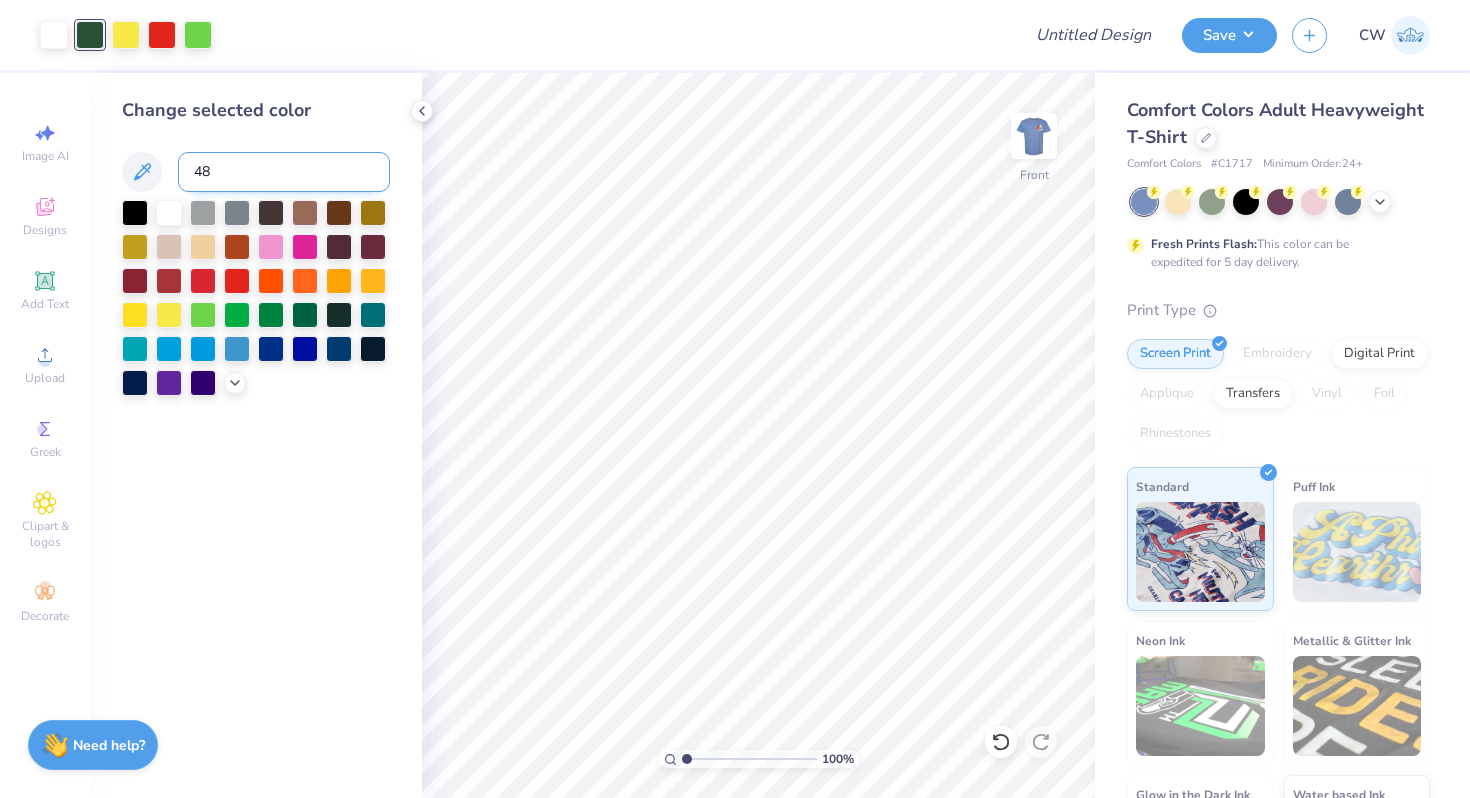 type on "485" 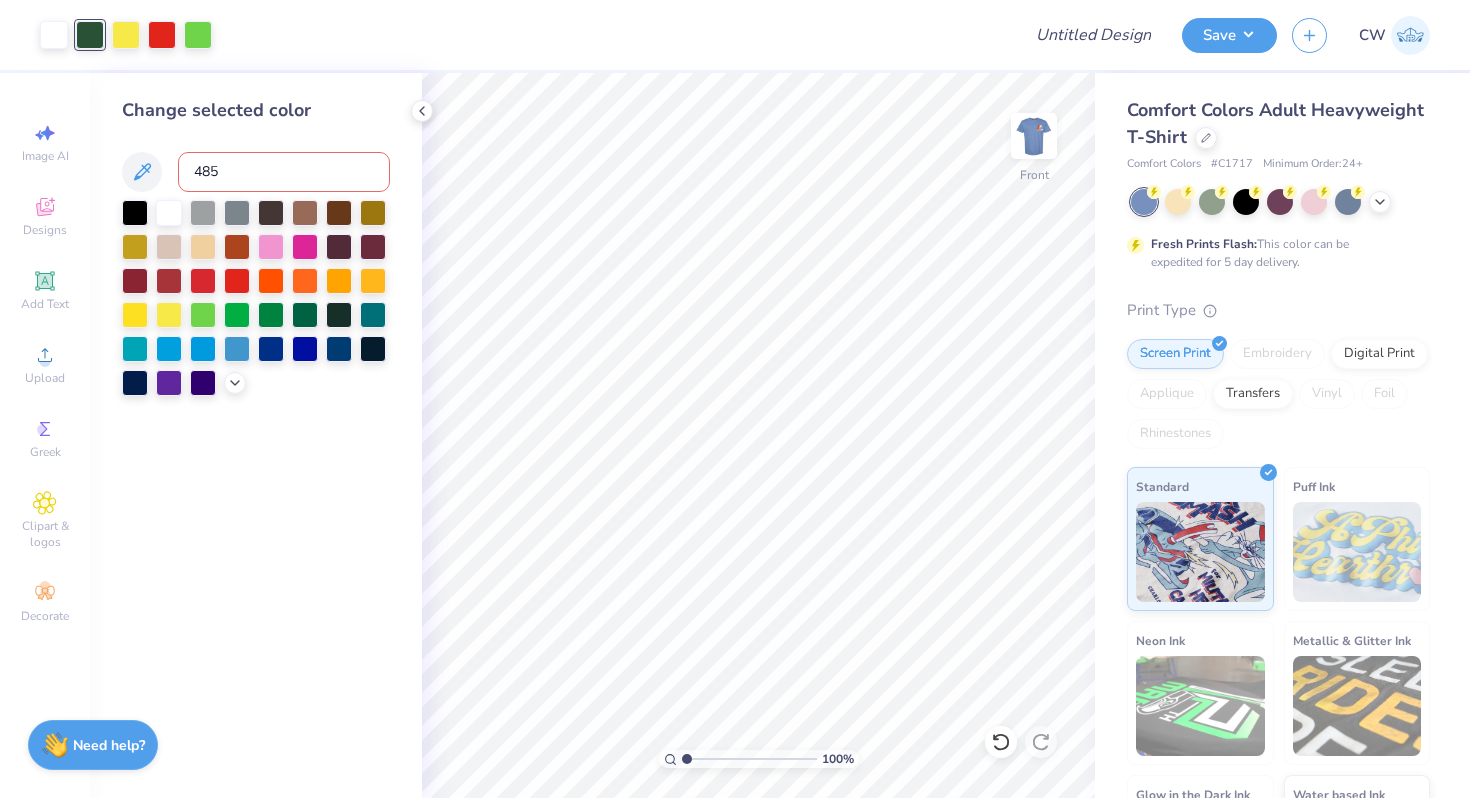type 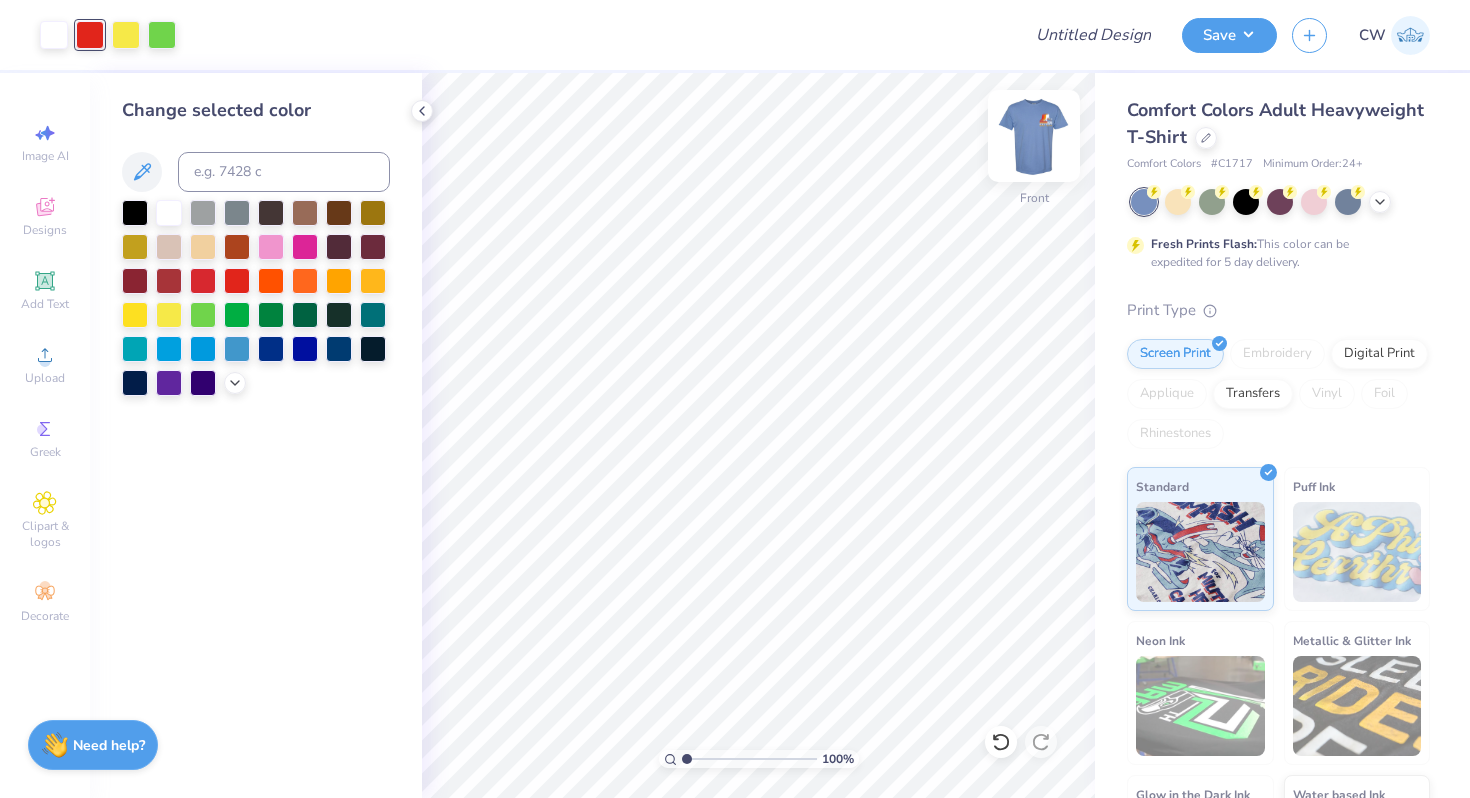 click at bounding box center [1034, 136] 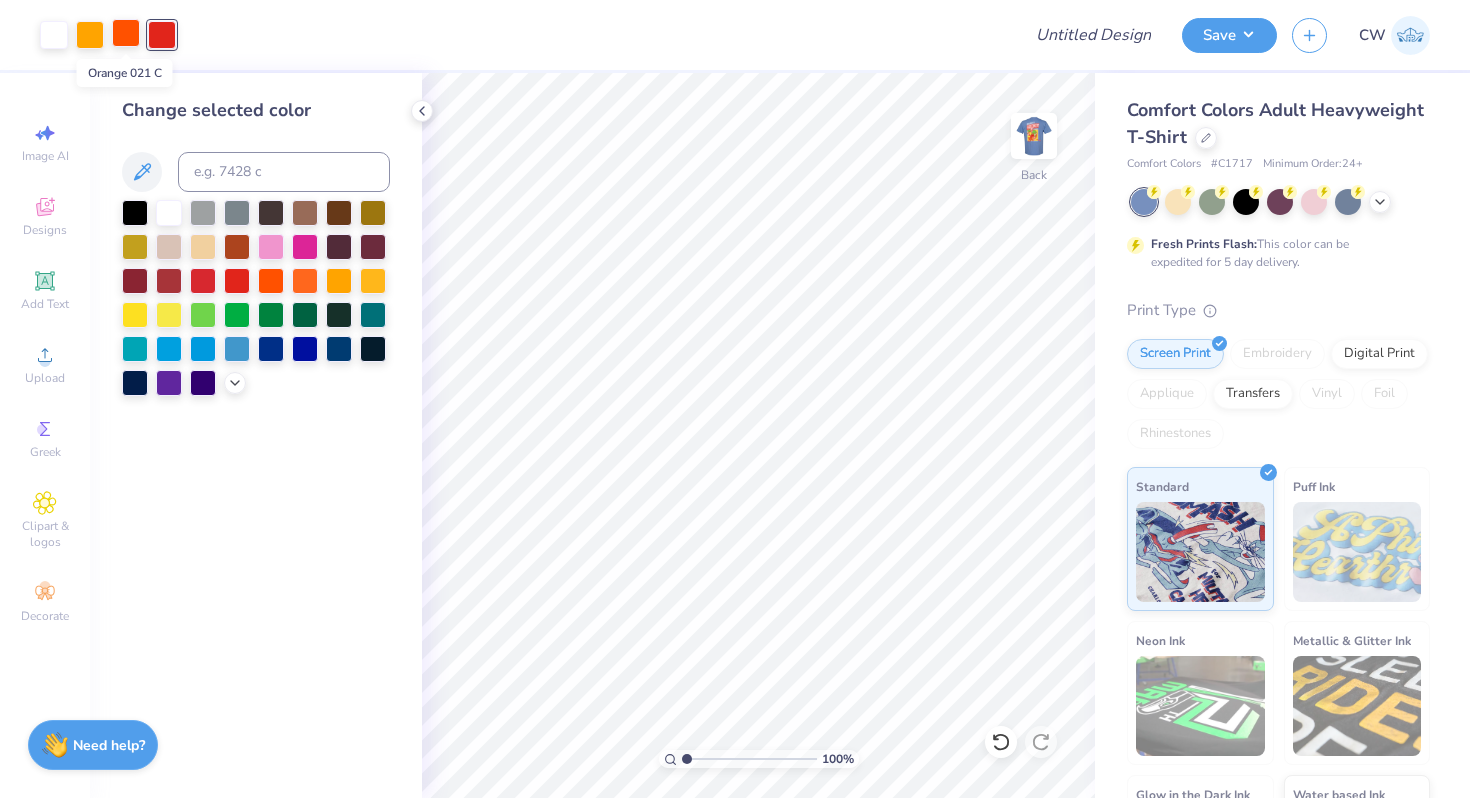 click at bounding box center [126, 33] 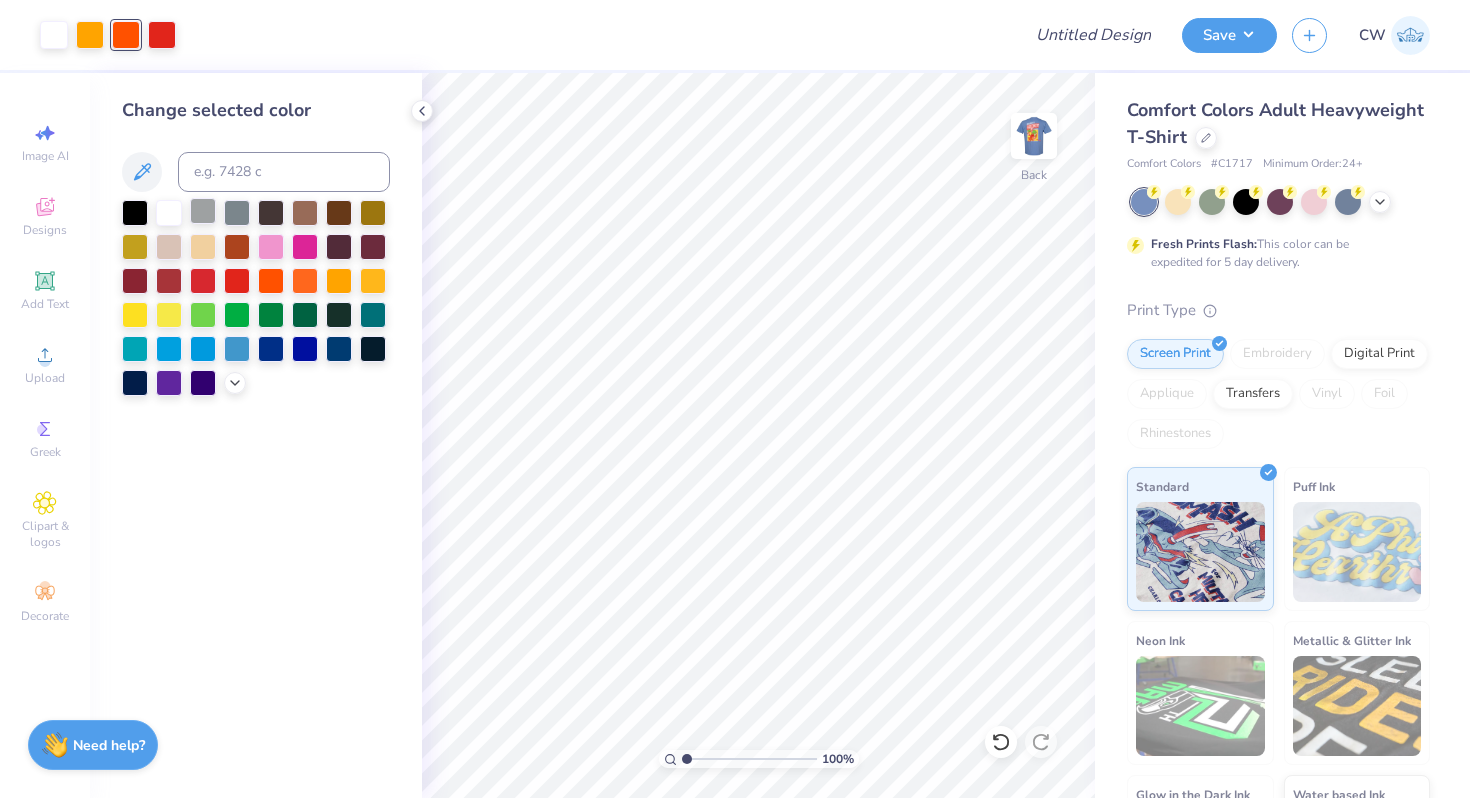 click at bounding box center [1034, 136] 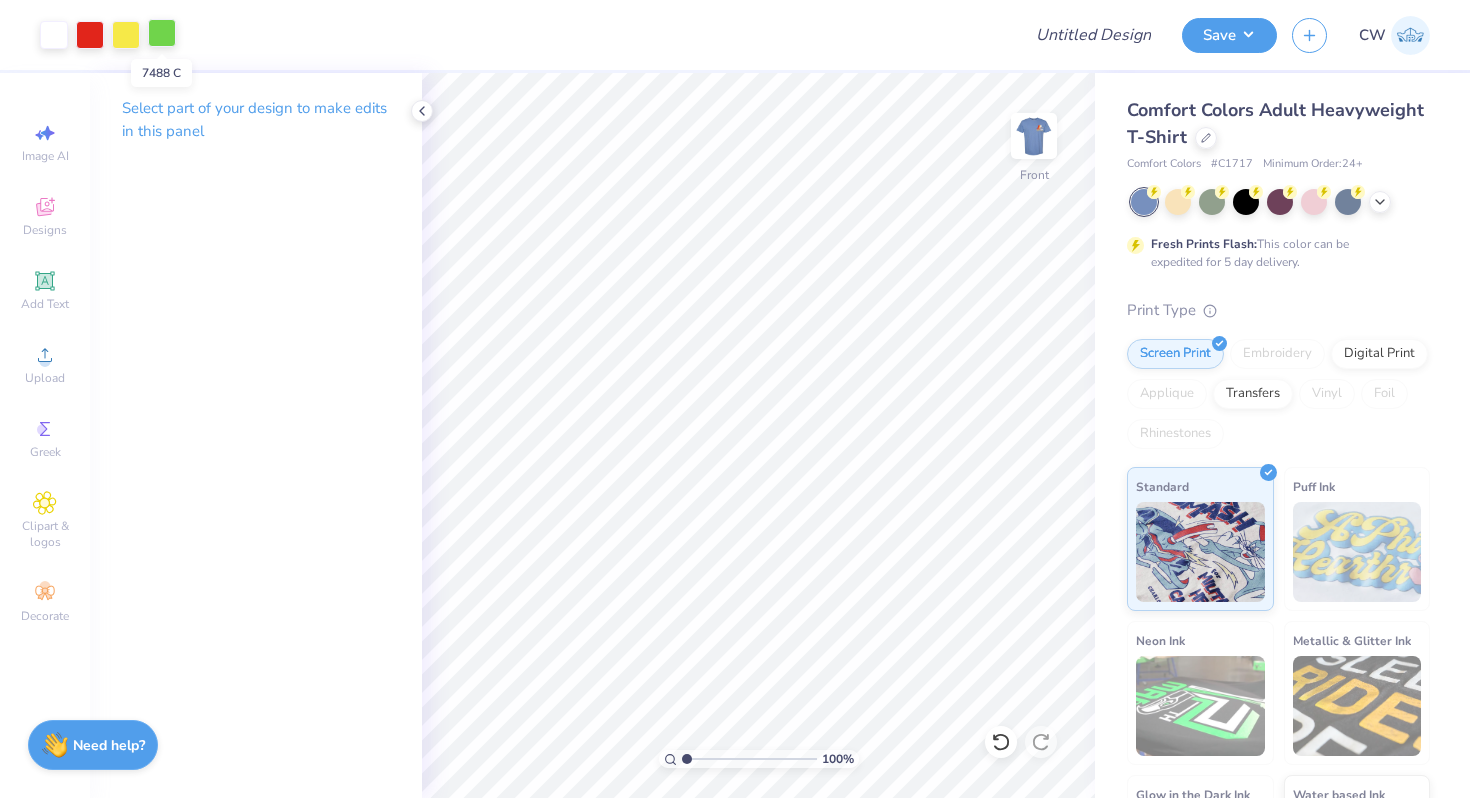 click at bounding box center [162, 33] 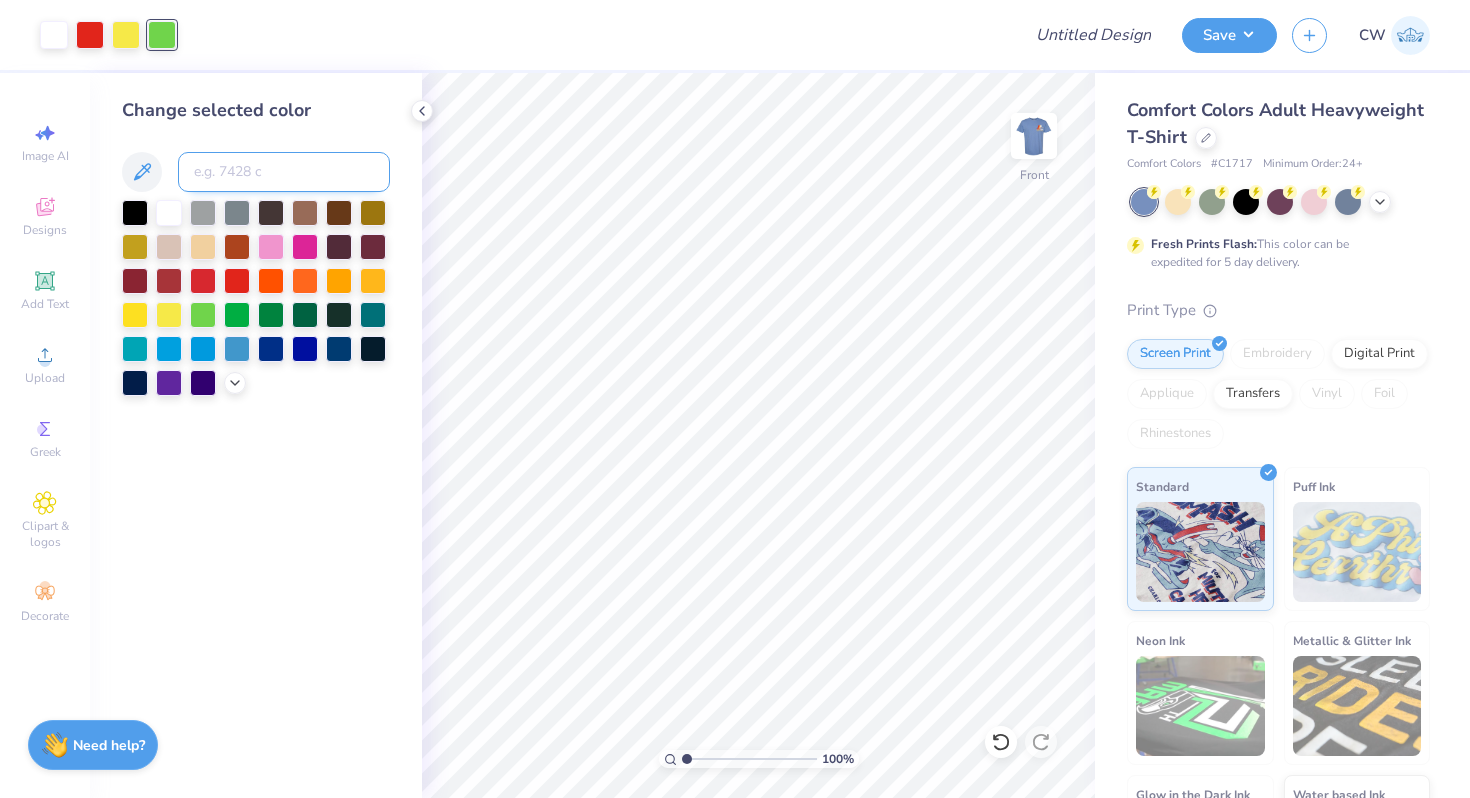 click at bounding box center [284, 172] 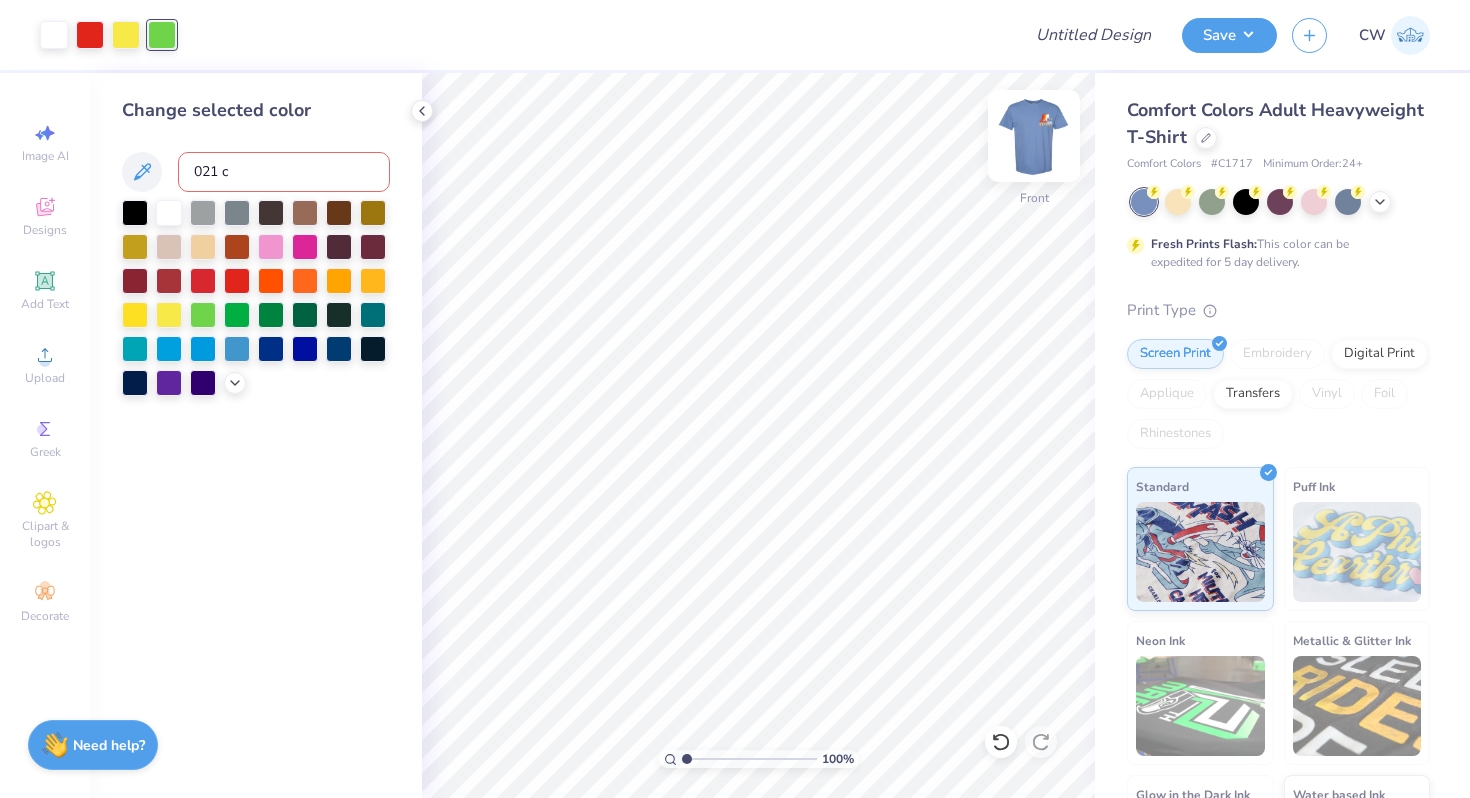 type on "021 c" 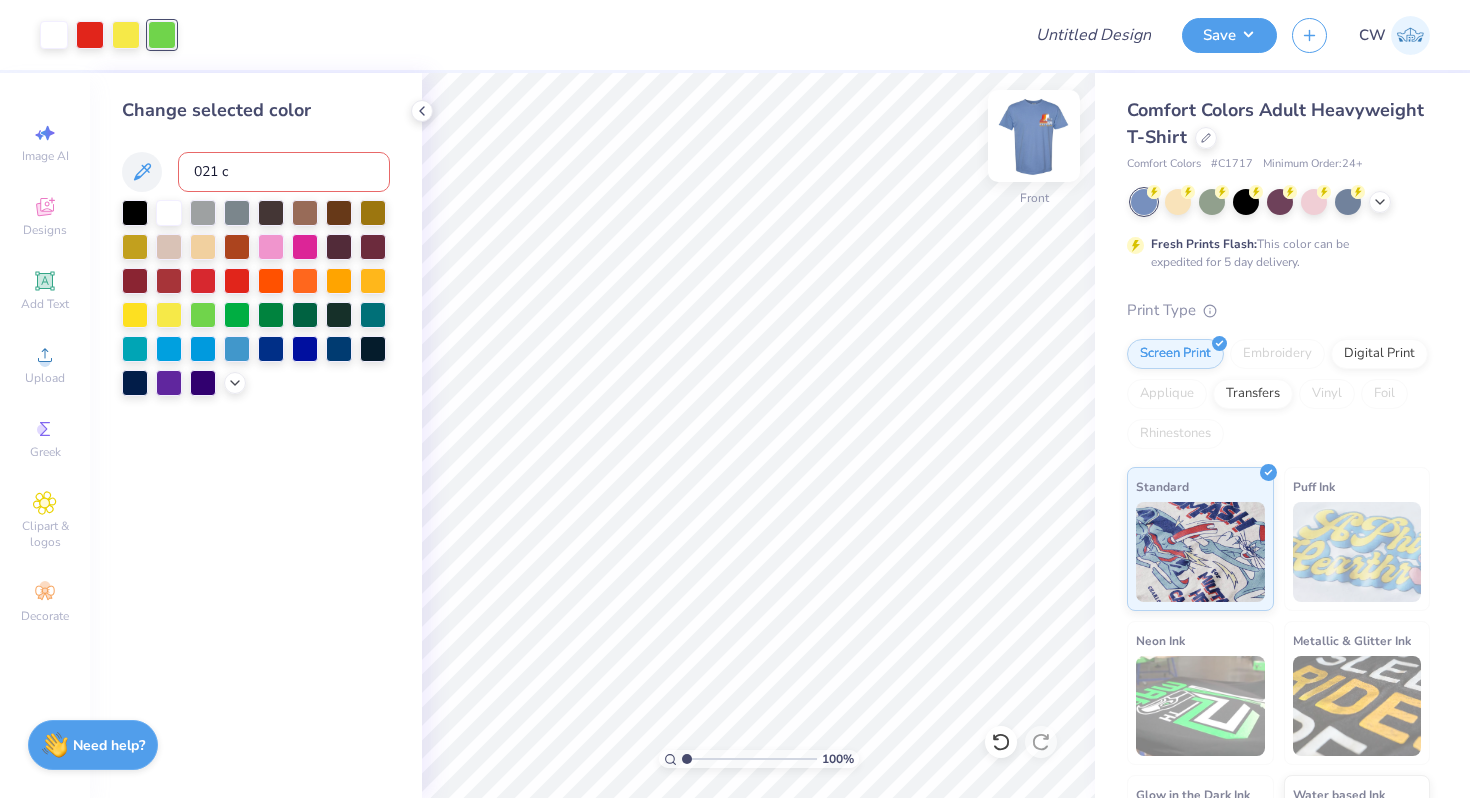 click at bounding box center (1034, 136) 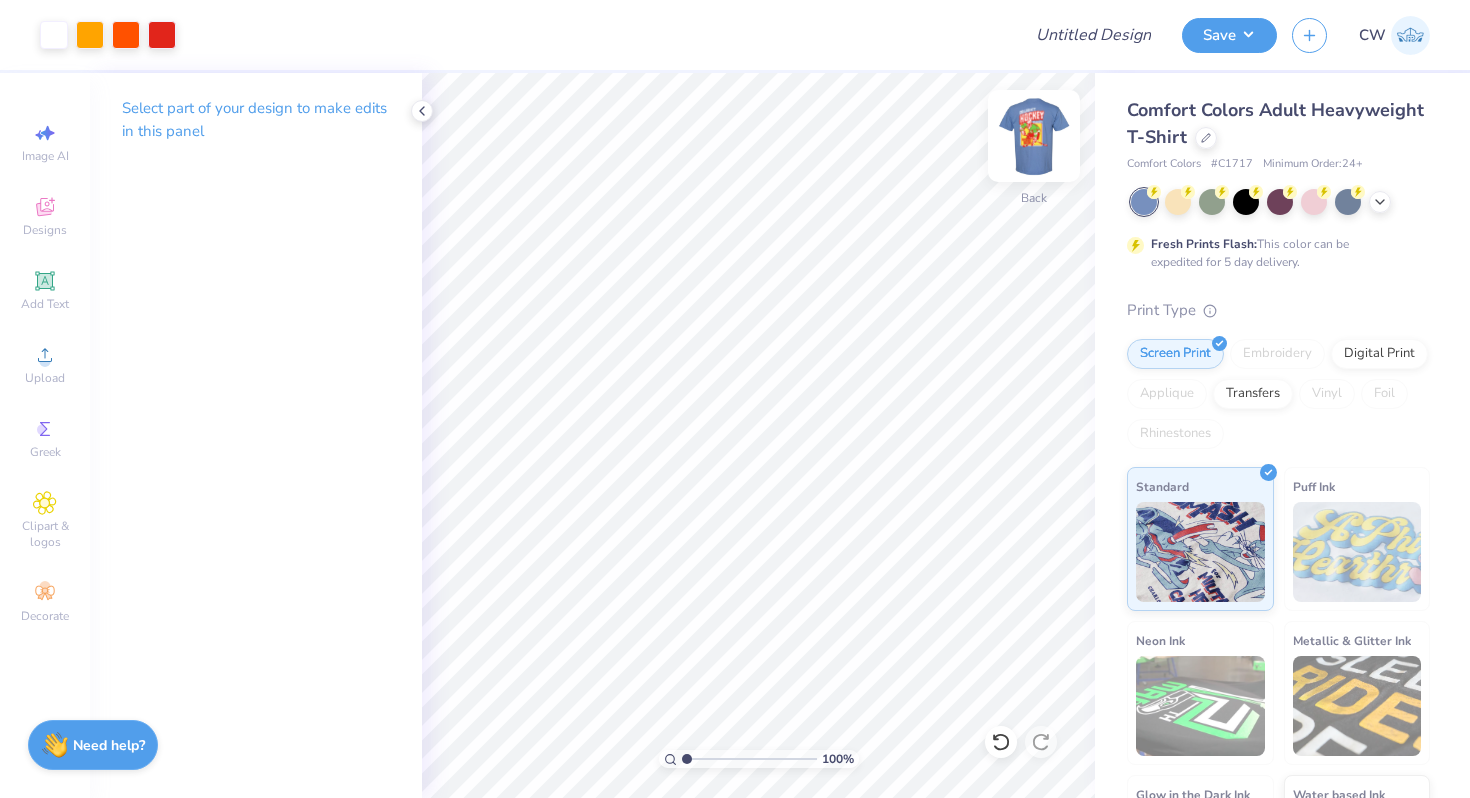 click at bounding box center (1034, 136) 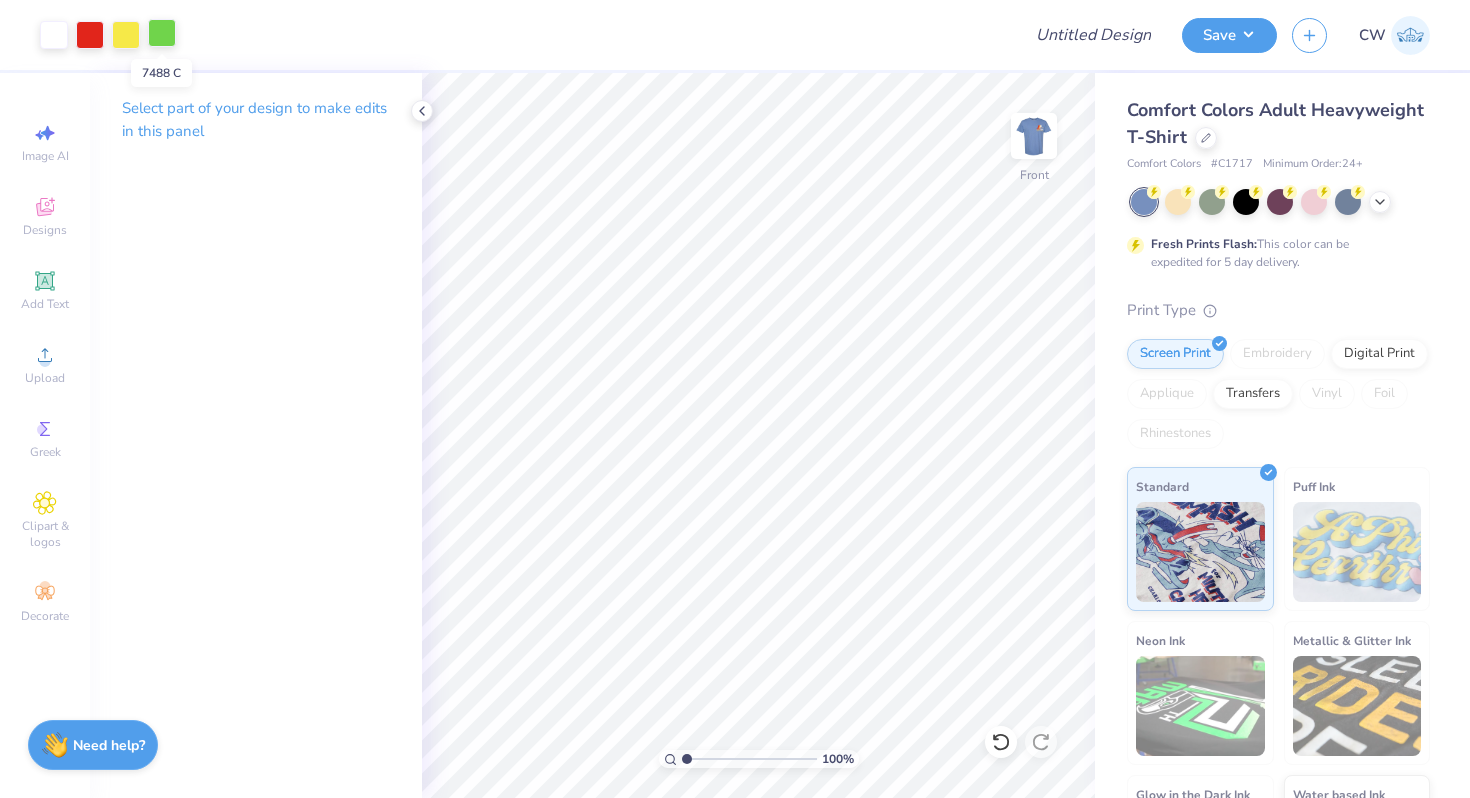 click at bounding box center [162, 33] 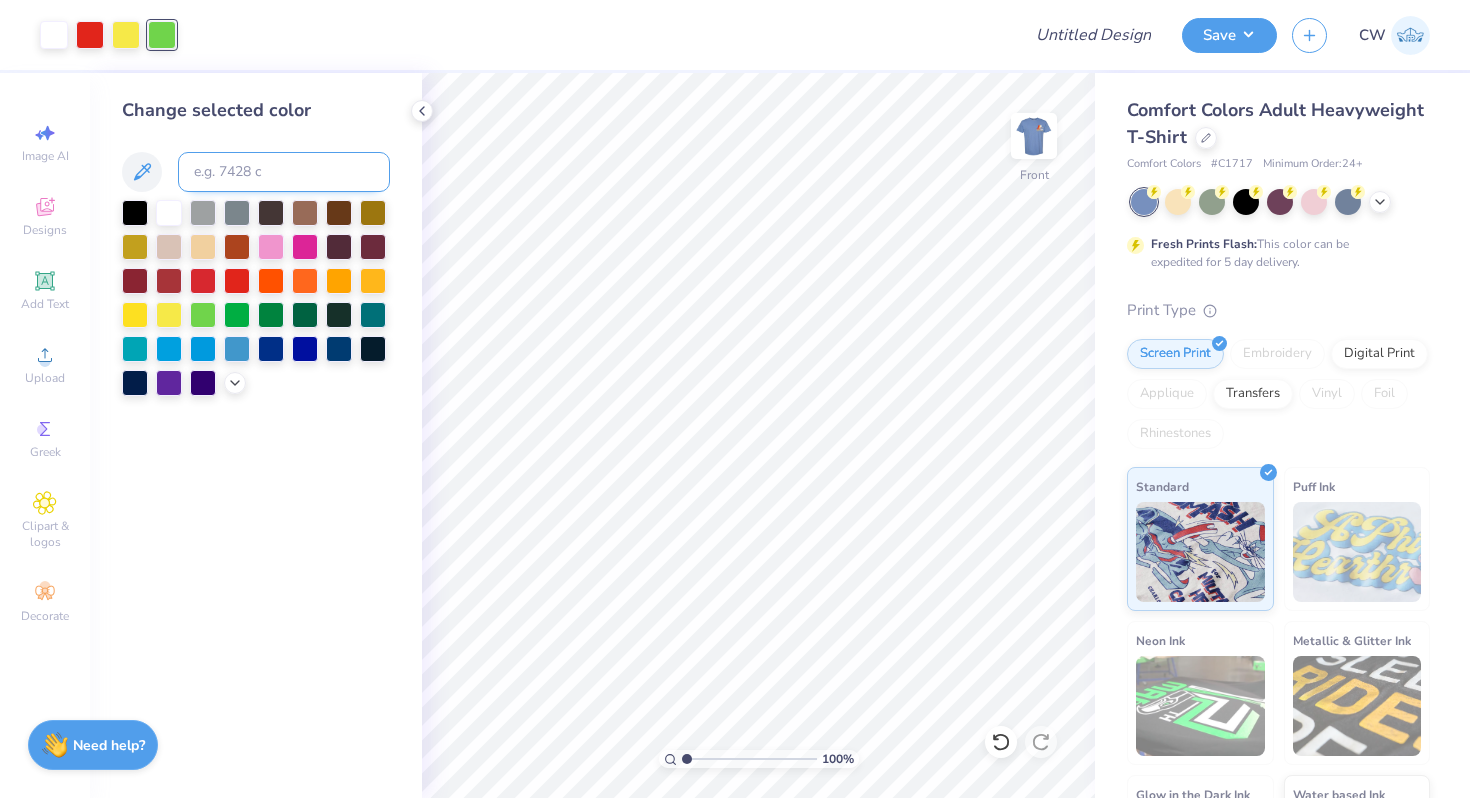 click at bounding box center (284, 172) 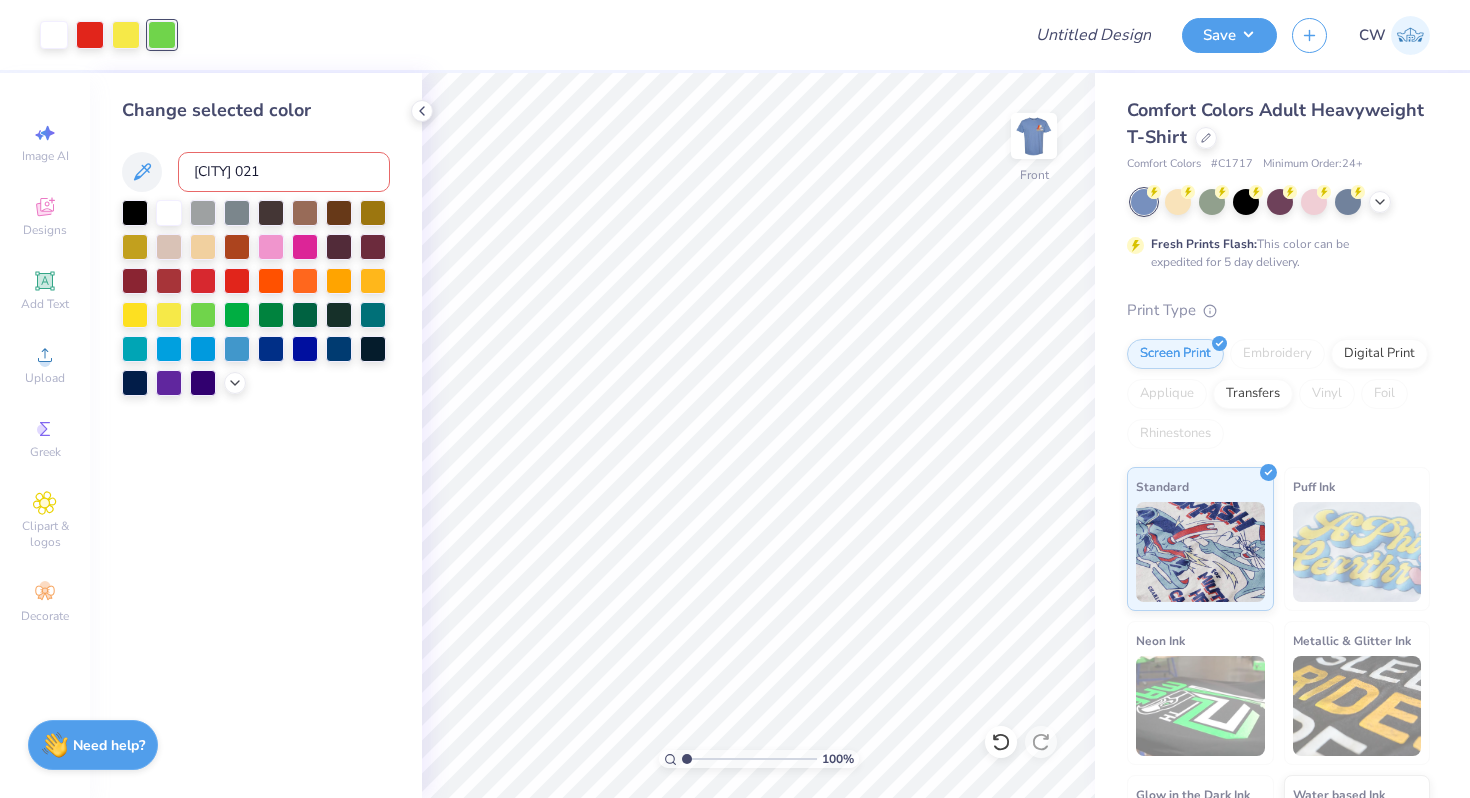 type on "Orange 021" 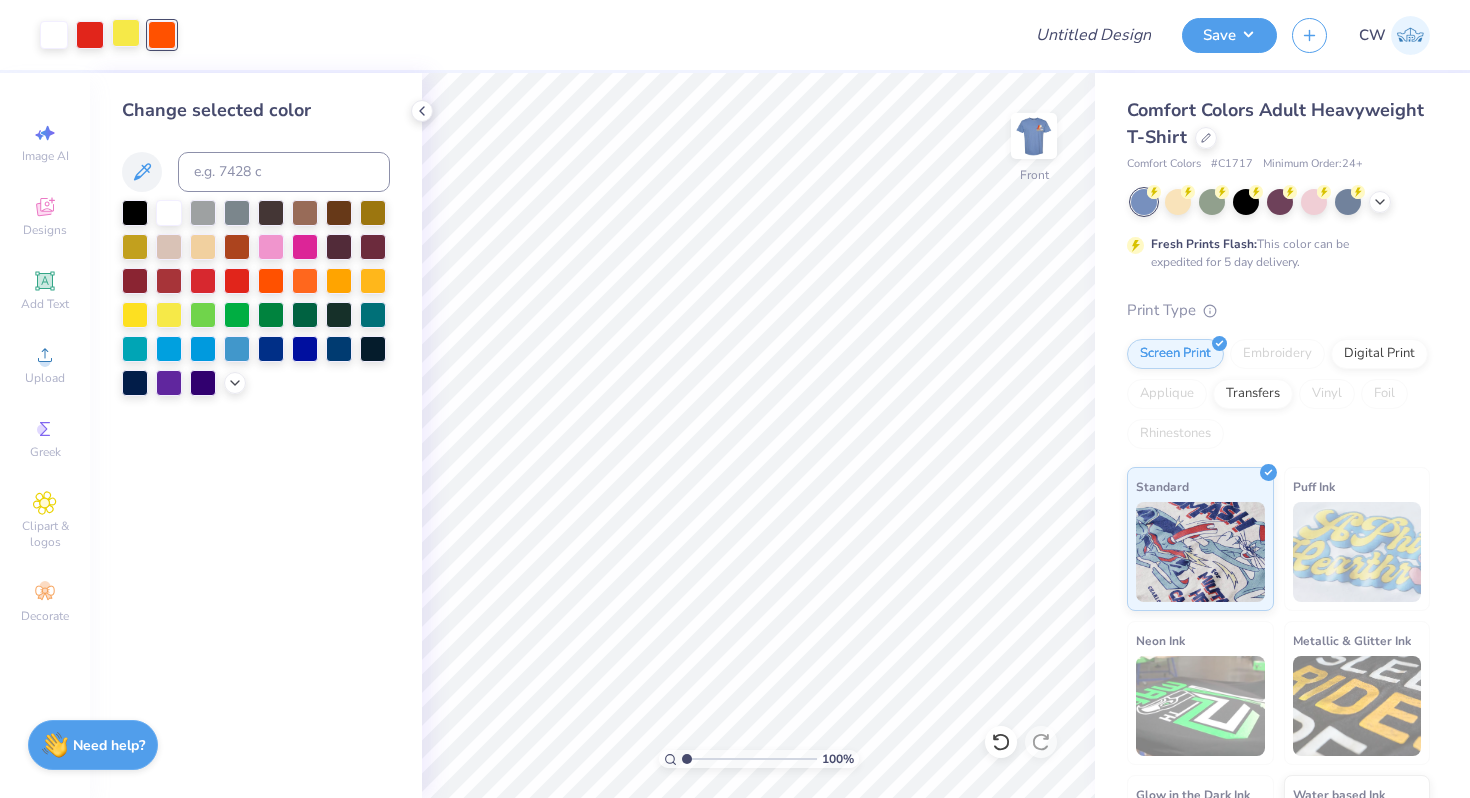 click at bounding box center [1034, 136] 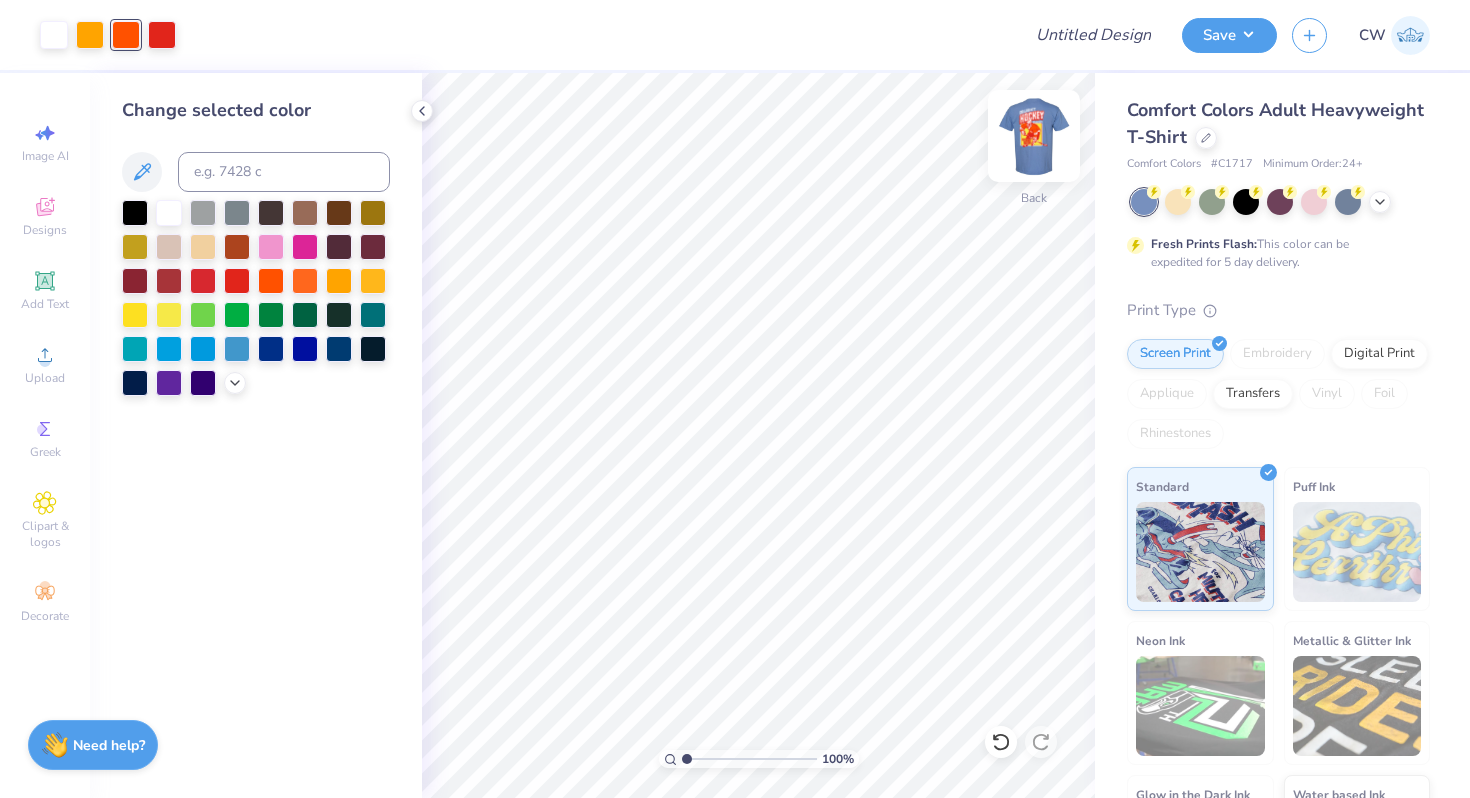 click at bounding box center [1034, 136] 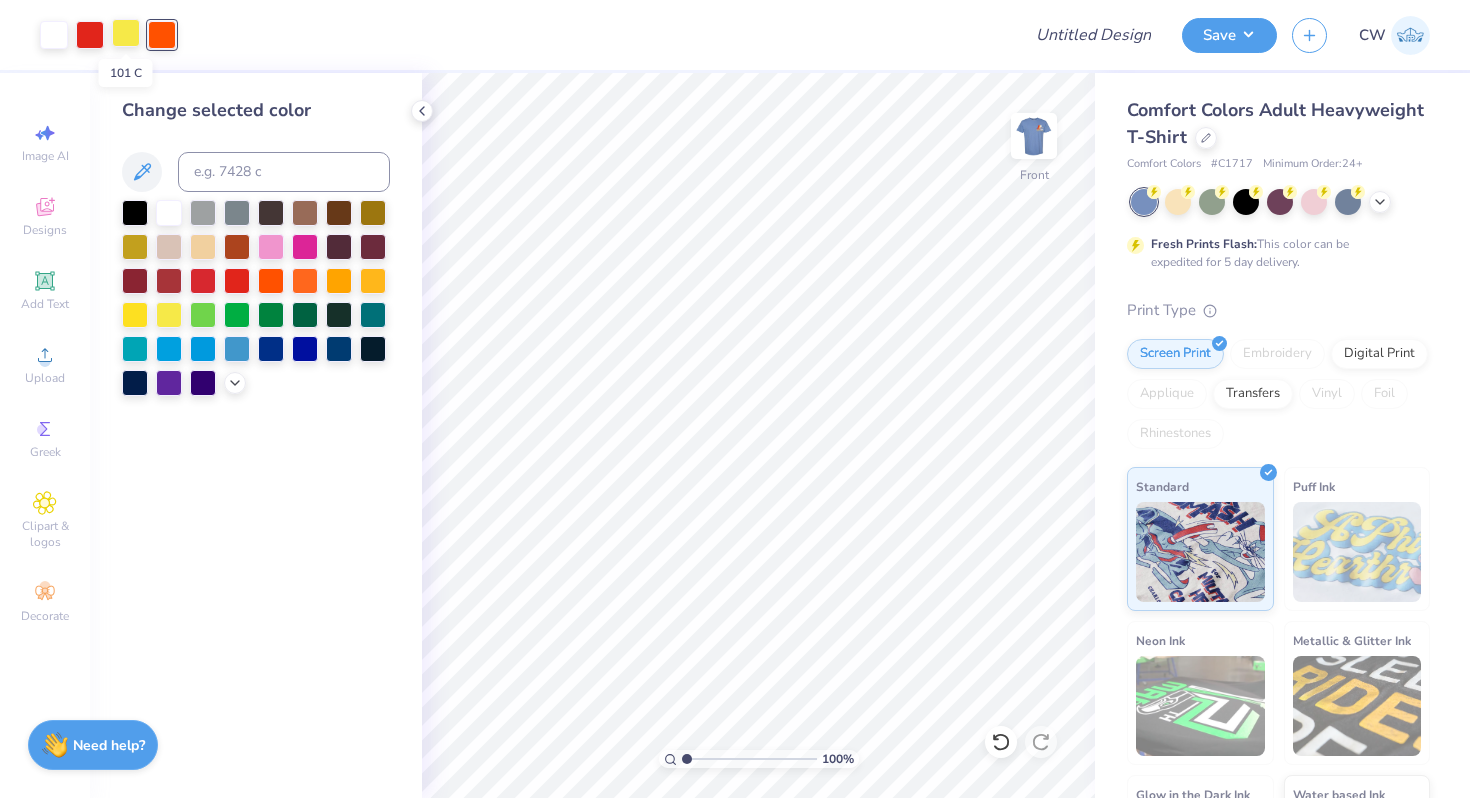 click at bounding box center (126, 33) 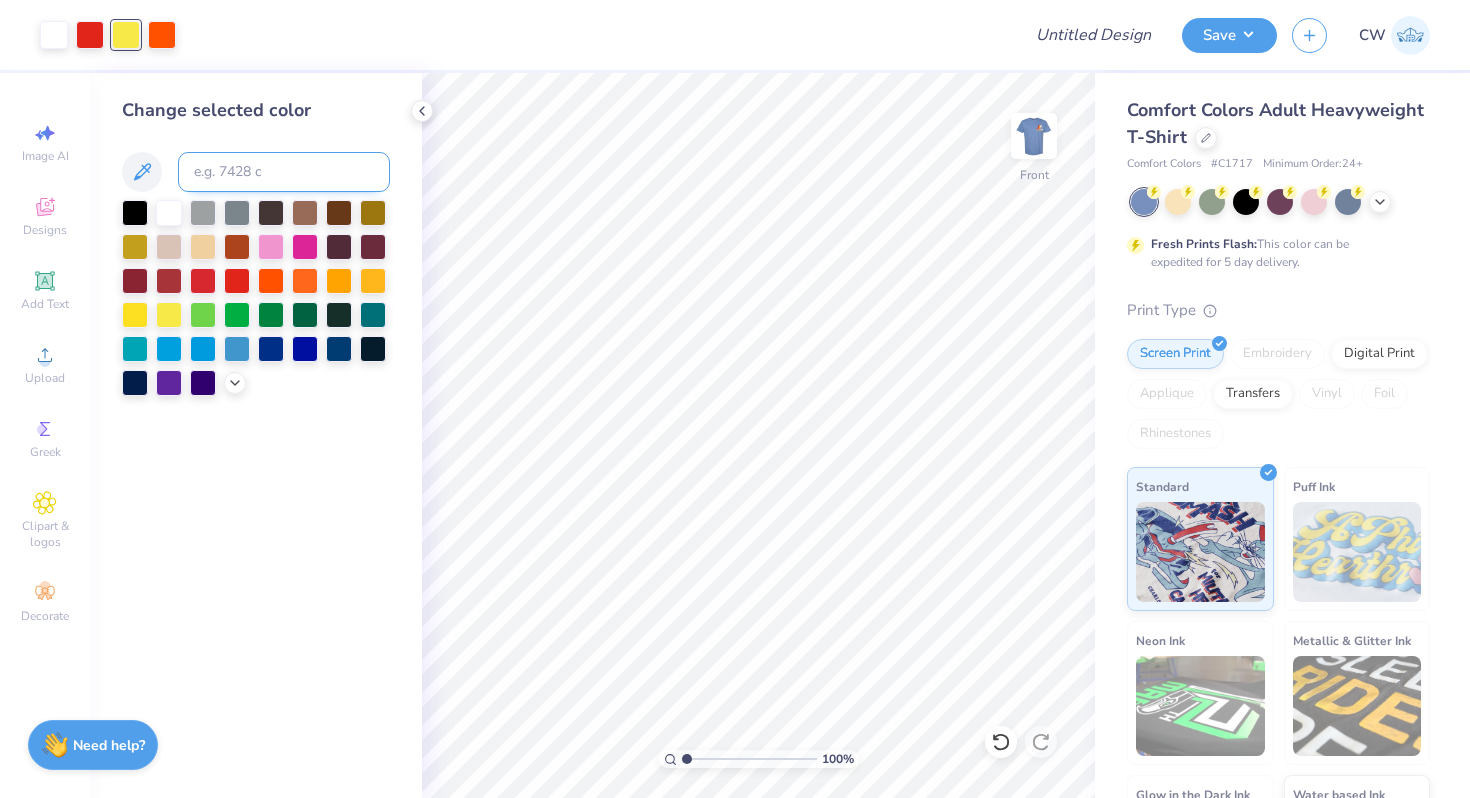 click at bounding box center [284, 172] 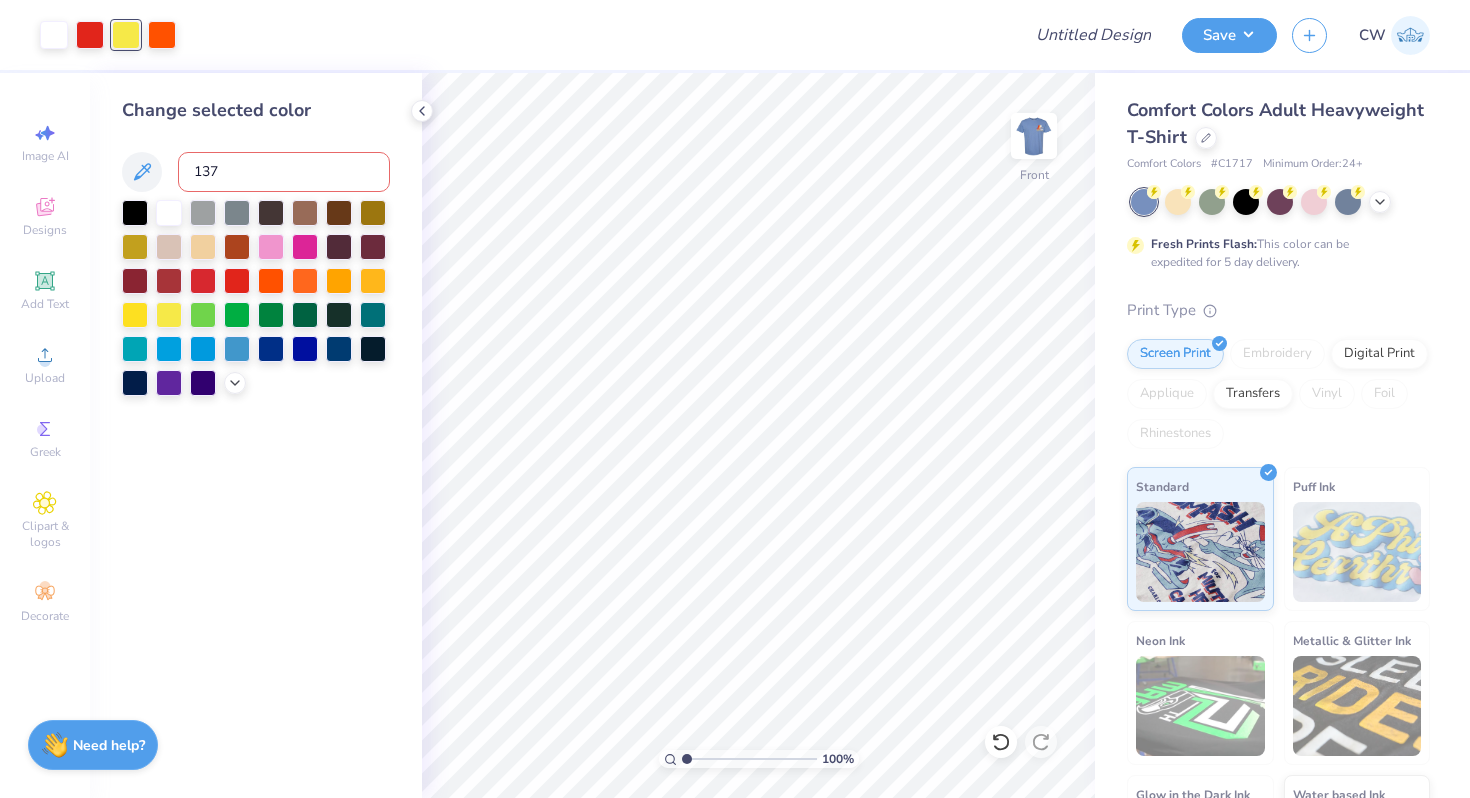 type on "137" 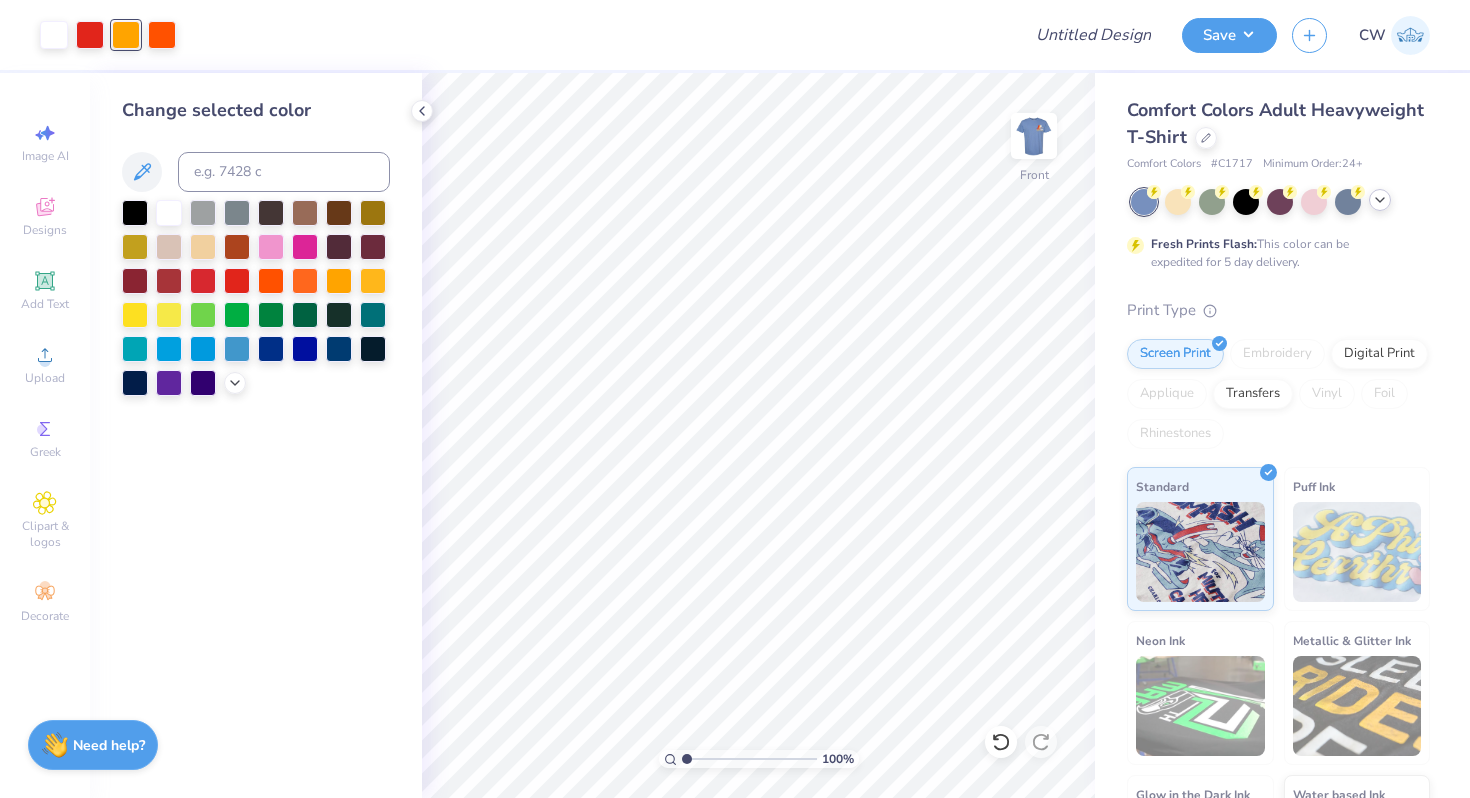 click 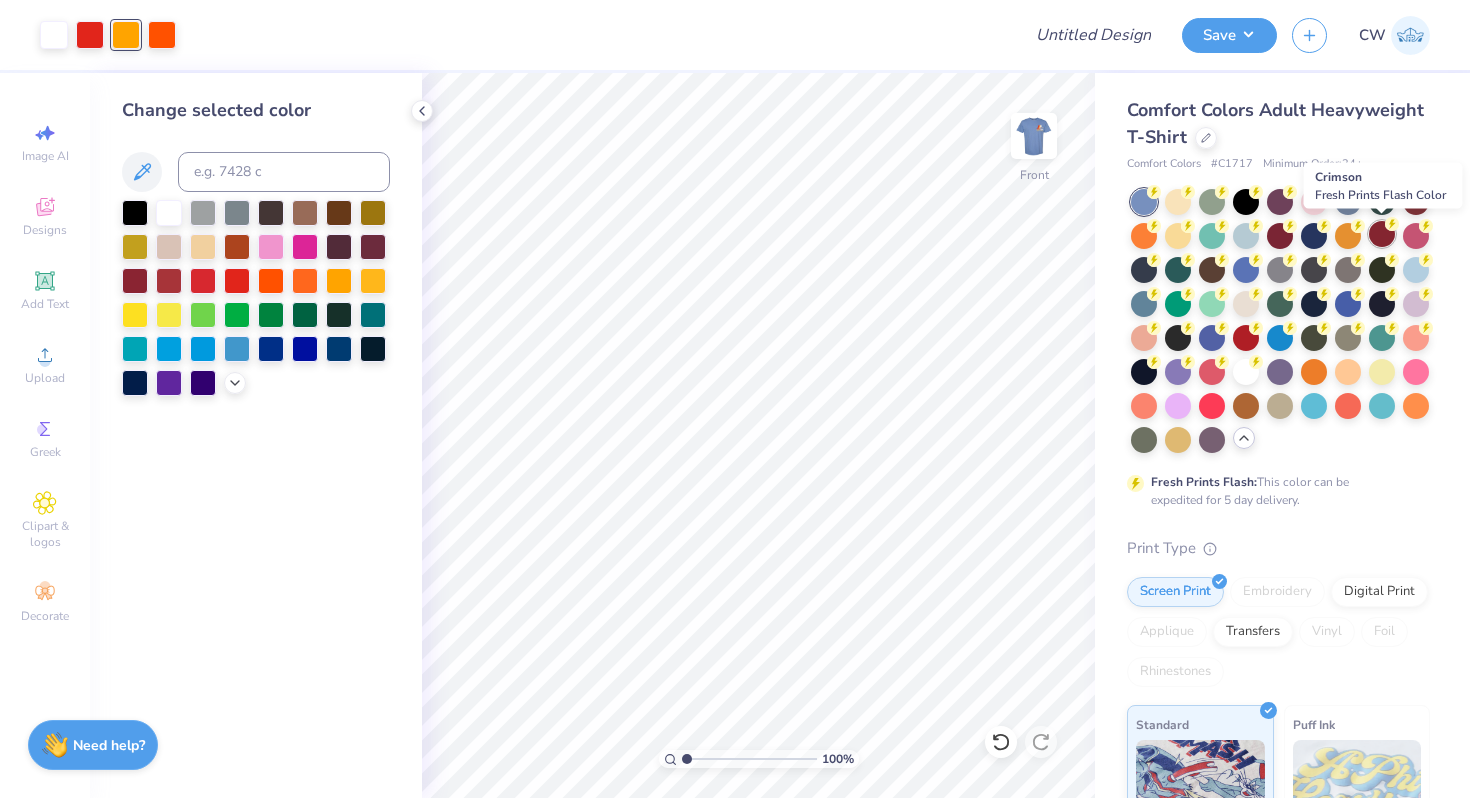 click at bounding box center (1382, 234) 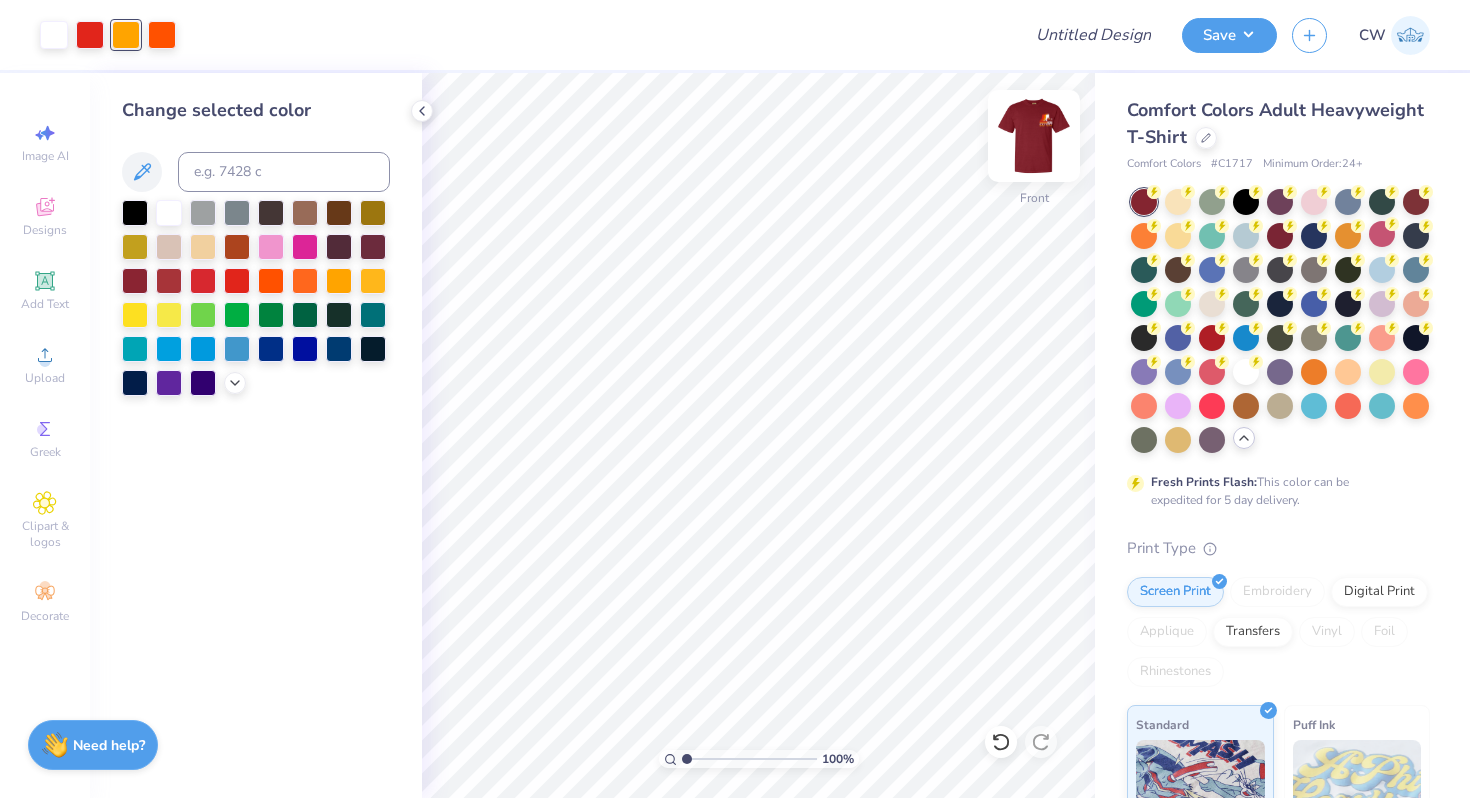click at bounding box center (1034, 136) 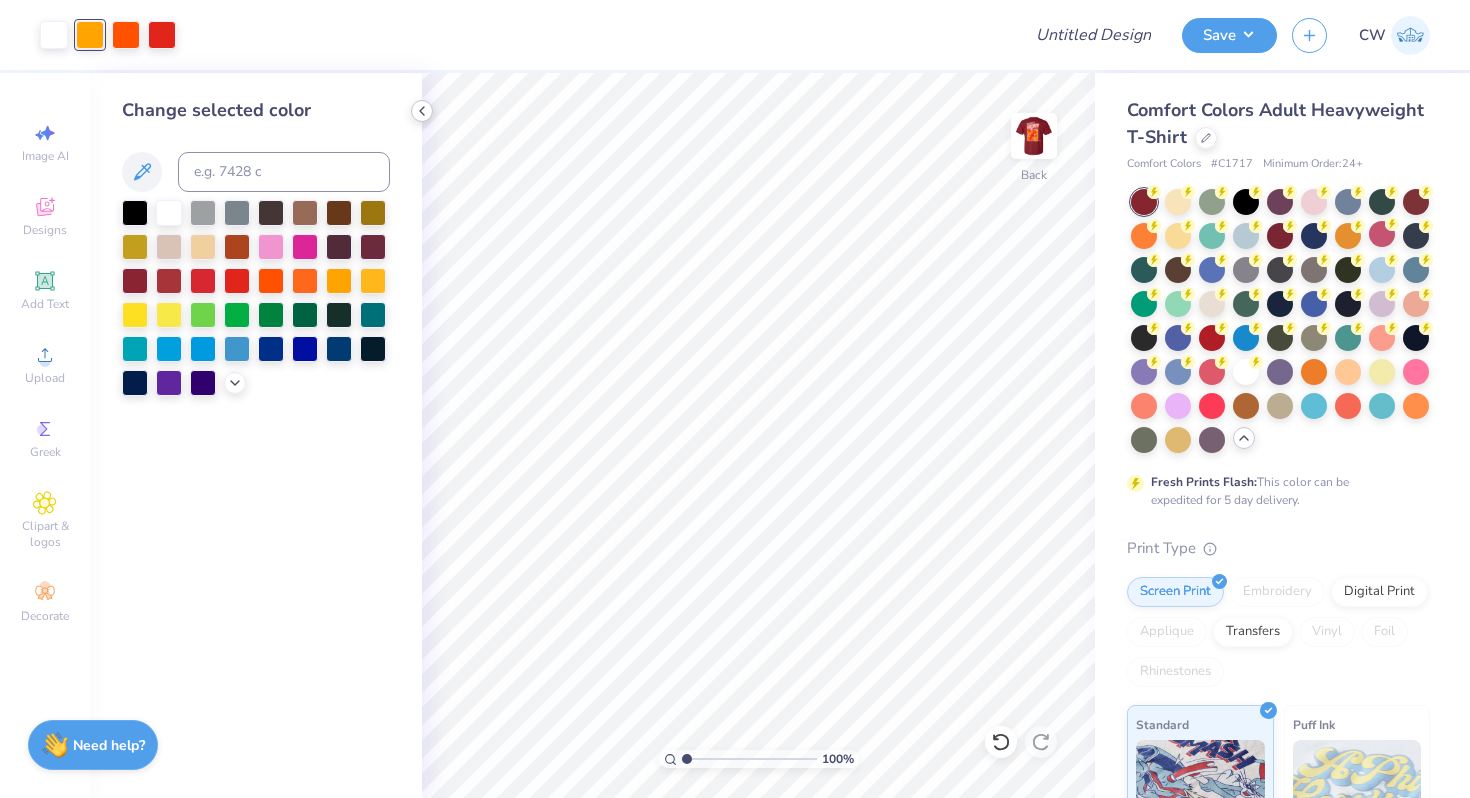 click 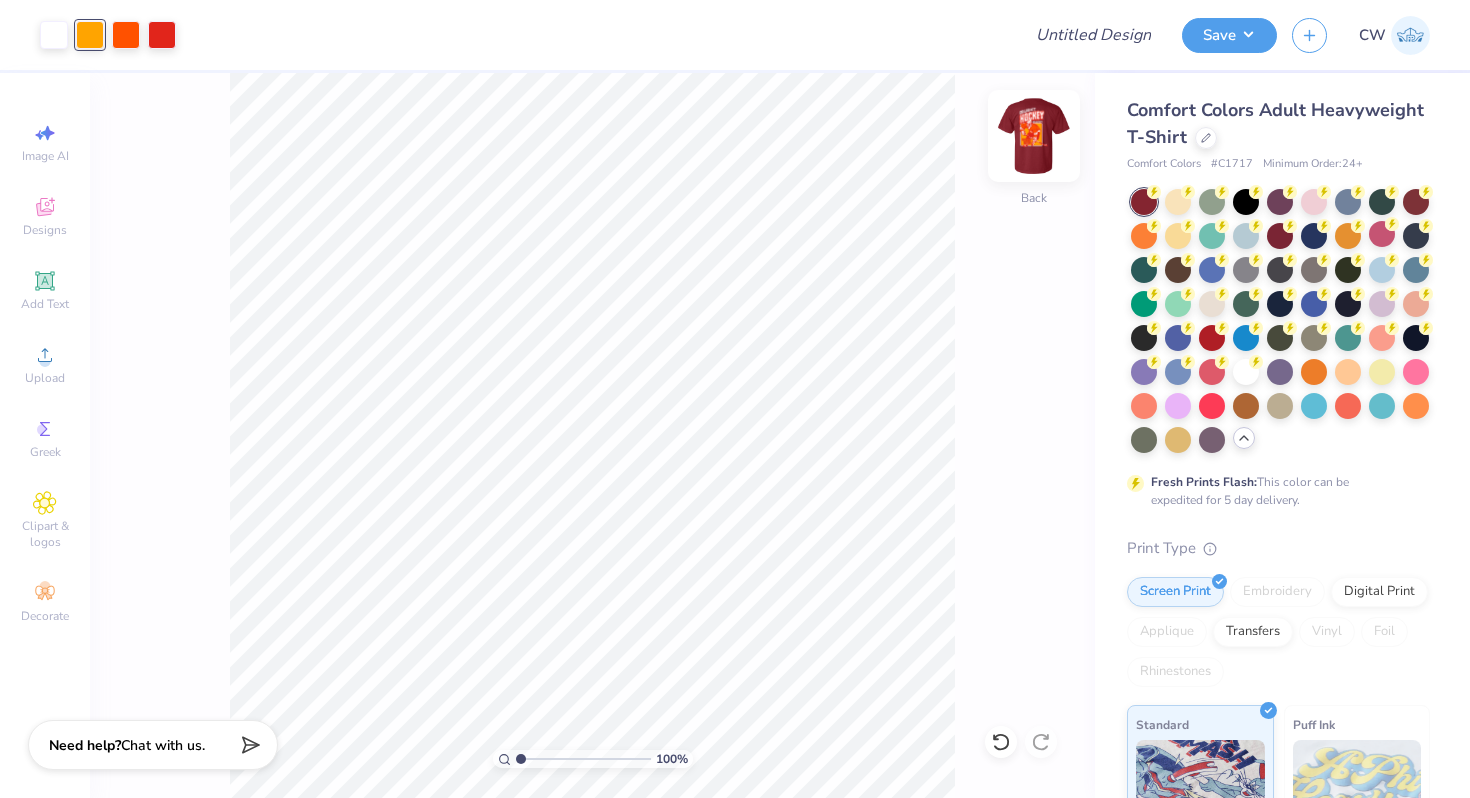 click at bounding box center (1034, 136) 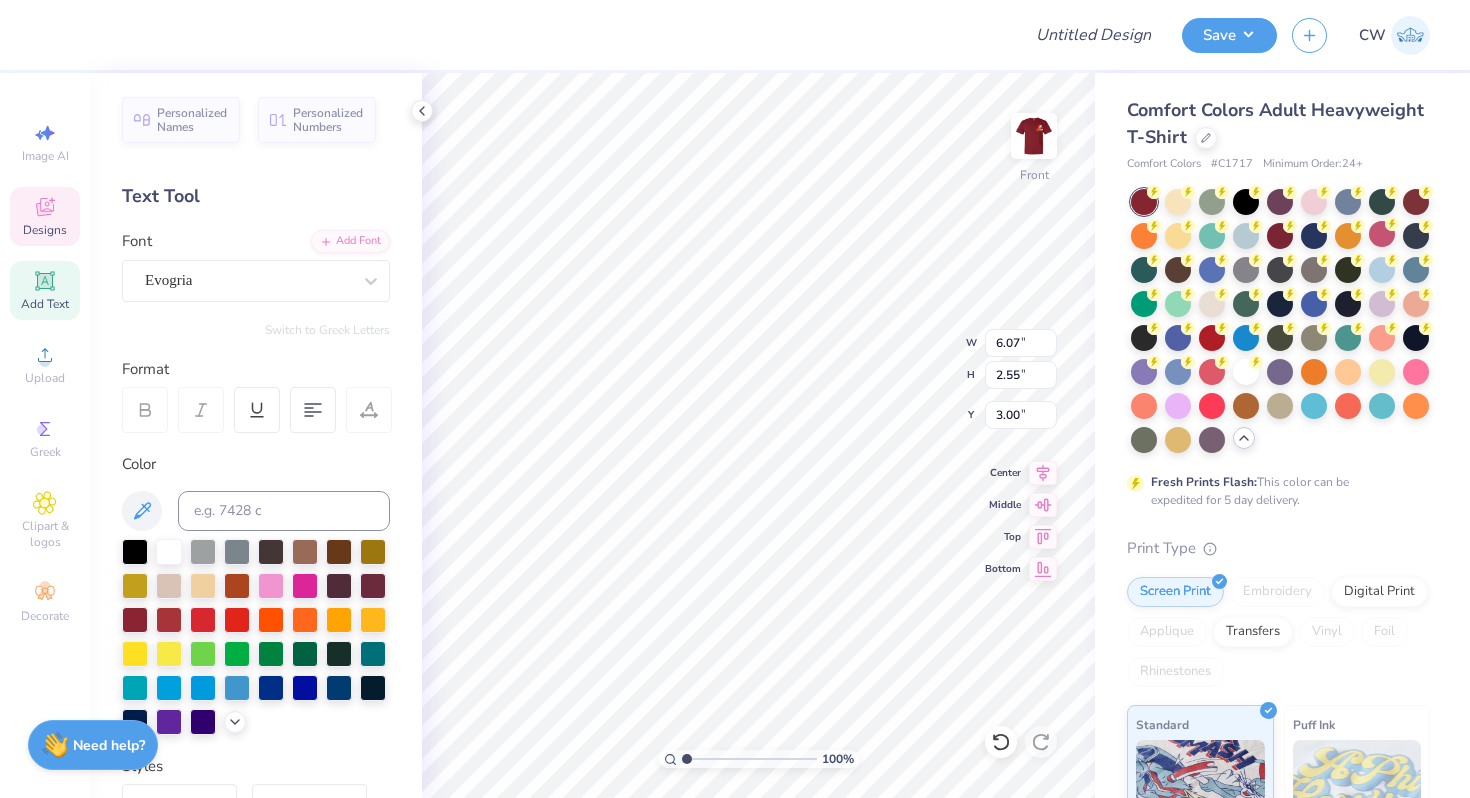 scroll, scrollTop: 0, scrollLeft: 4, axis: horizontal 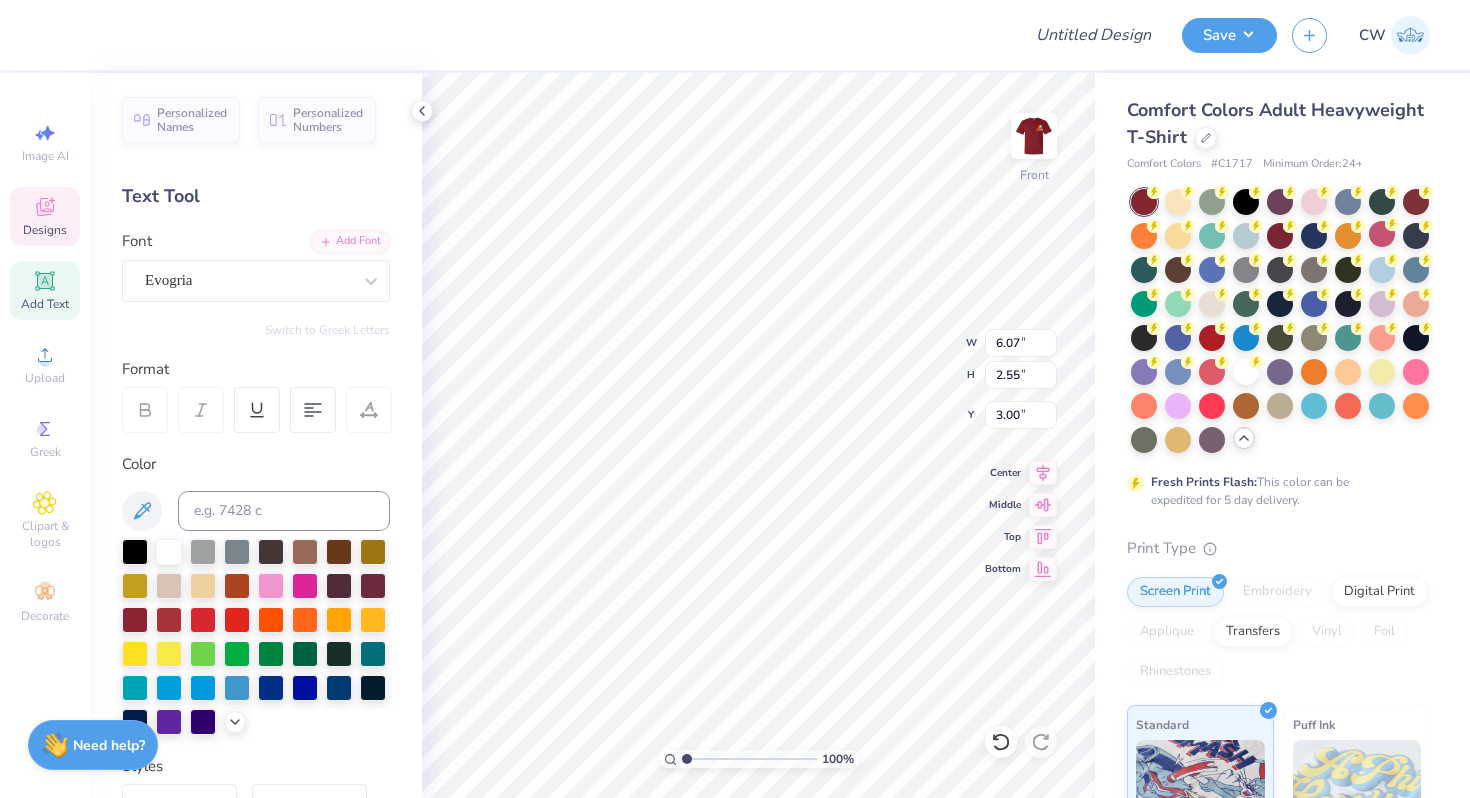 type on "OU" 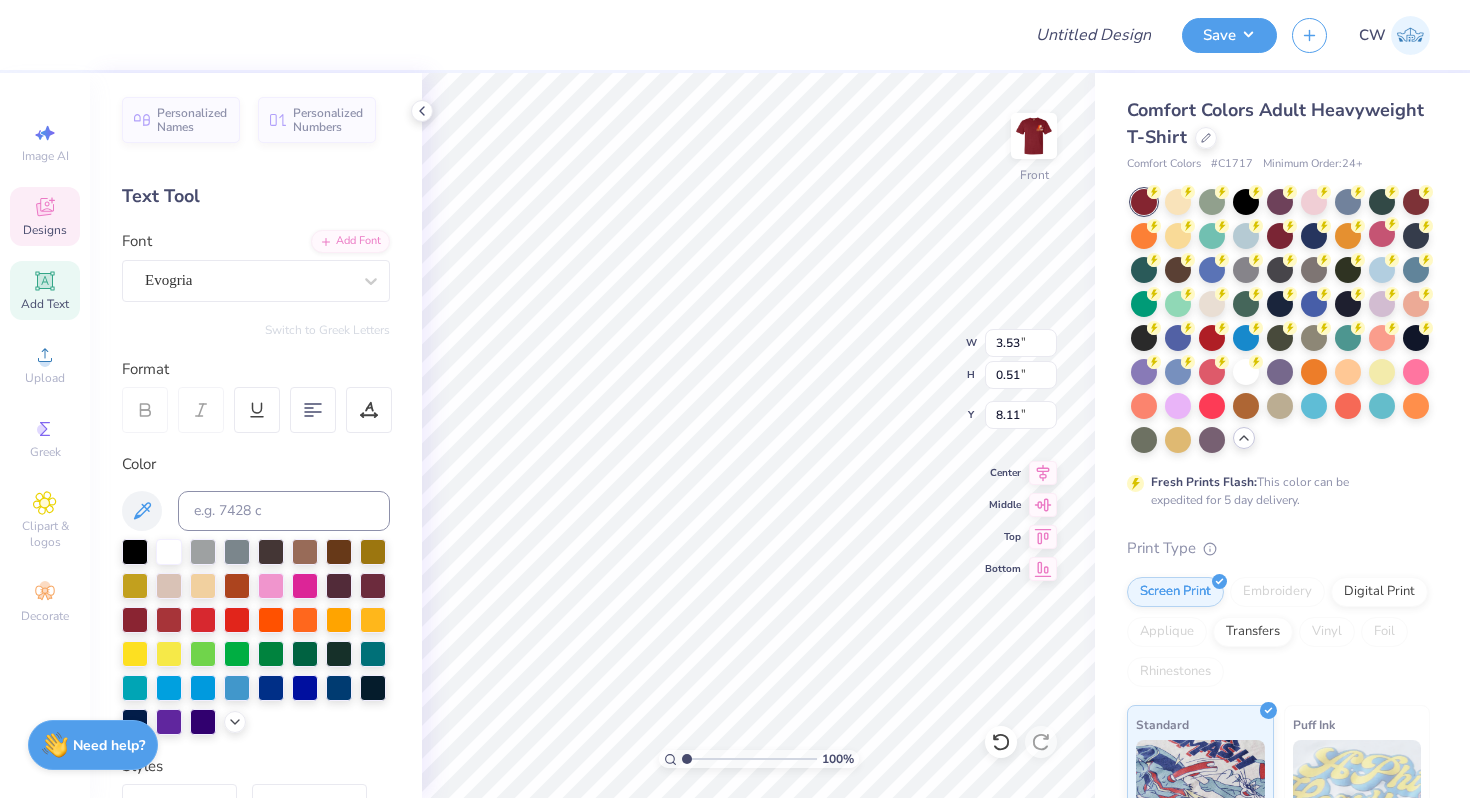 type on "6.07" 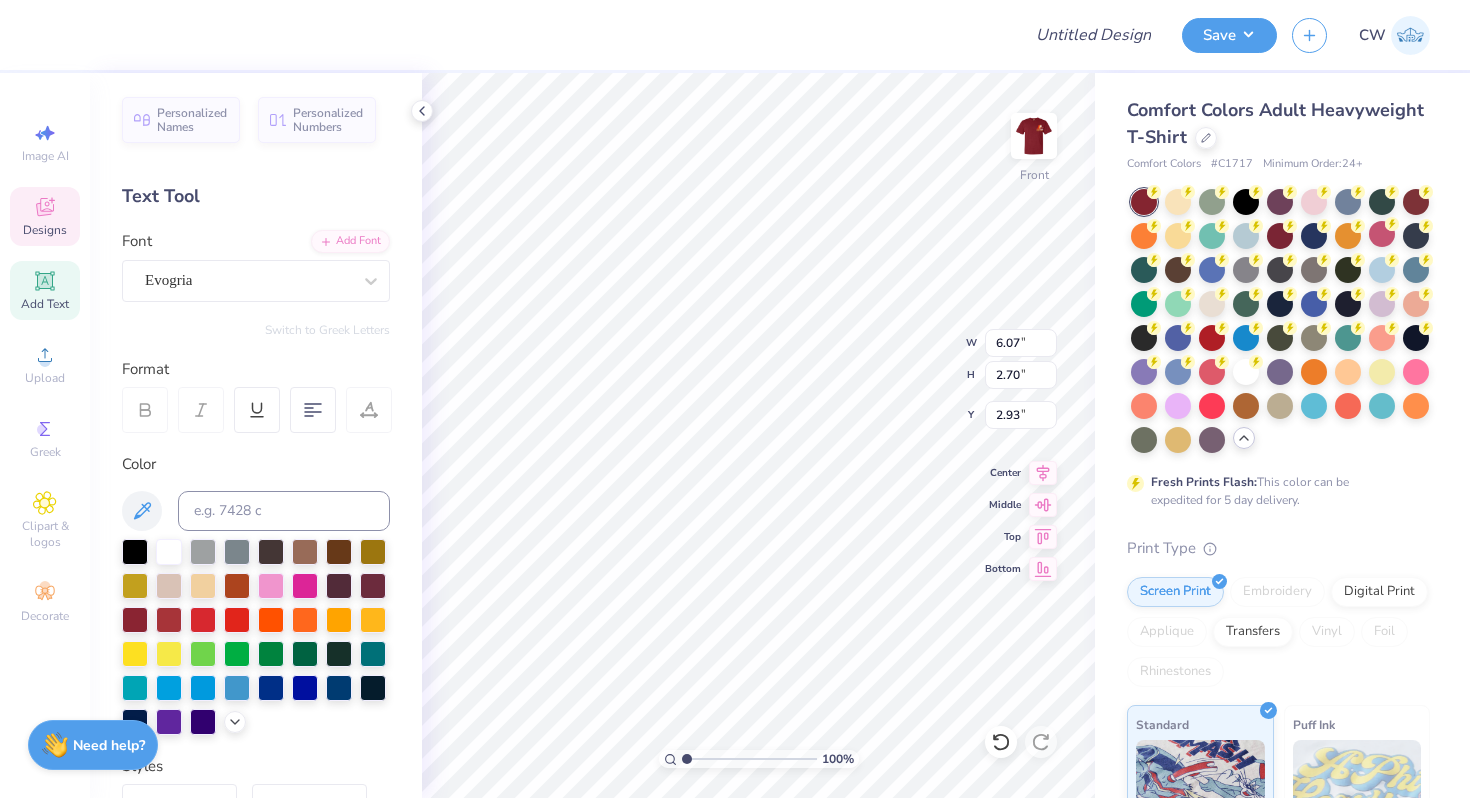 type on "O" 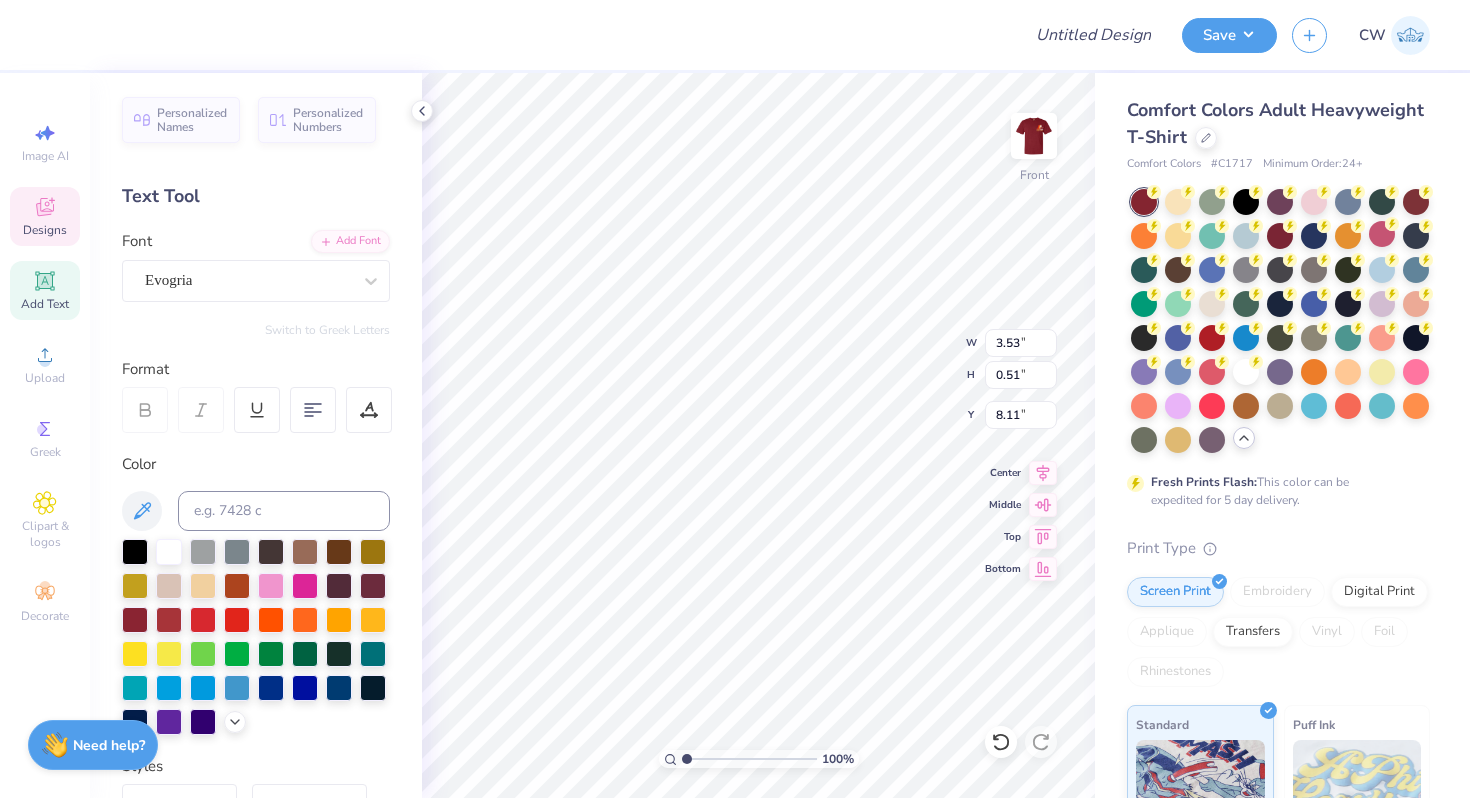 scroll, scrollTop: 0, scrollLeft: 0, axis: both 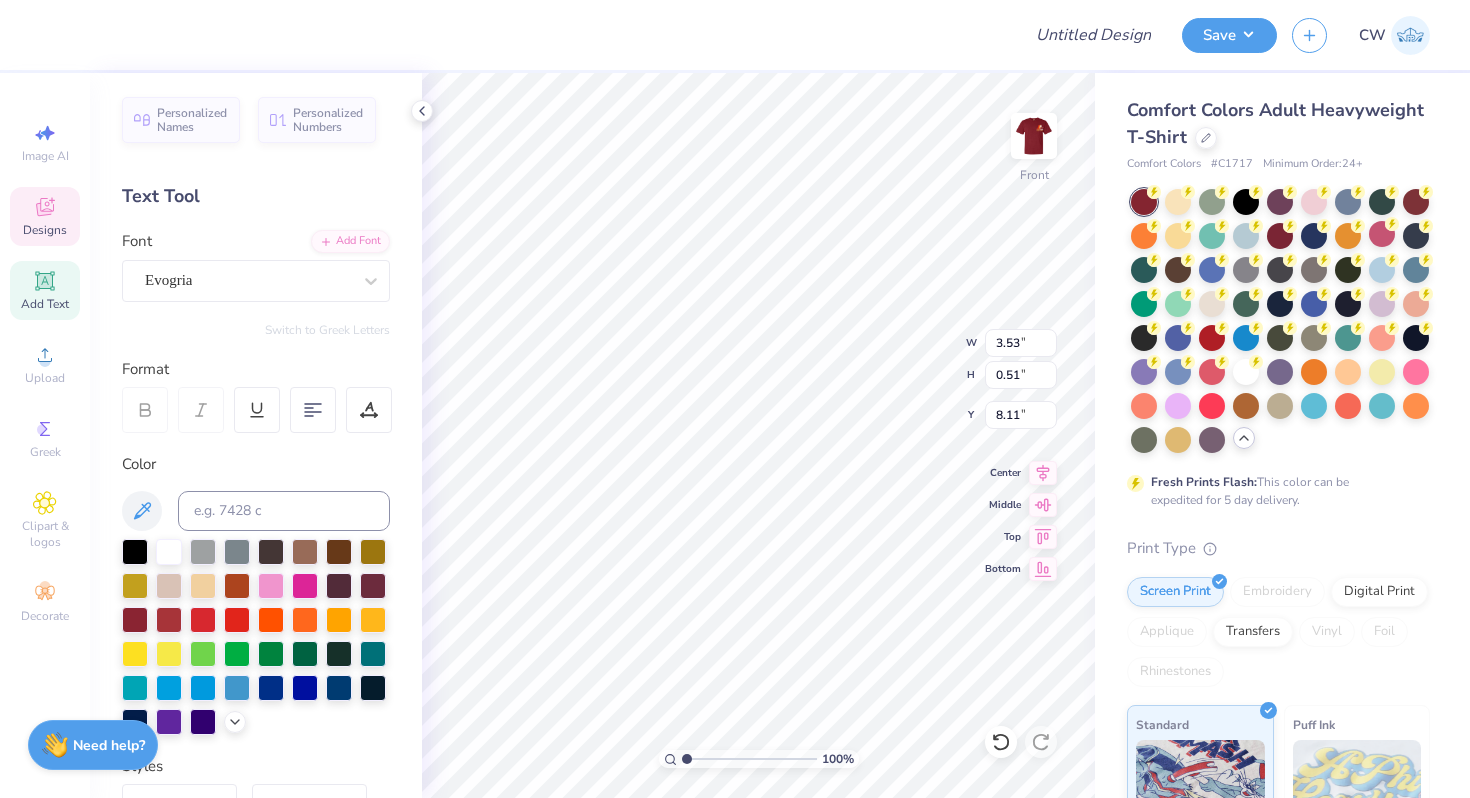 type on "B" 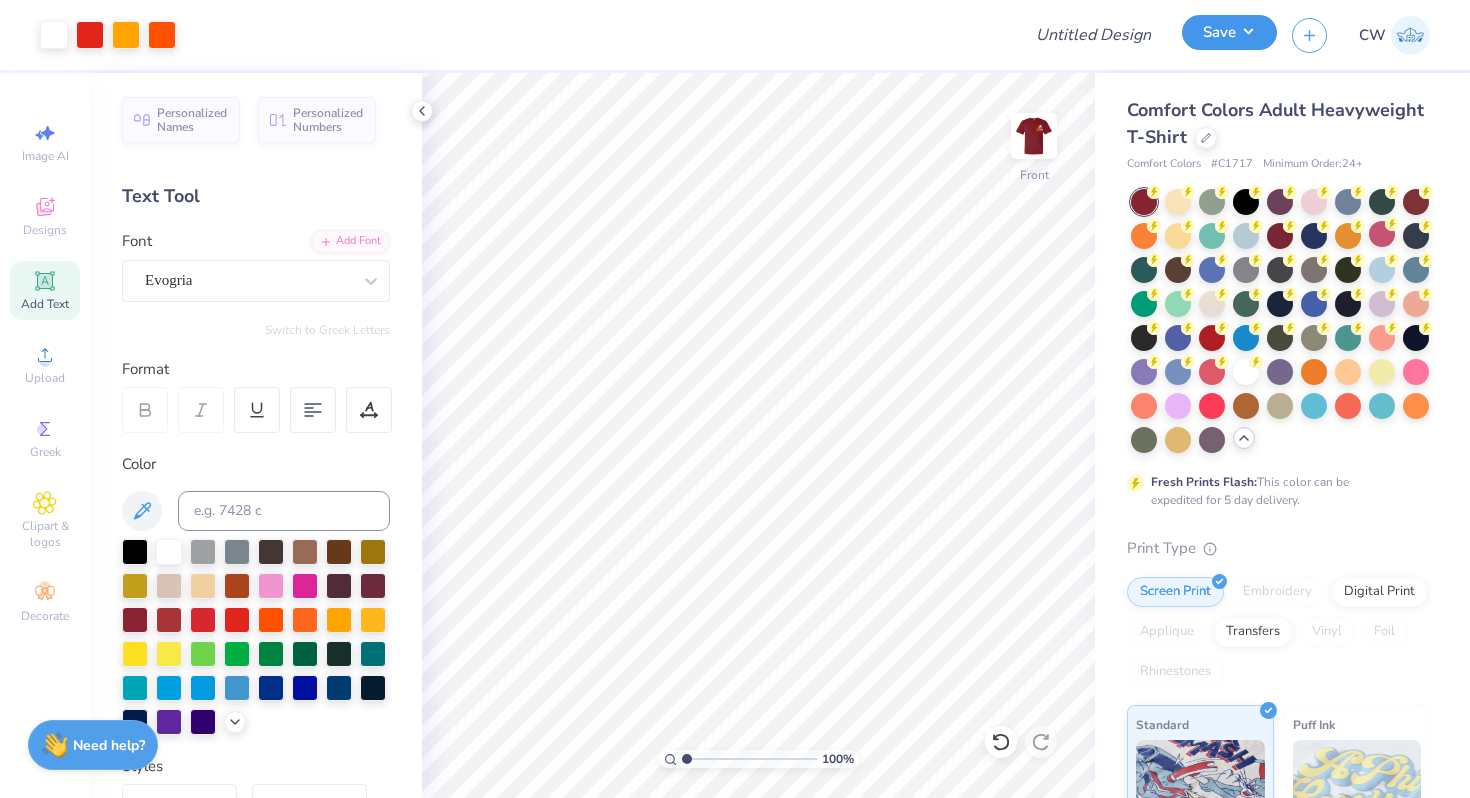click on "Save" at bounding box center (1229, 32) 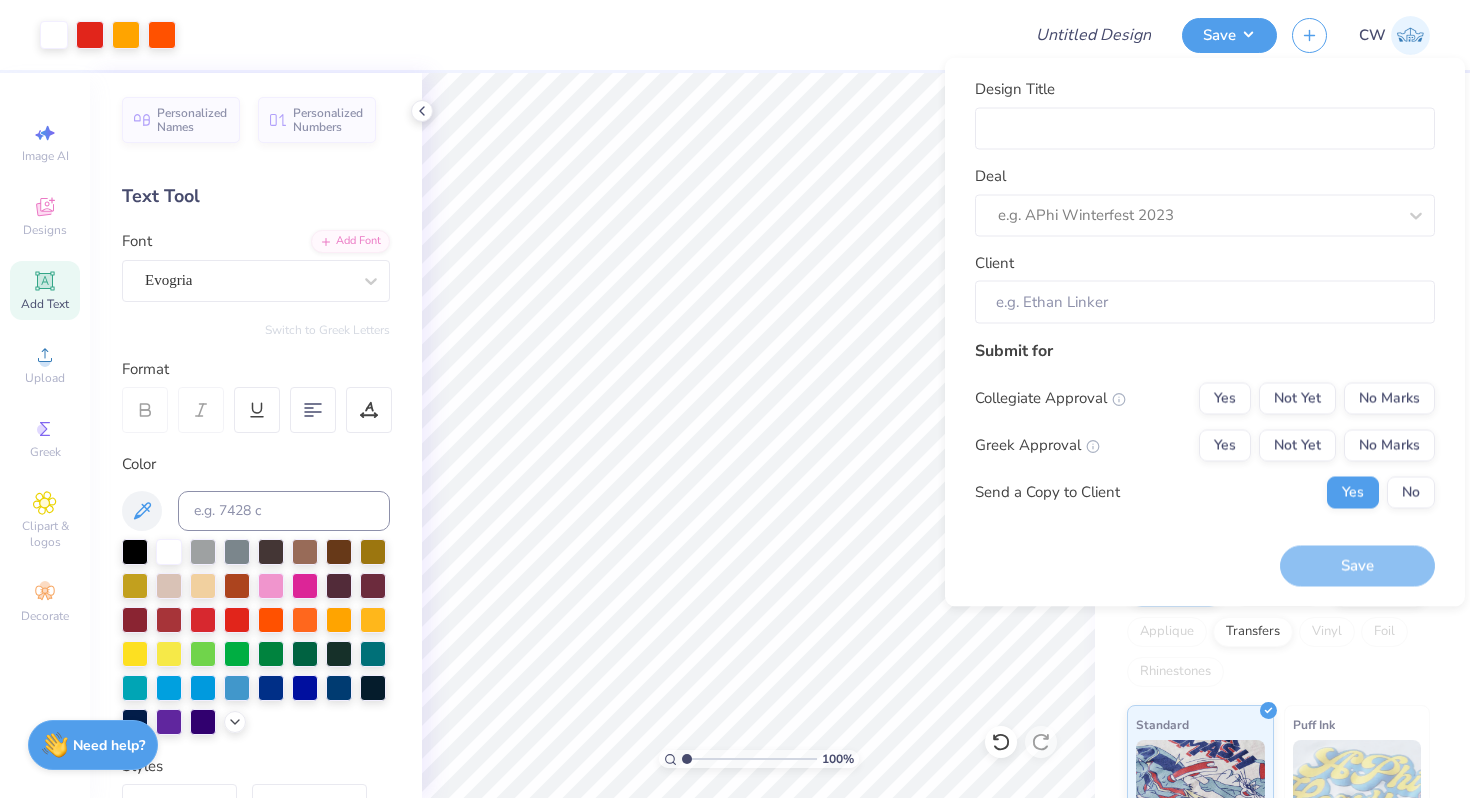 click at bounding box center [598, 35] 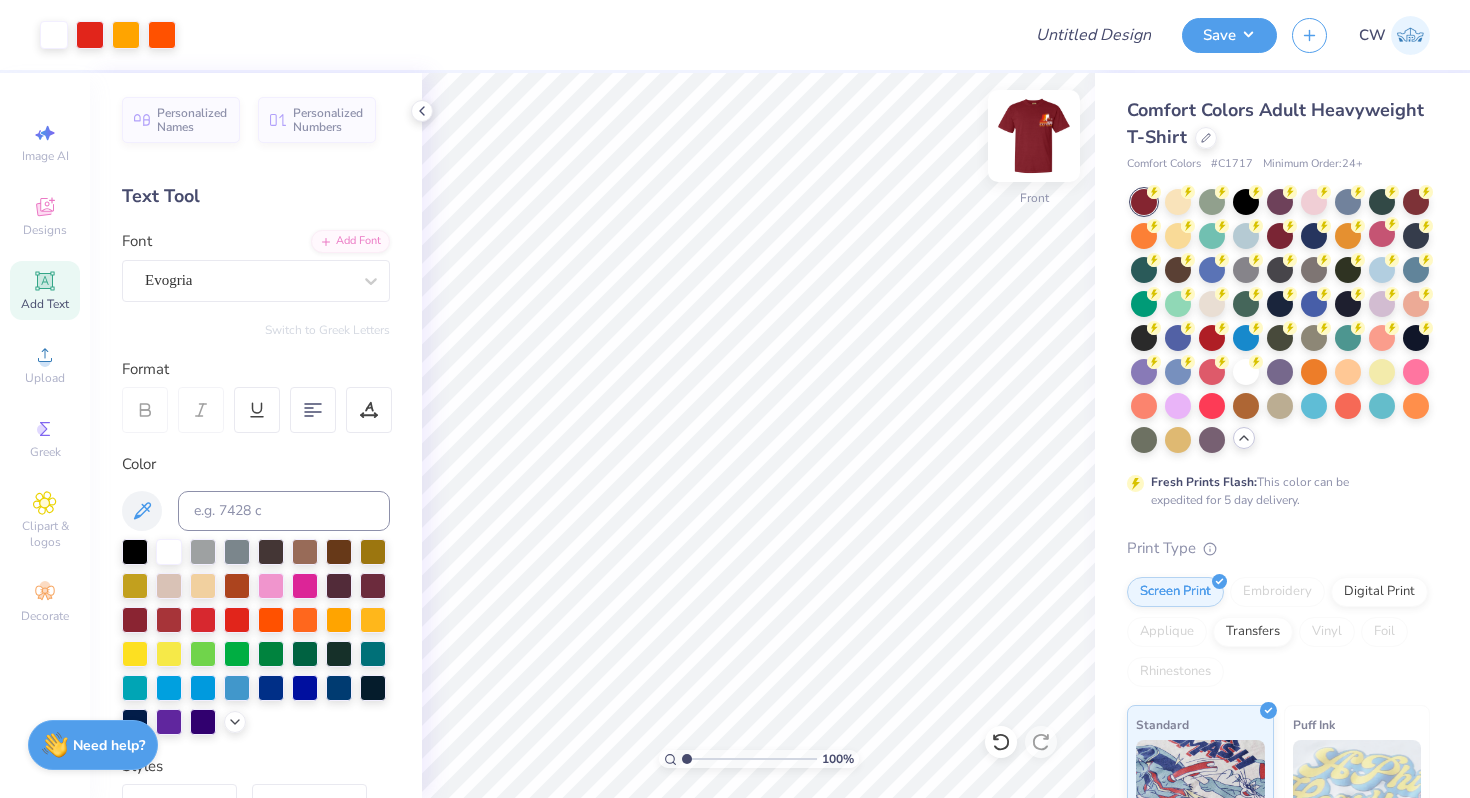 click at bounding box center [1034, 136] 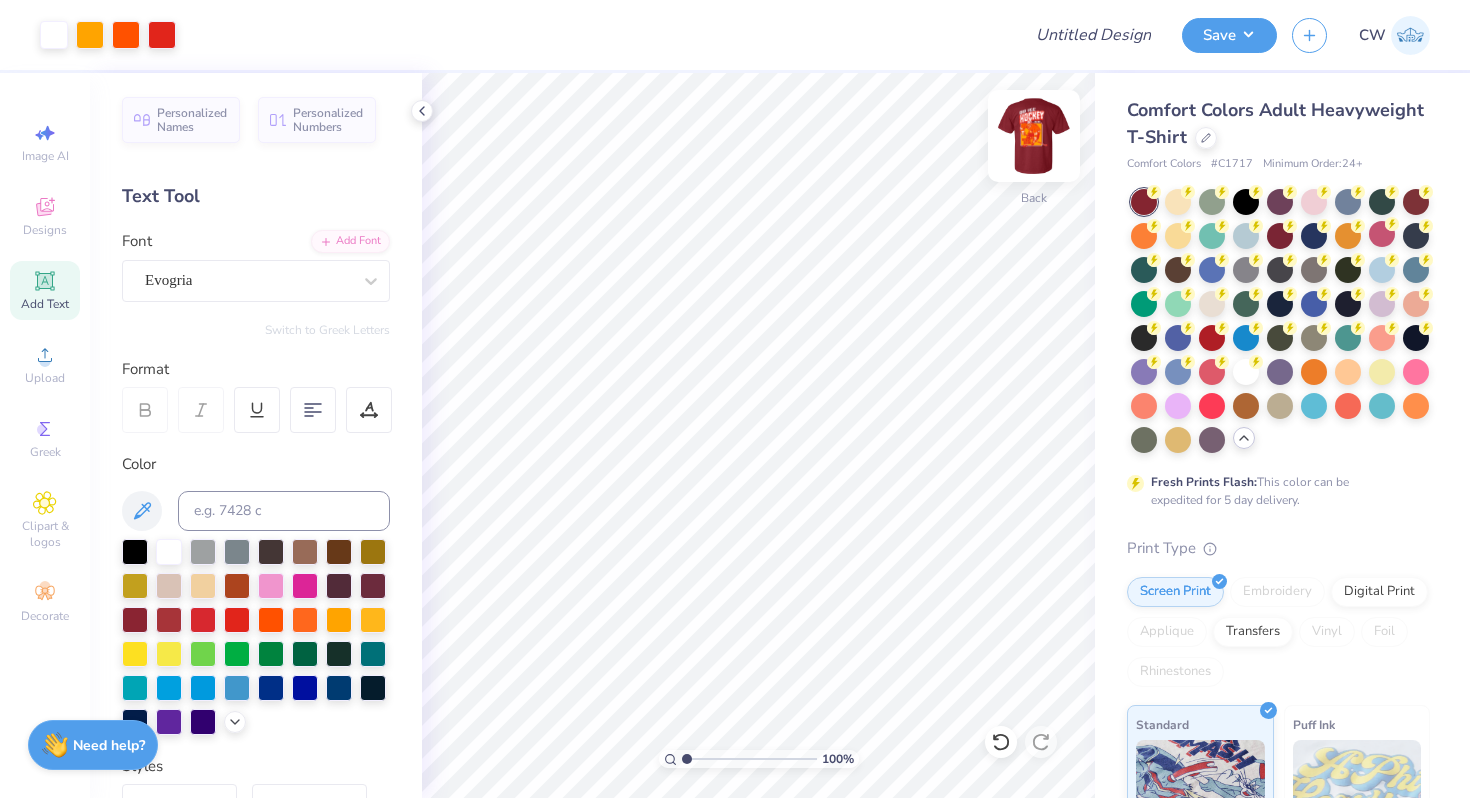 click at bounding box center [1034, 136] 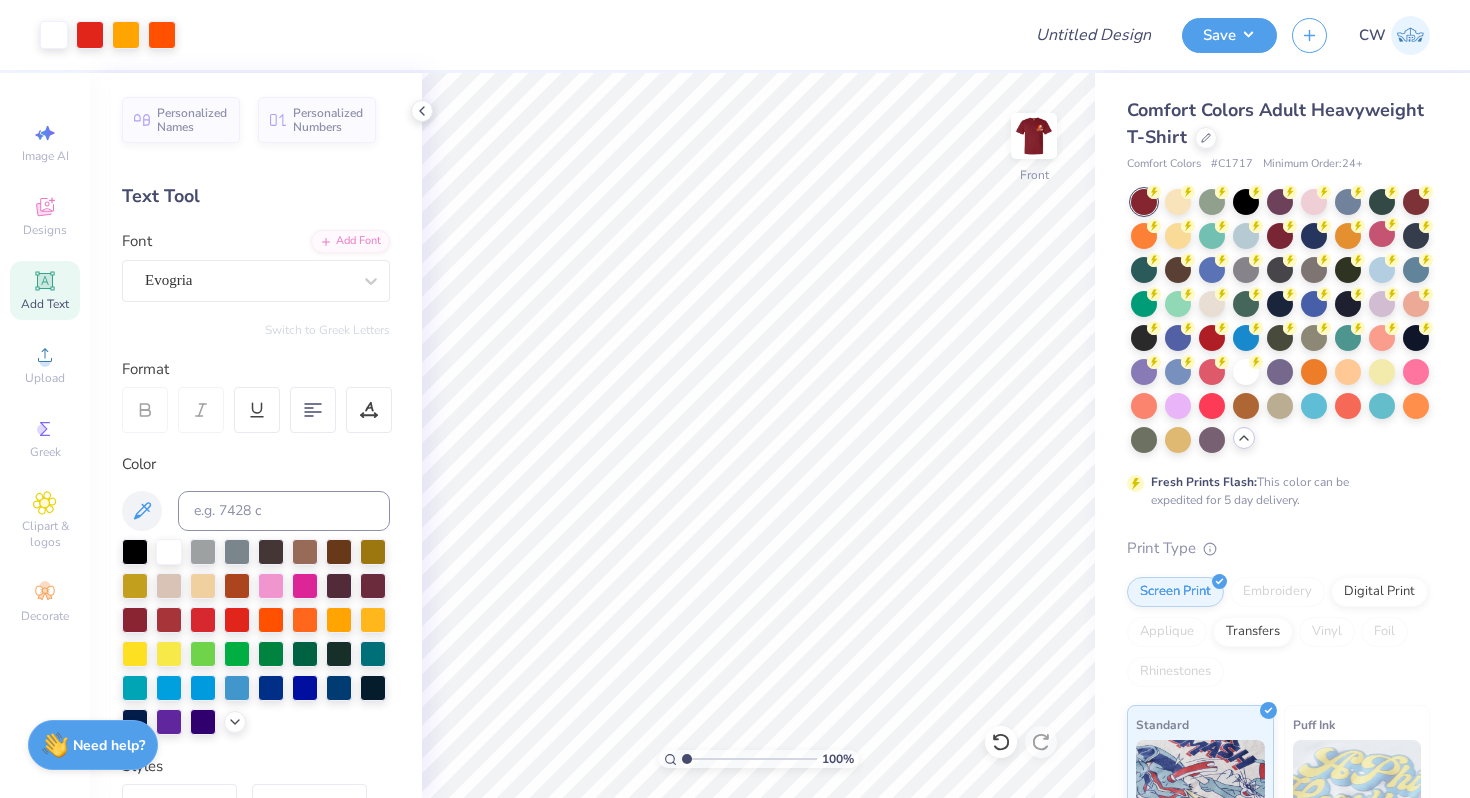 click at bounding box center [1034, 136] 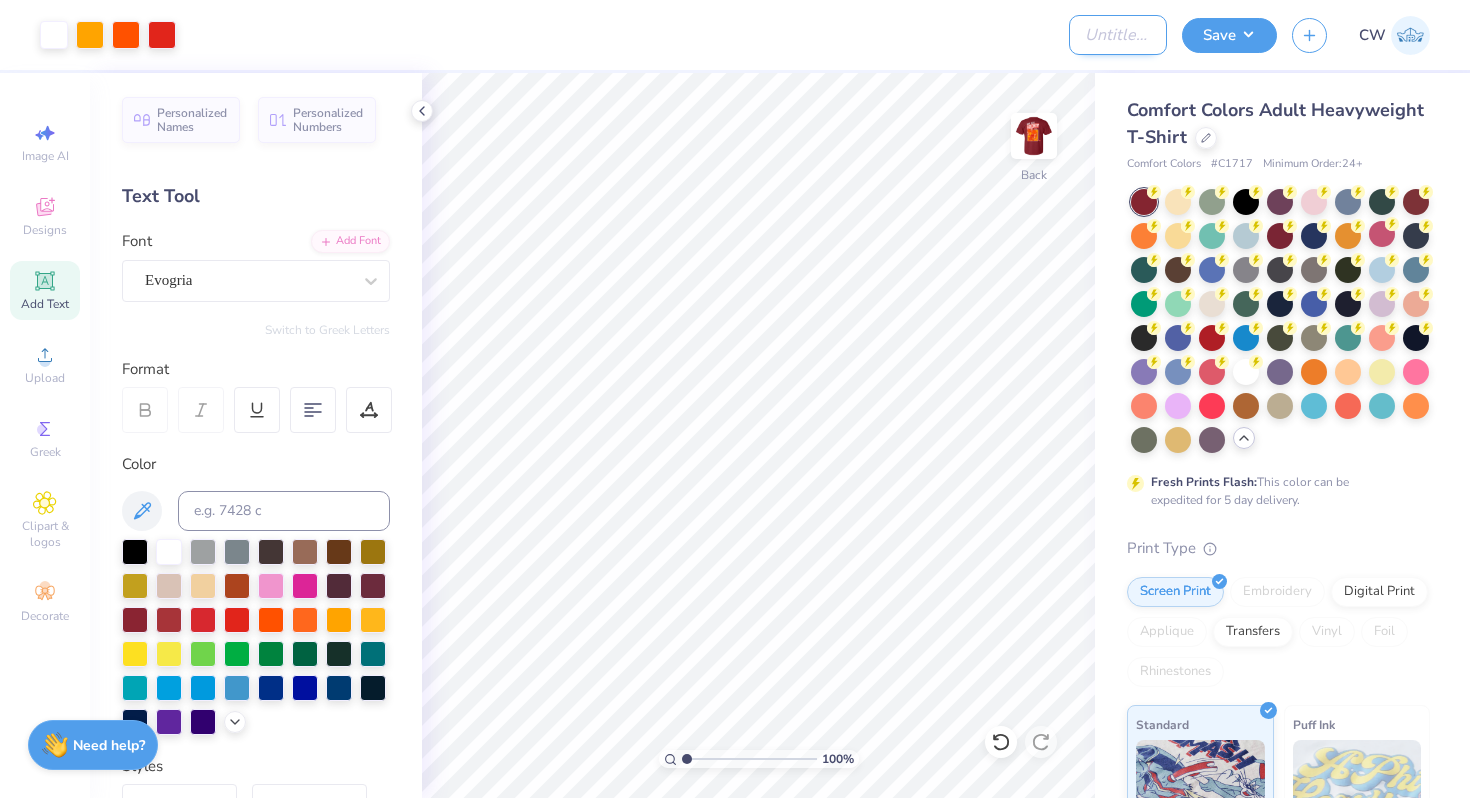 click on "Design Title" at bounding box center (1118, 35) 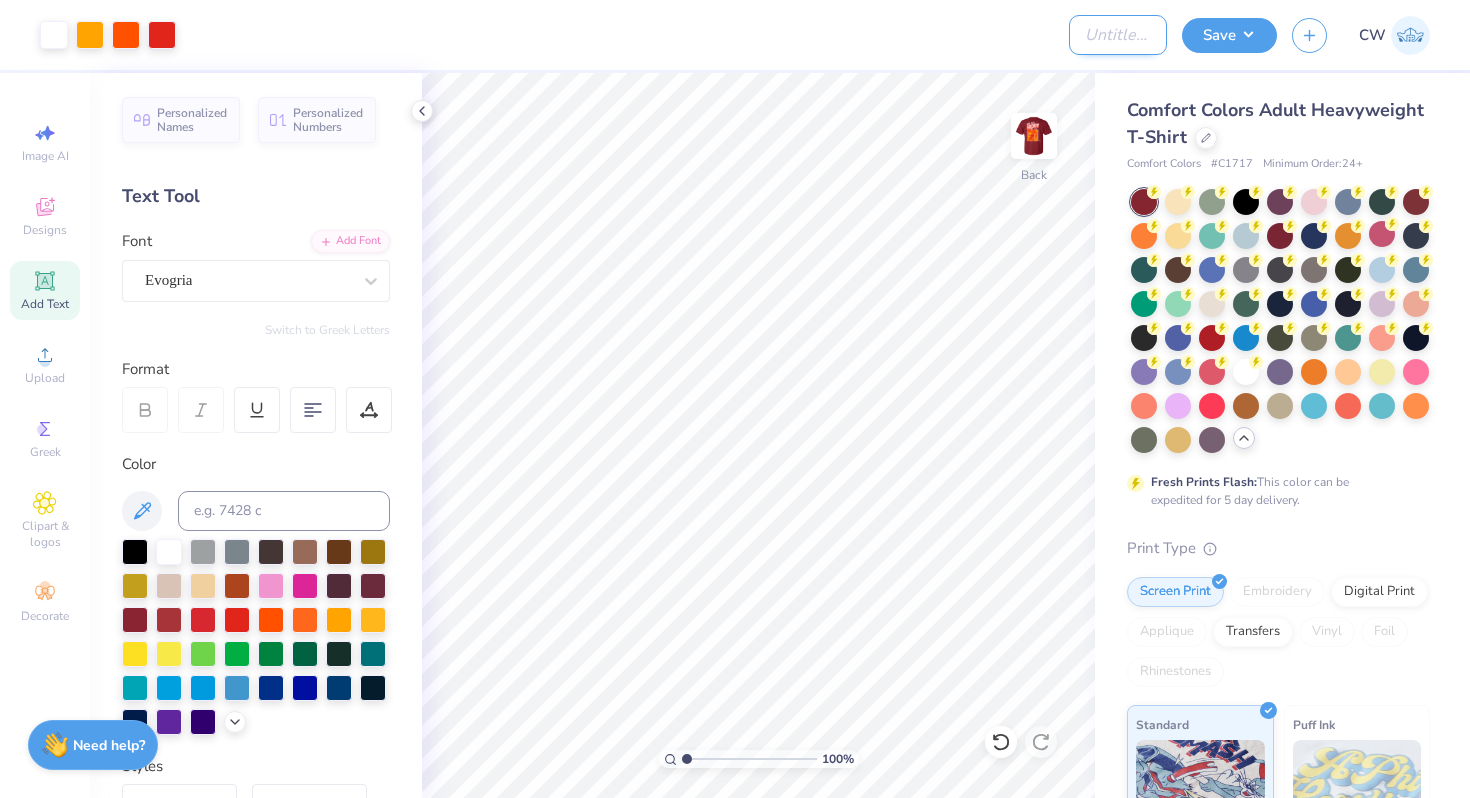 type on "OU Hockey" 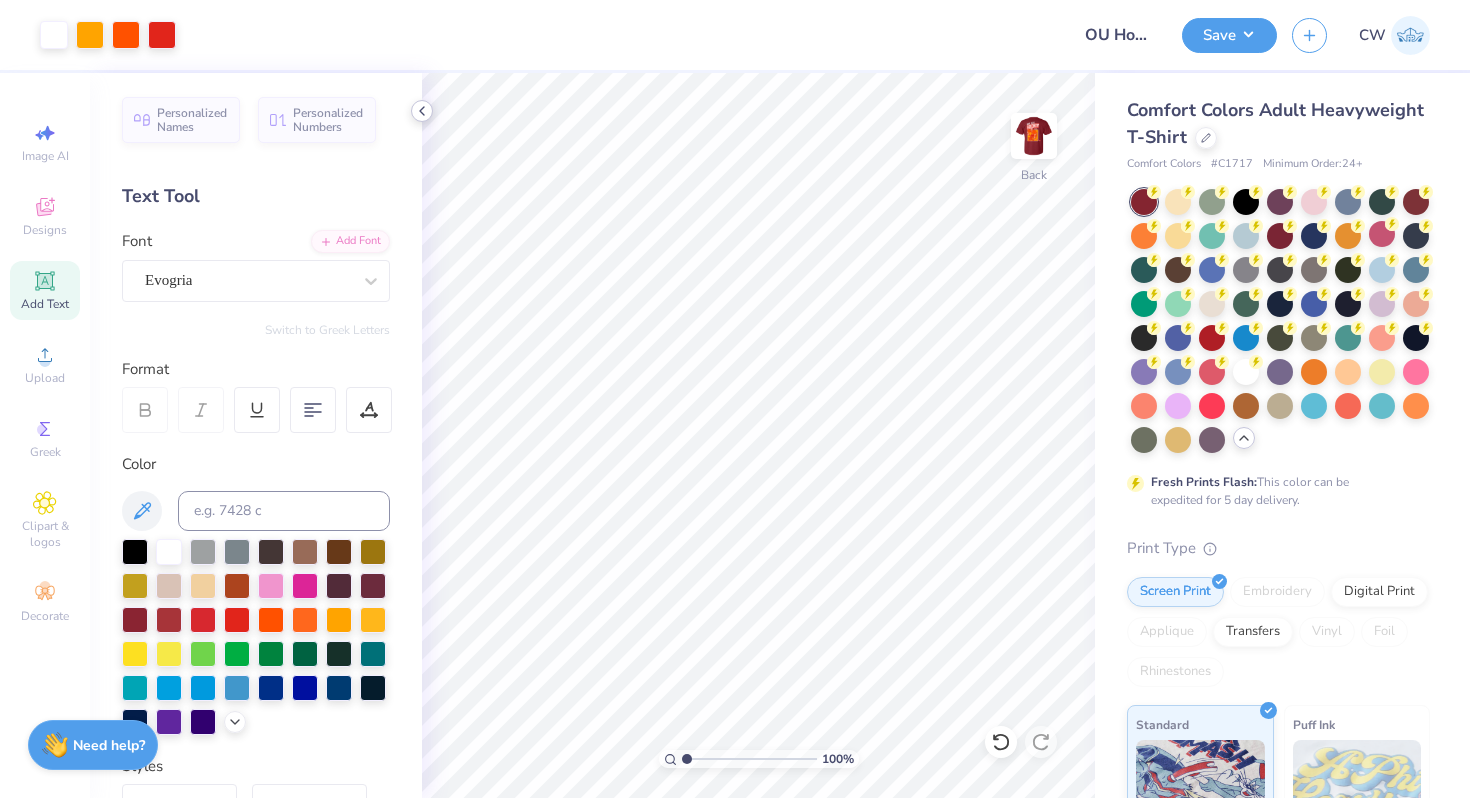 click 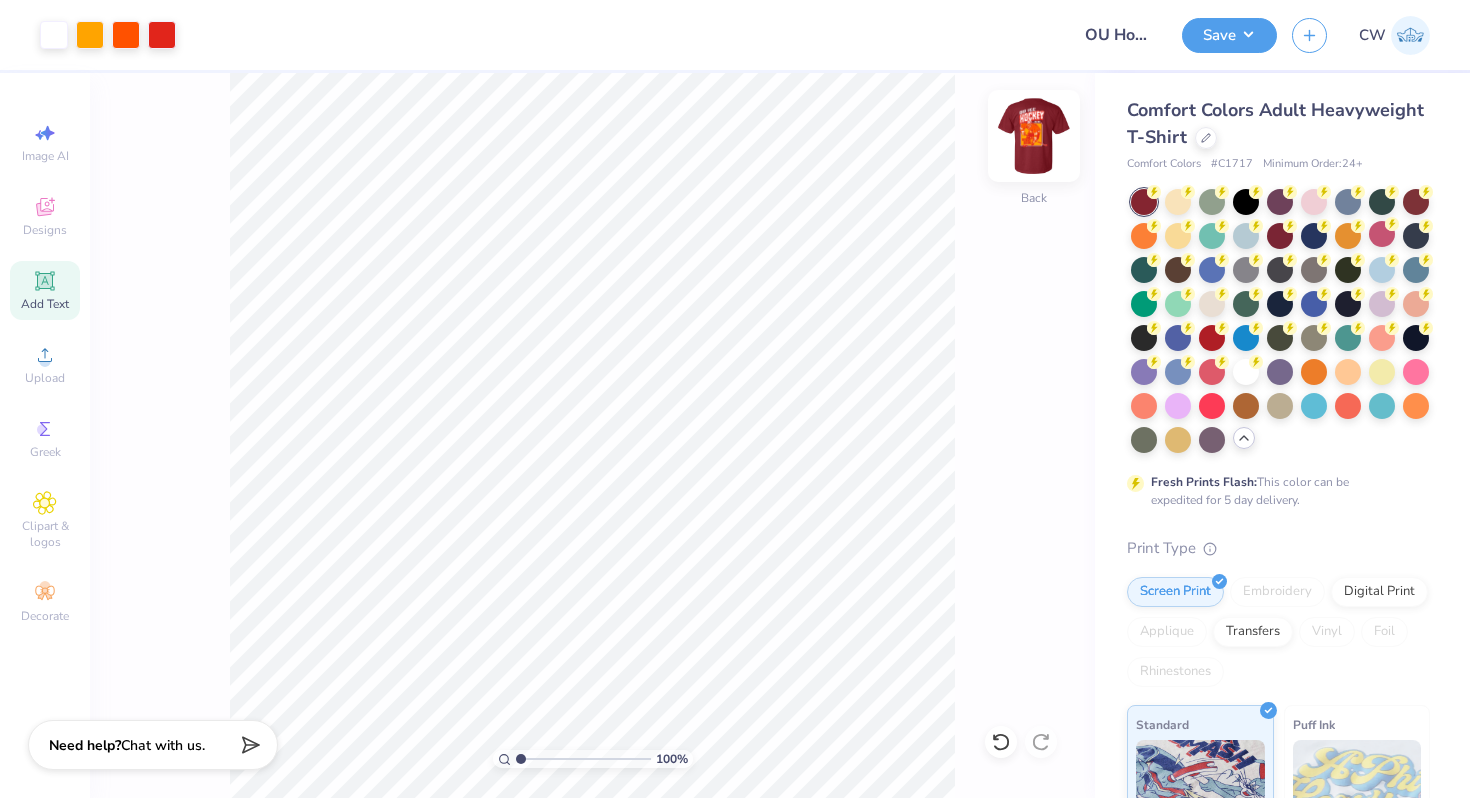 click at bounding box center (1034, 136) 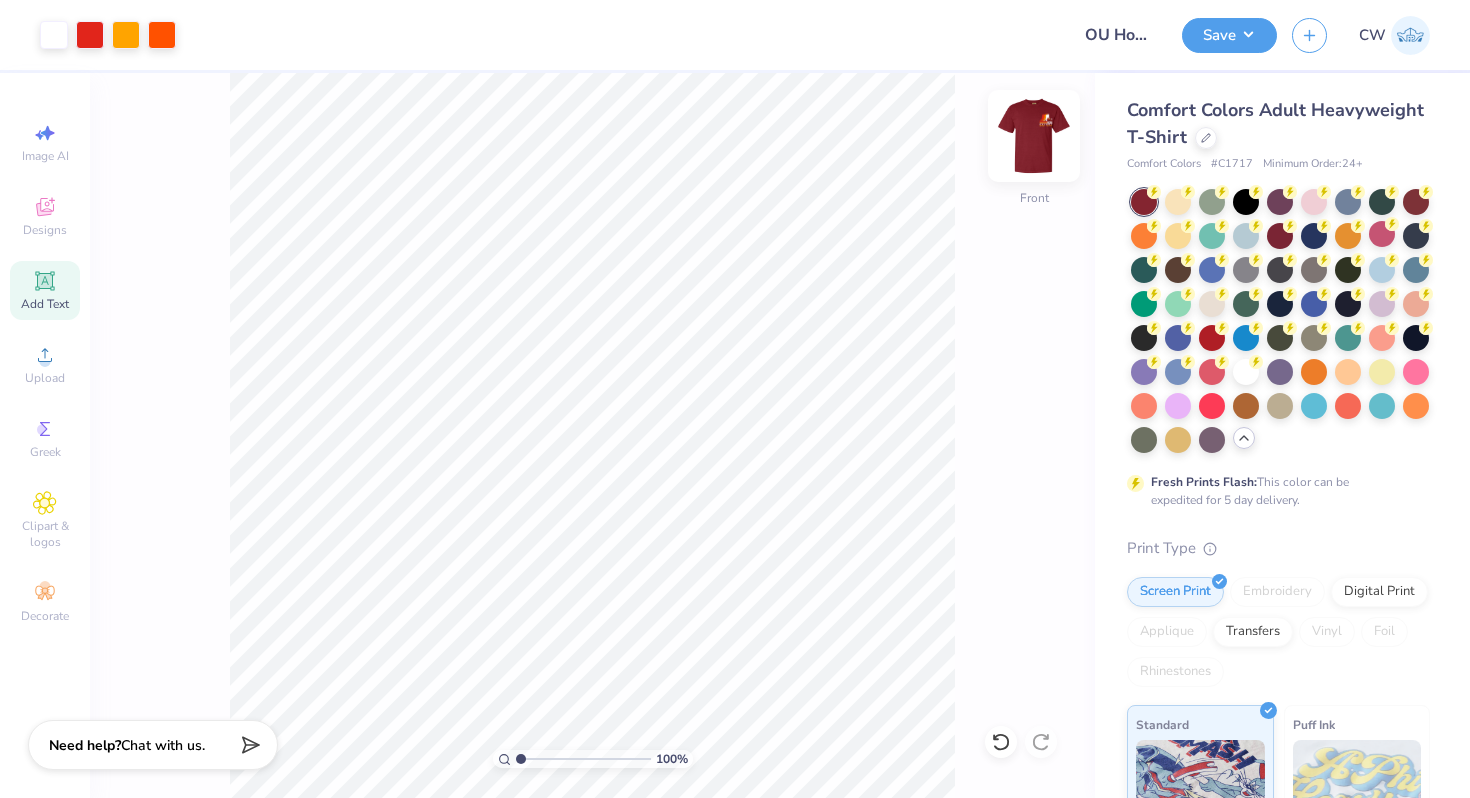 click at bounding box center (1034, 136) 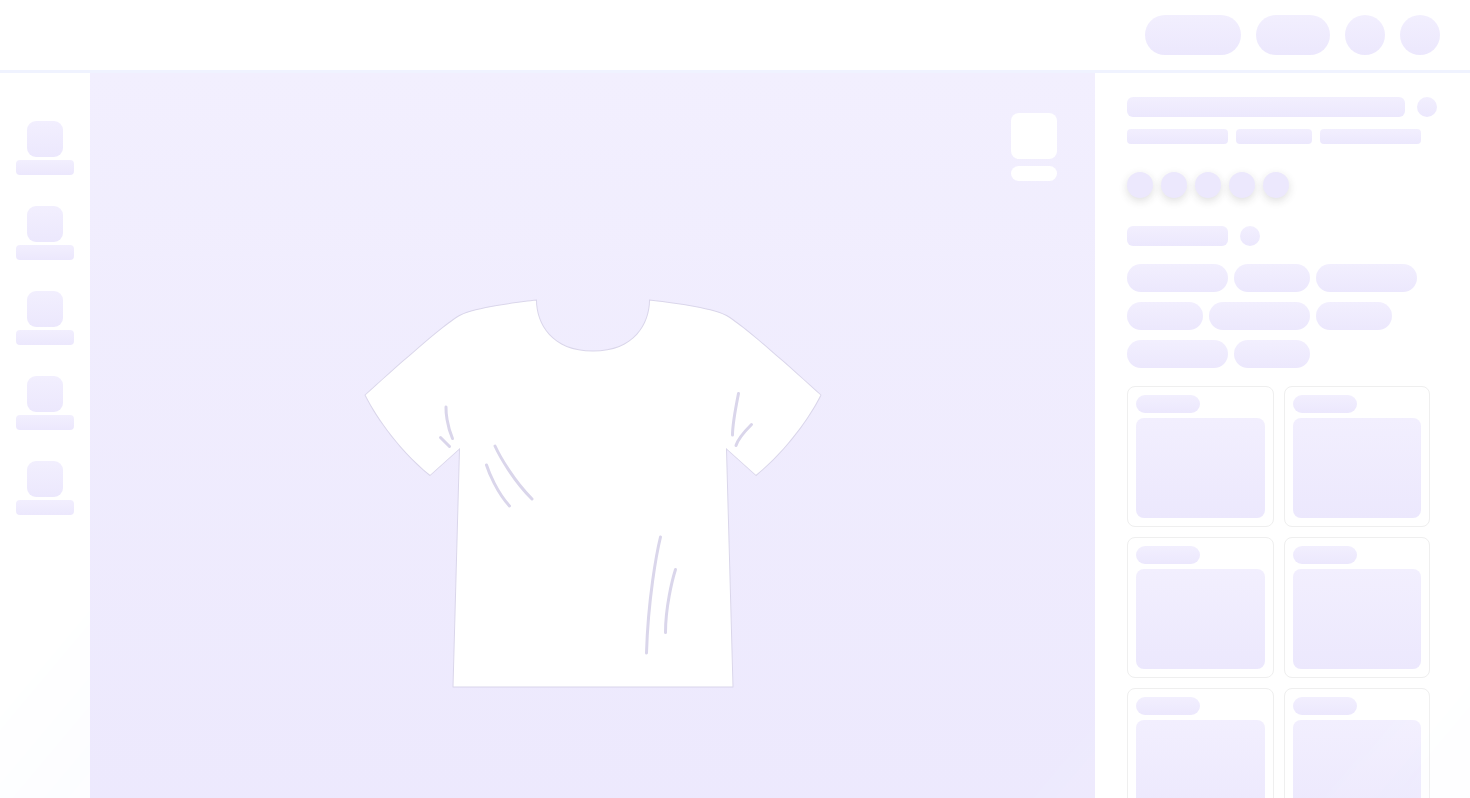 scroll, scrollTop: 0, scrollLeft: 0, axis: both 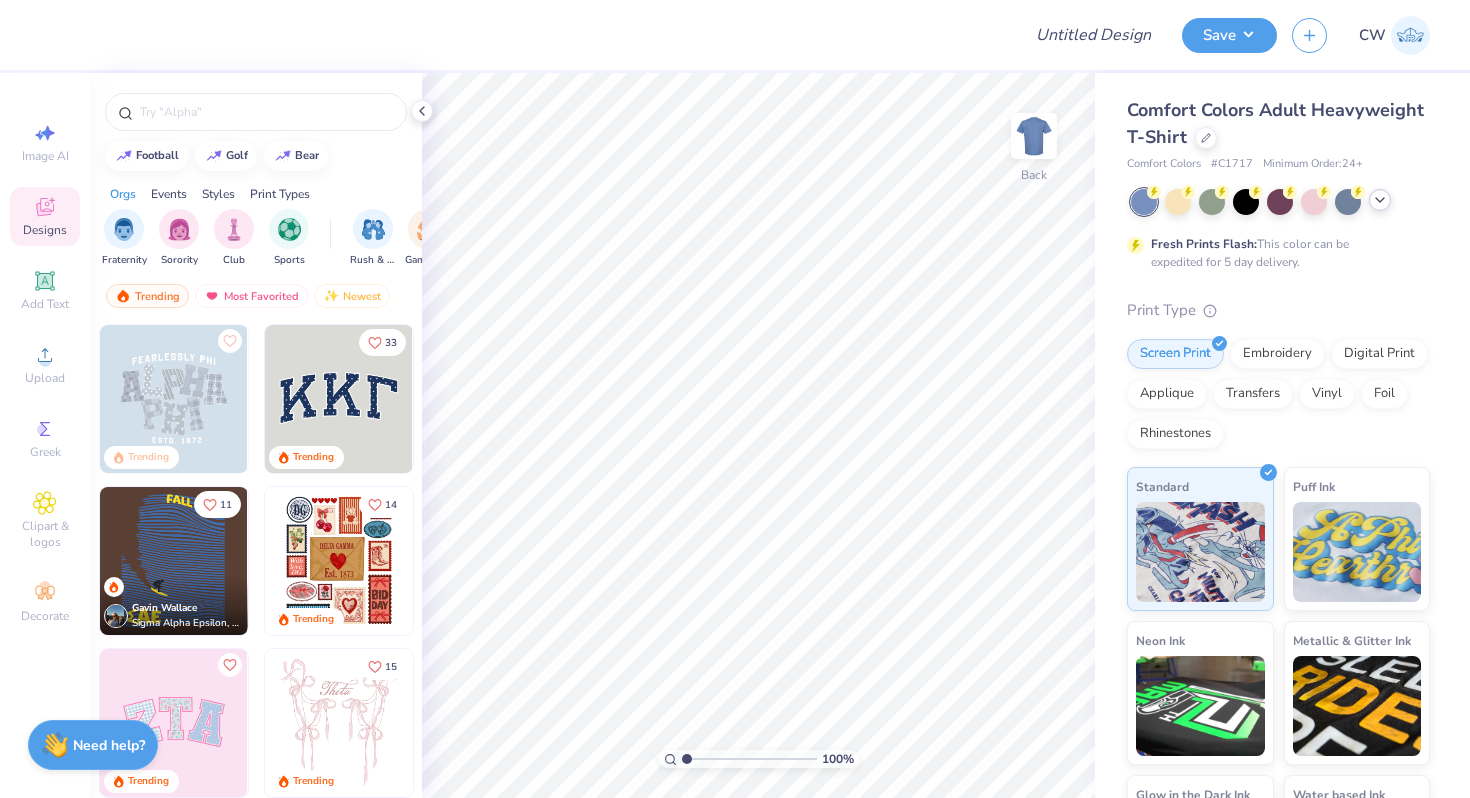click 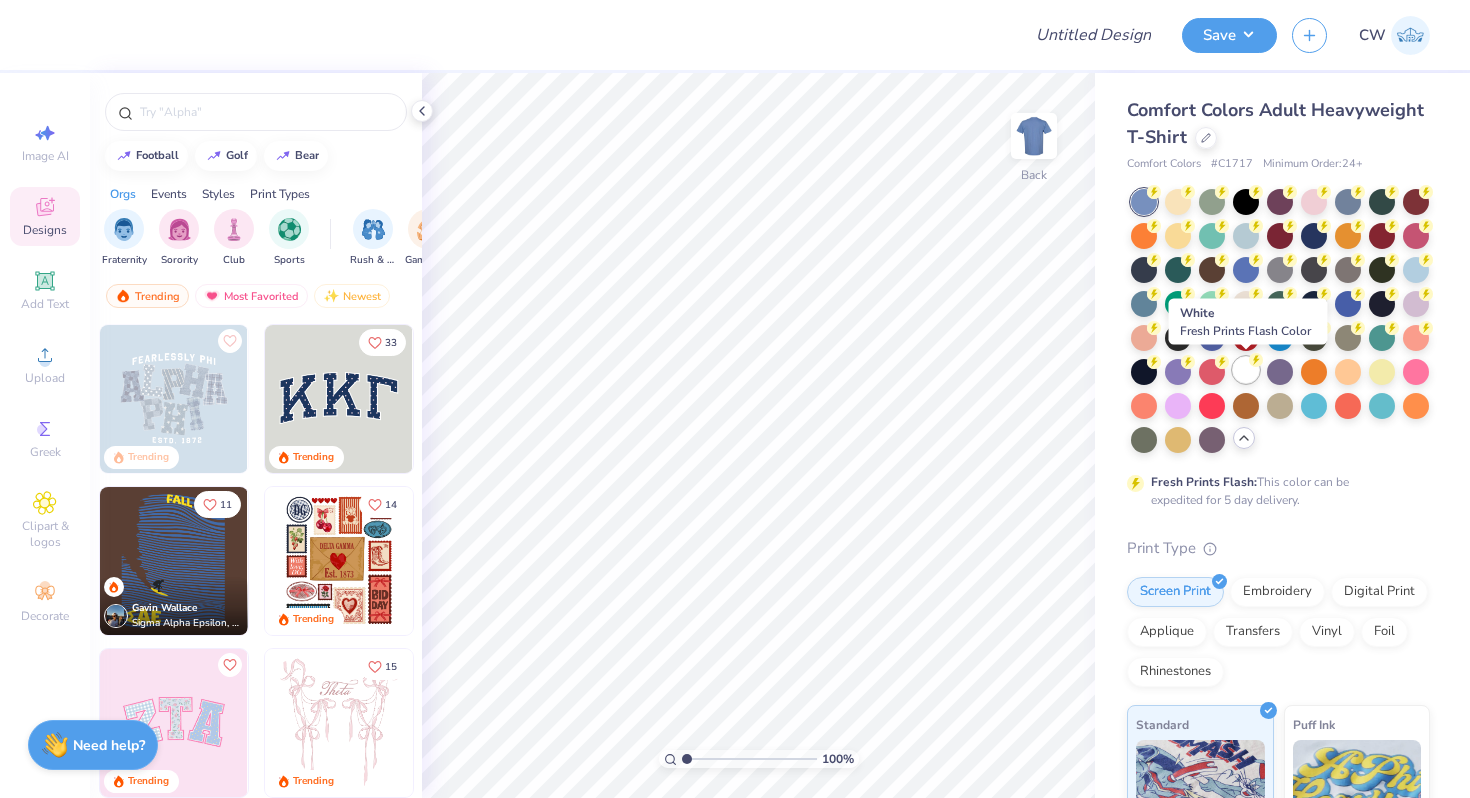 click at bounding box center [1246, 370] 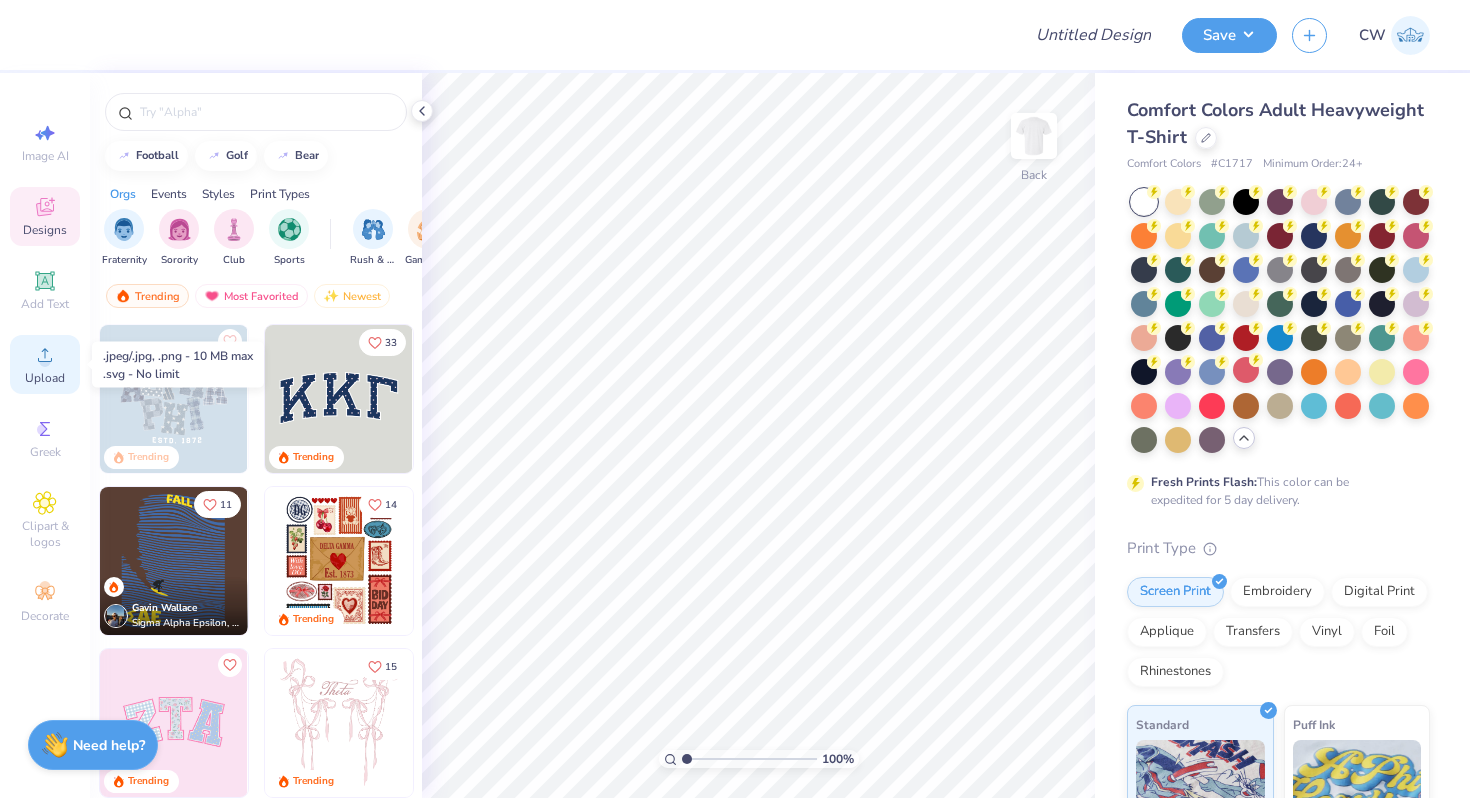 click 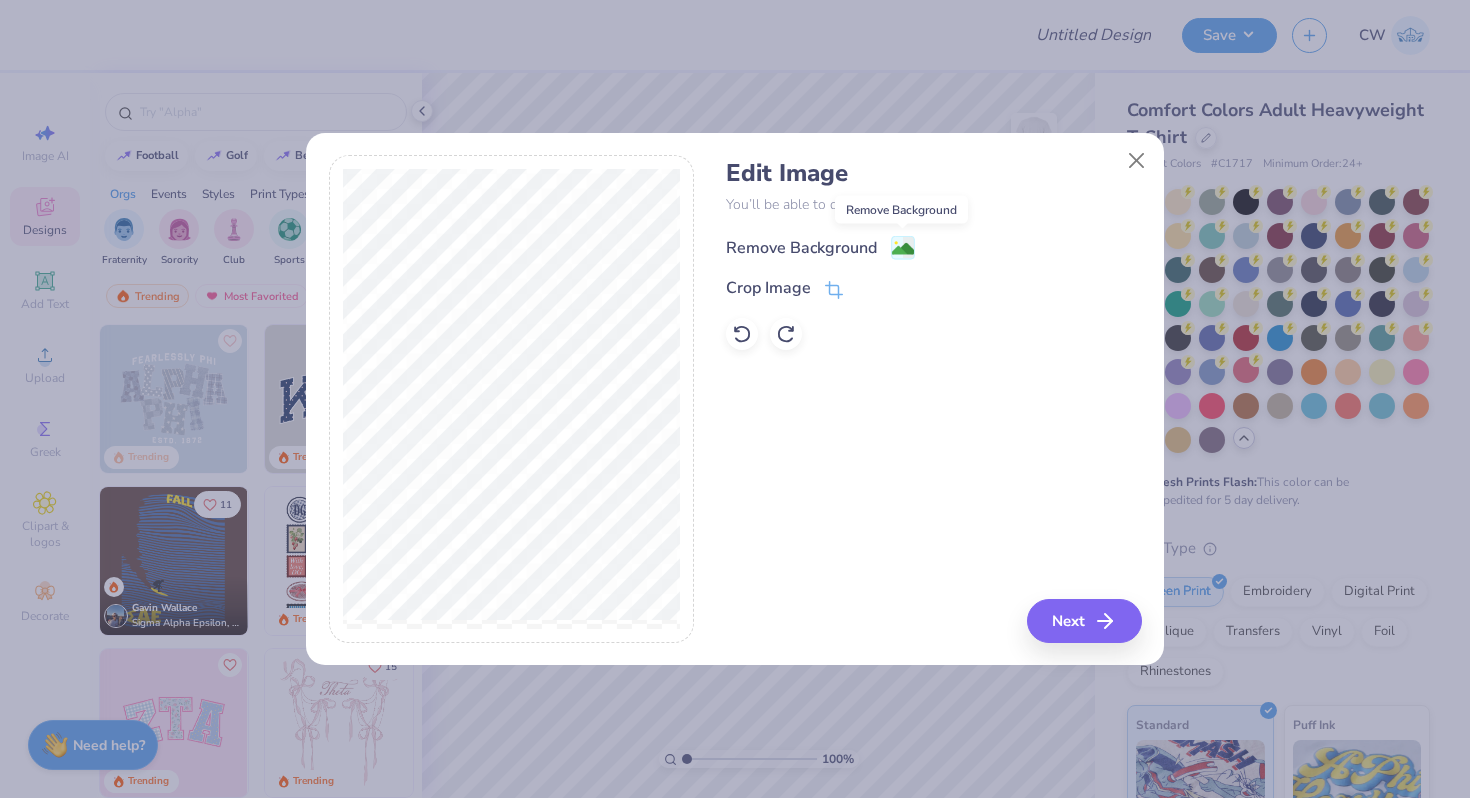 click 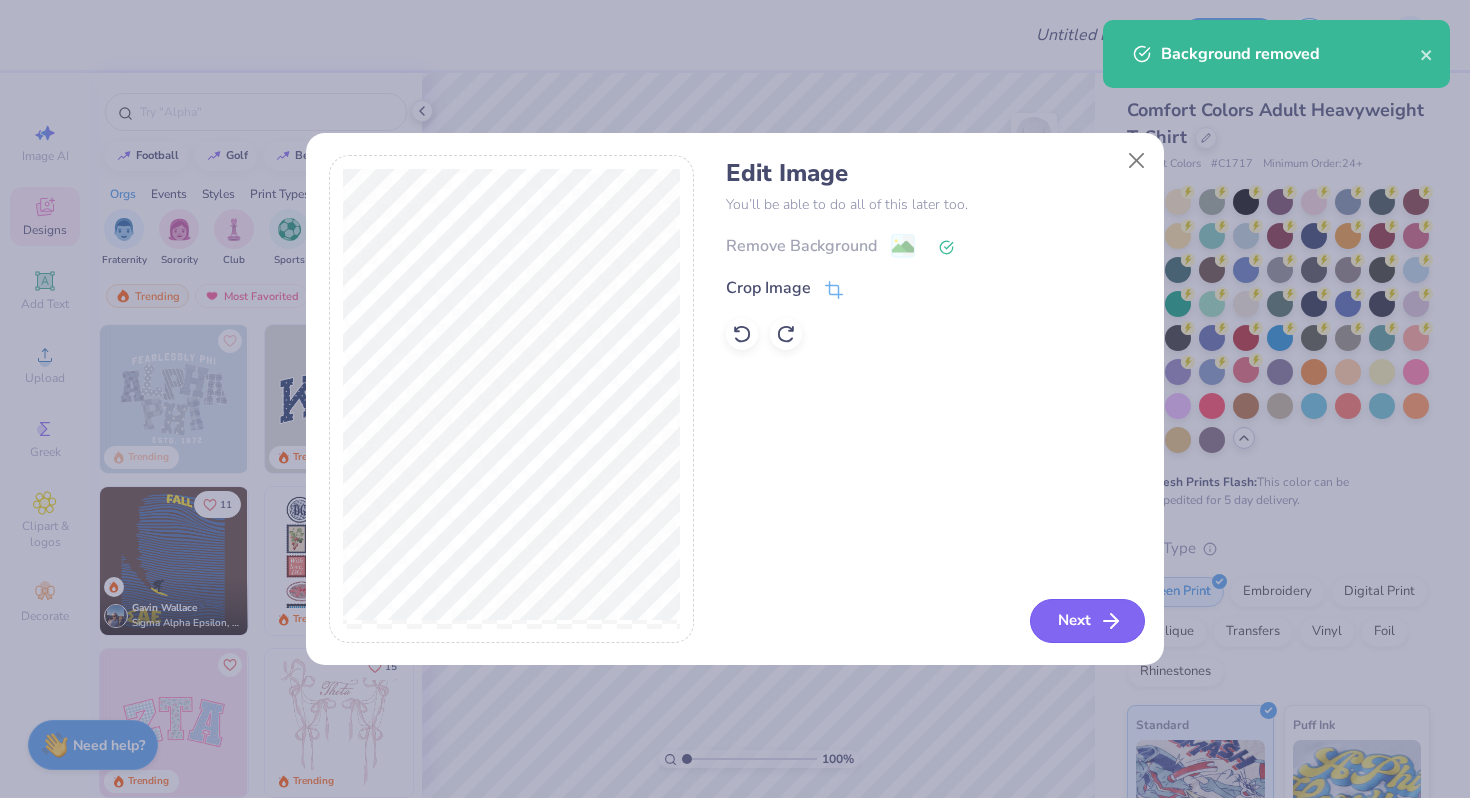 click on "Next" at bounding box center [1087, 621] 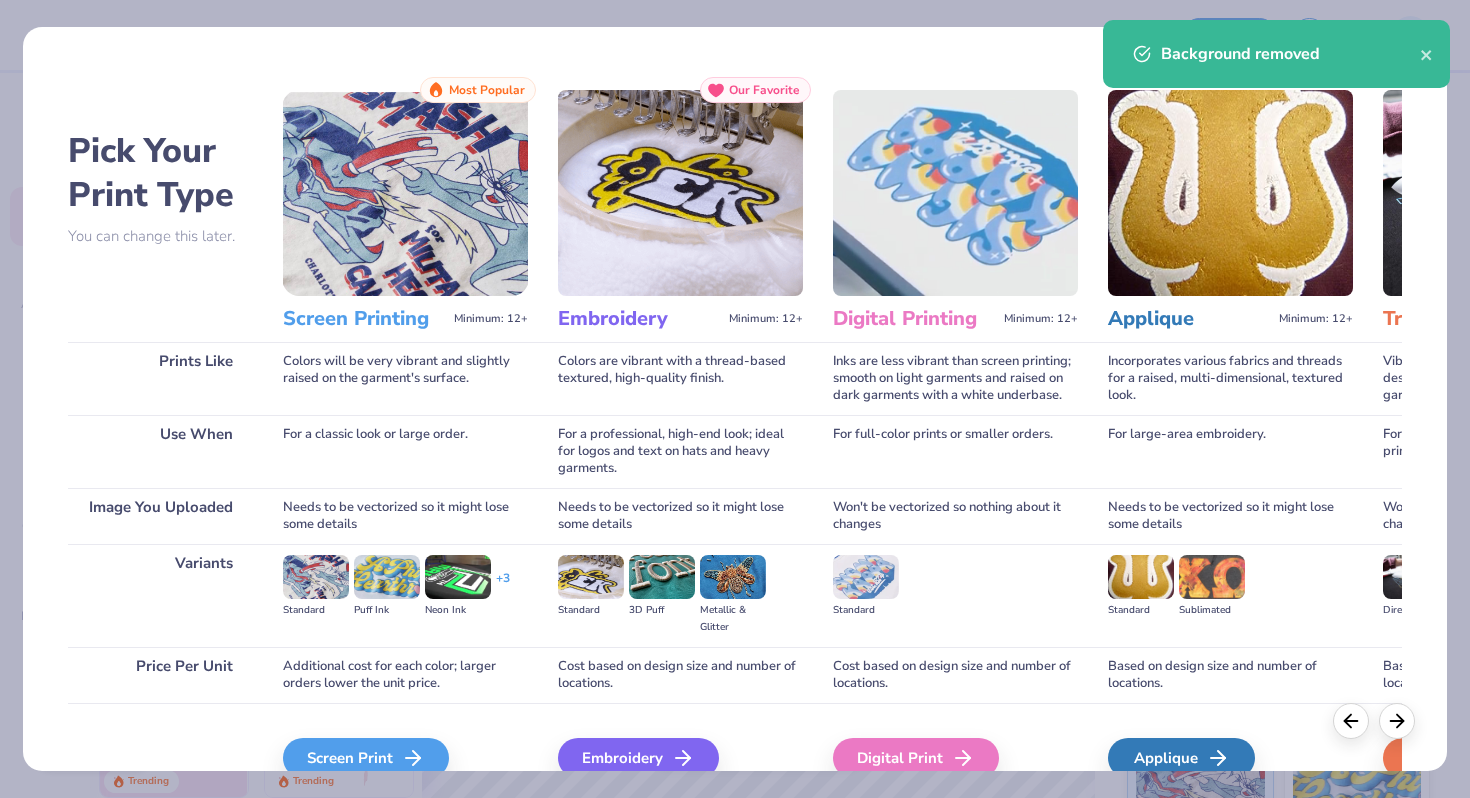 scroll, scrollTop: 99, scrollLeft: 0, axis: vertical 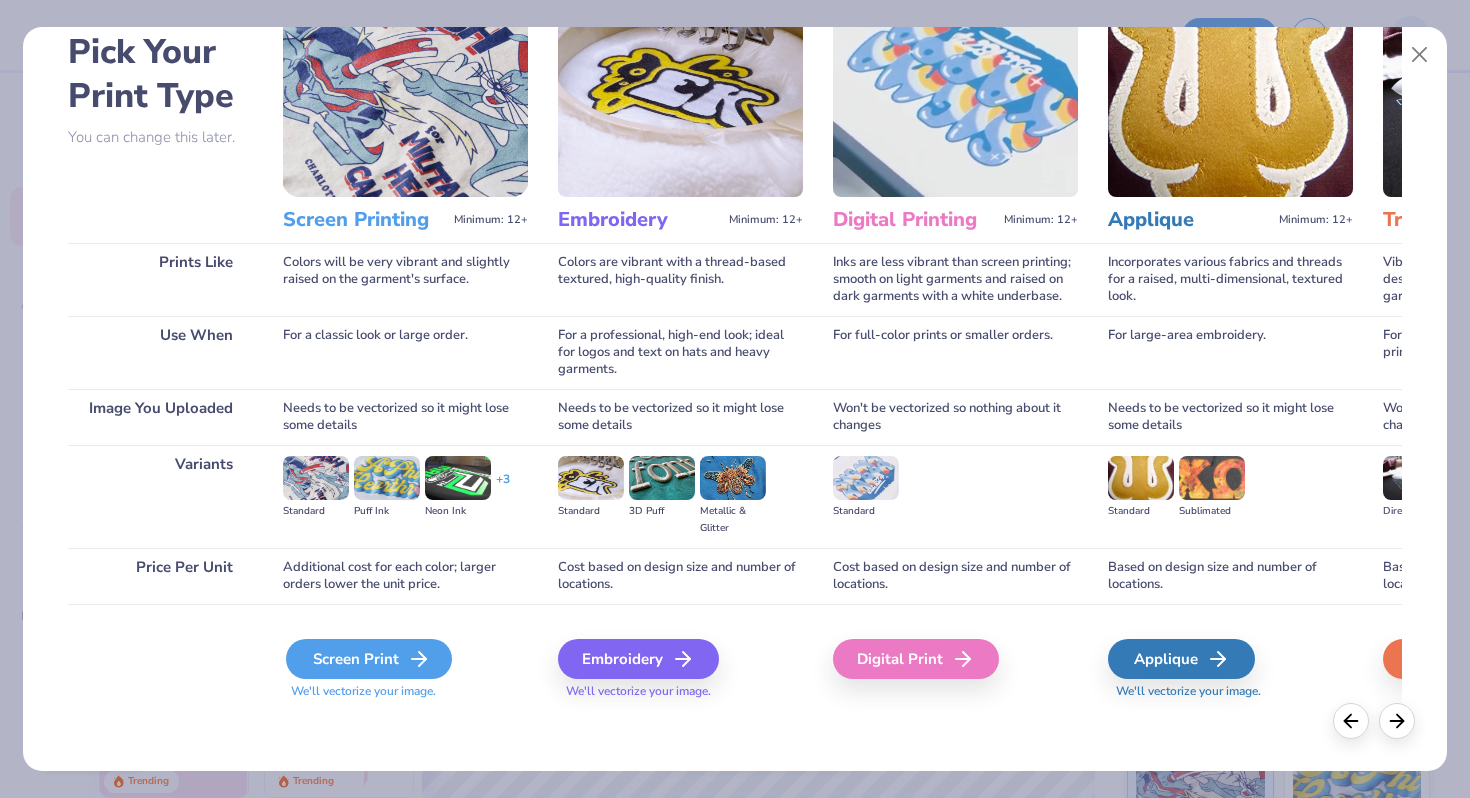click on "Screen Print" at bounding box center (369, 659) 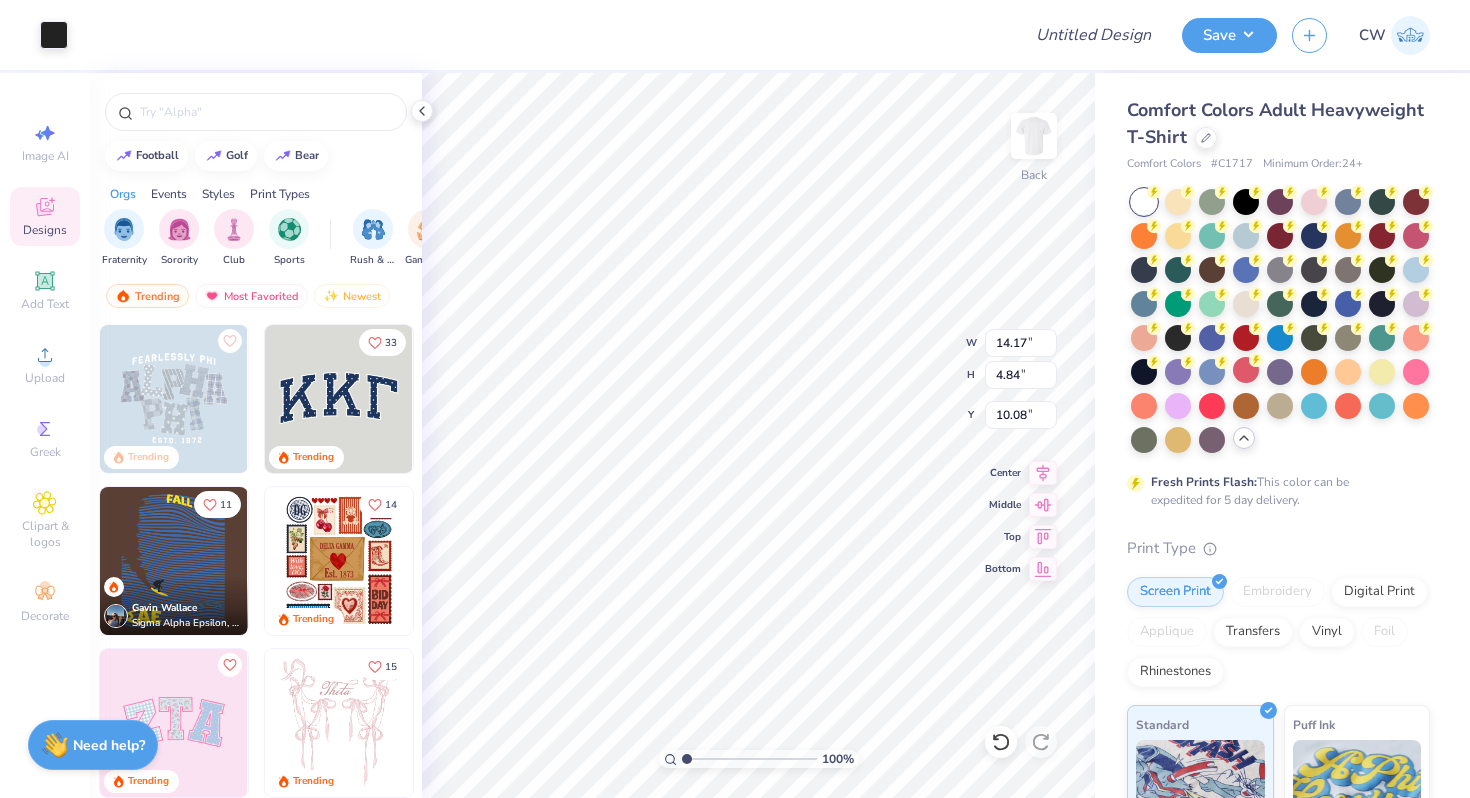 type on "3.00" 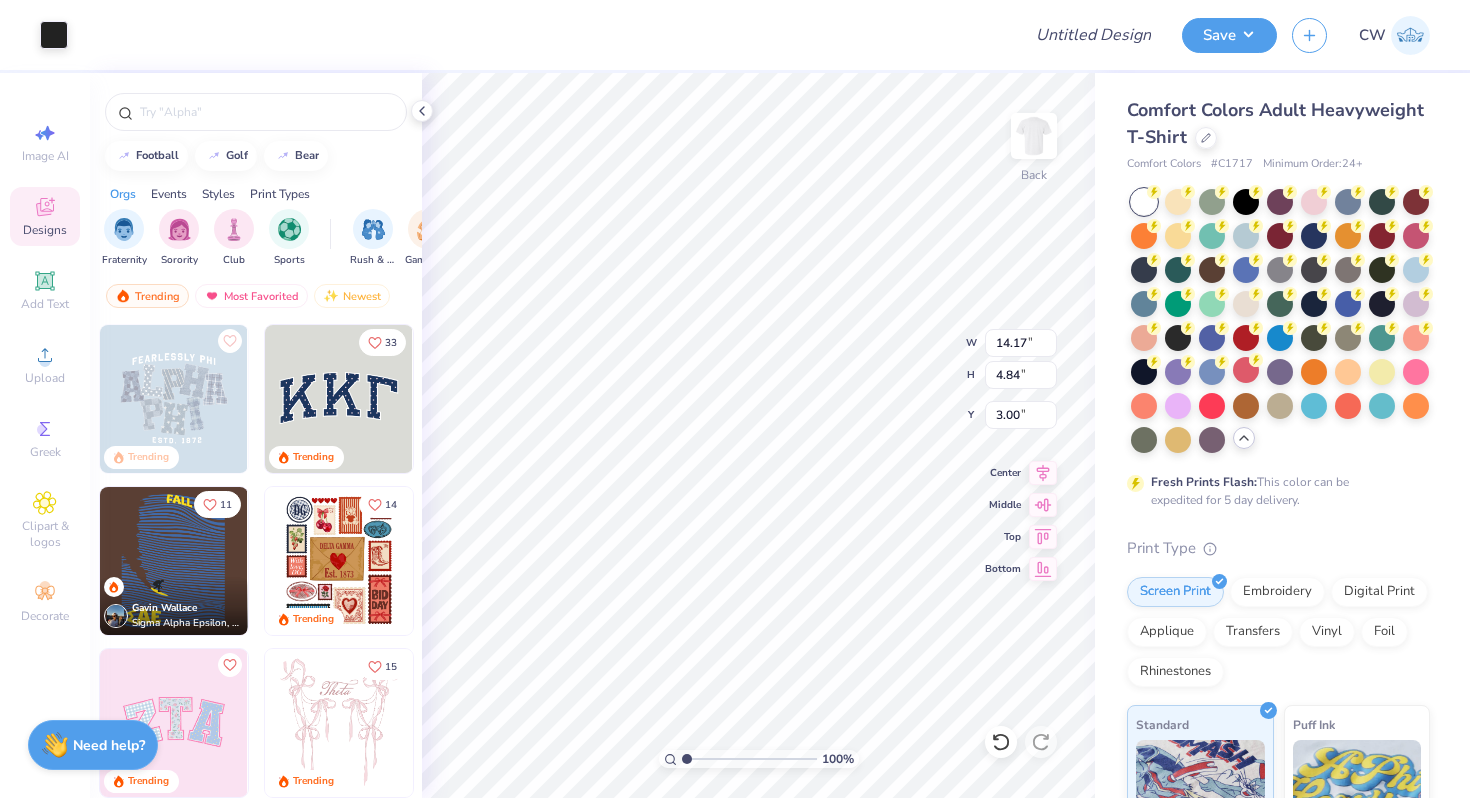 type on "11.66" 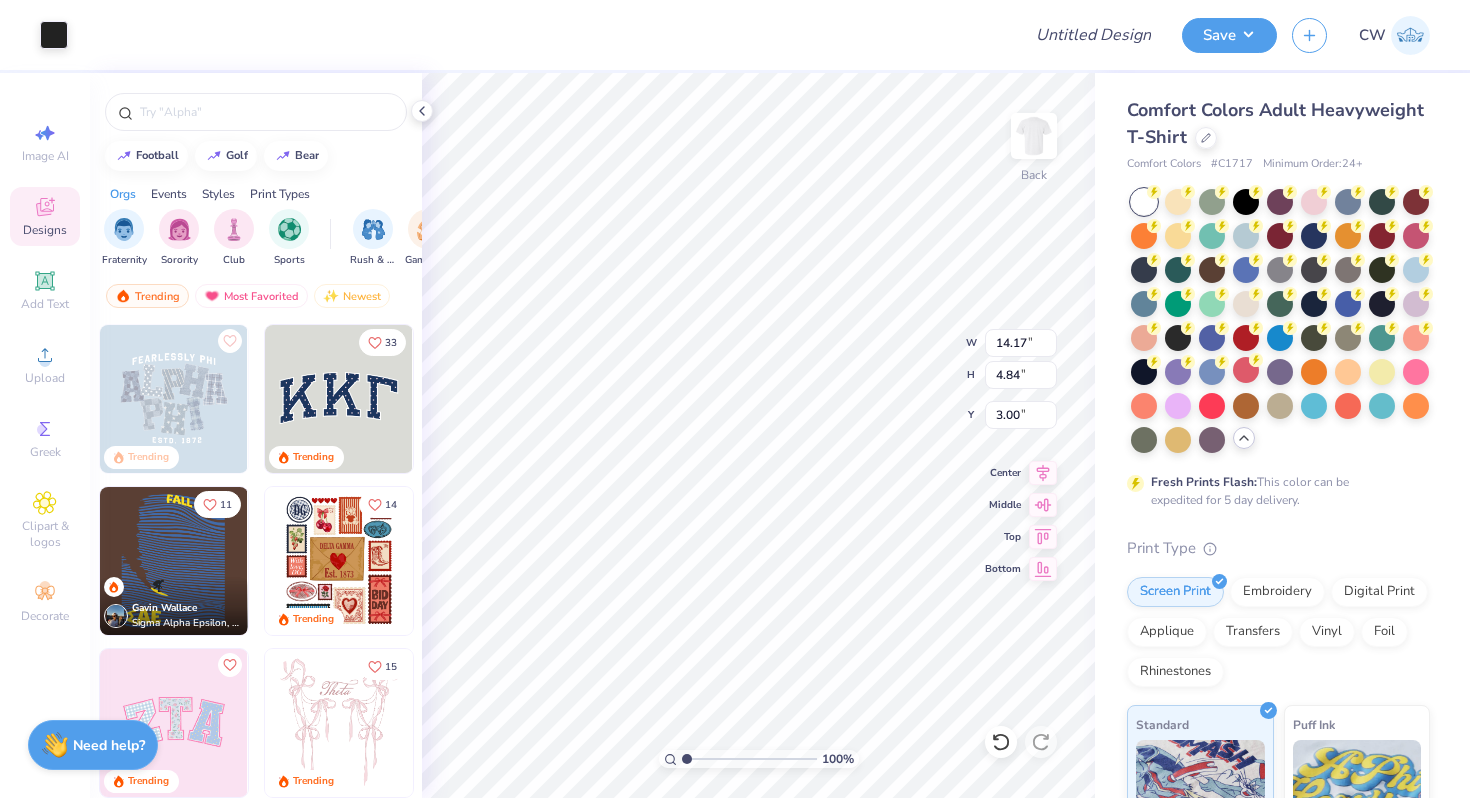 type on "3.98" 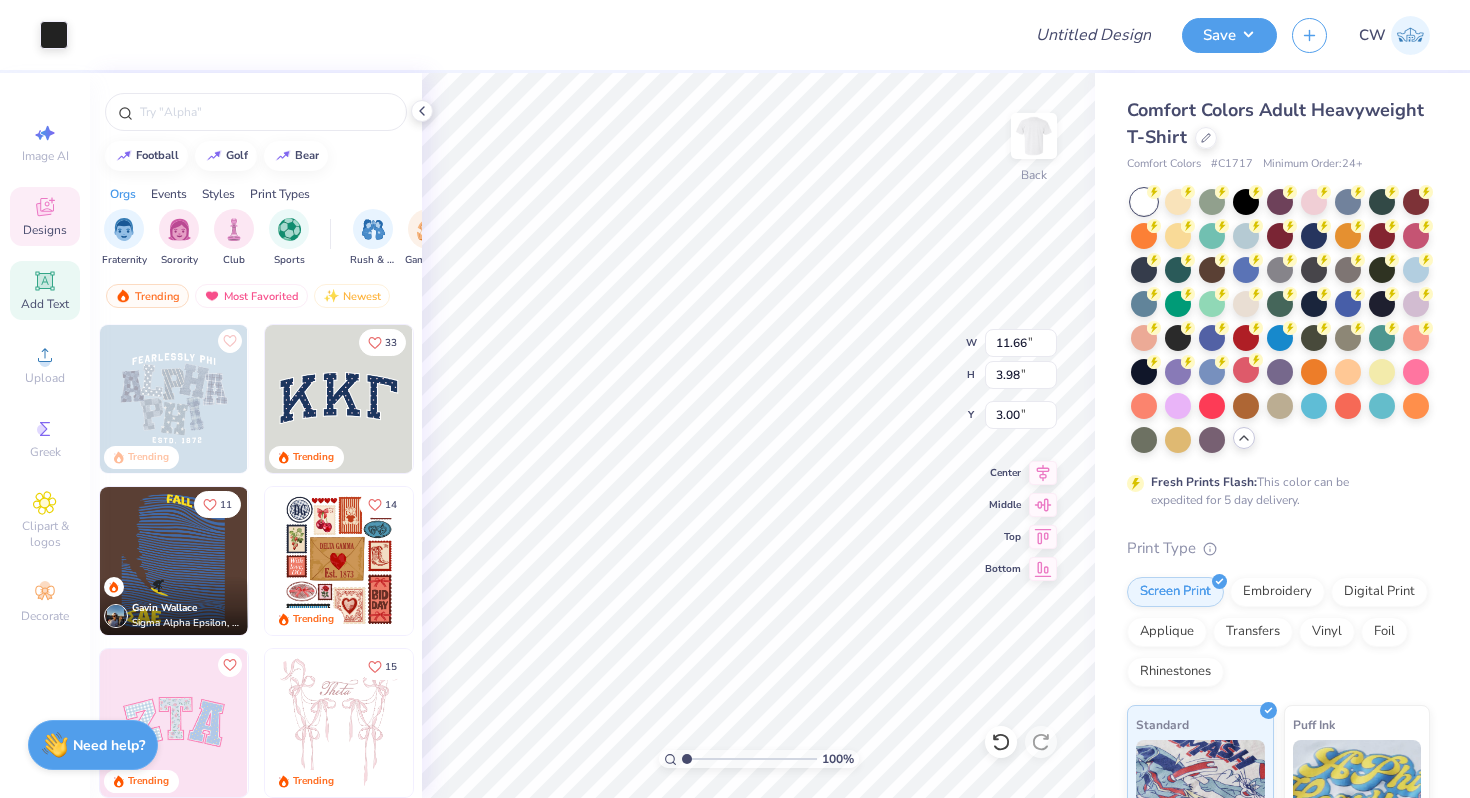 click 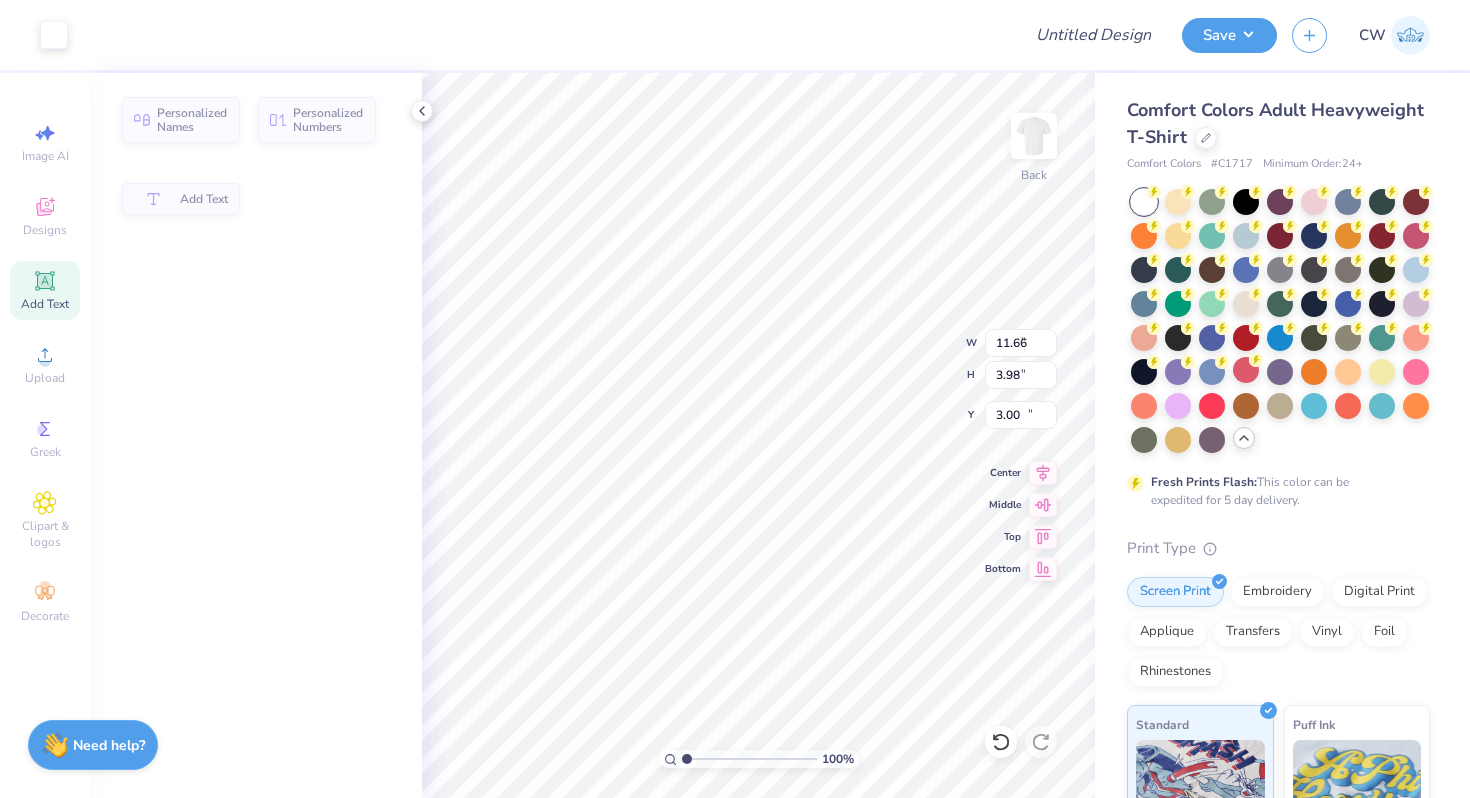 type on "5.59" 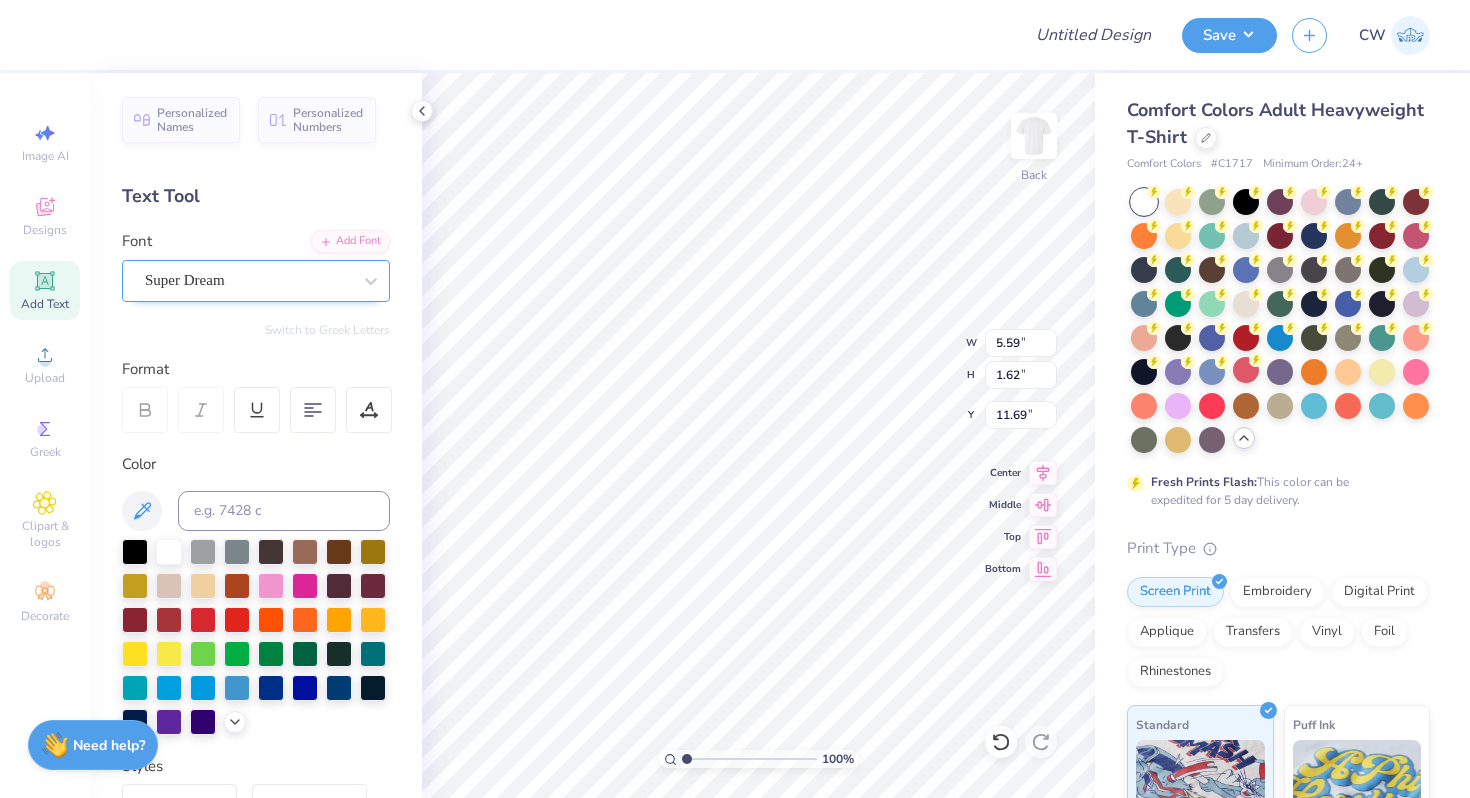 click on "Super Dream" at bounding box center (248, 280) 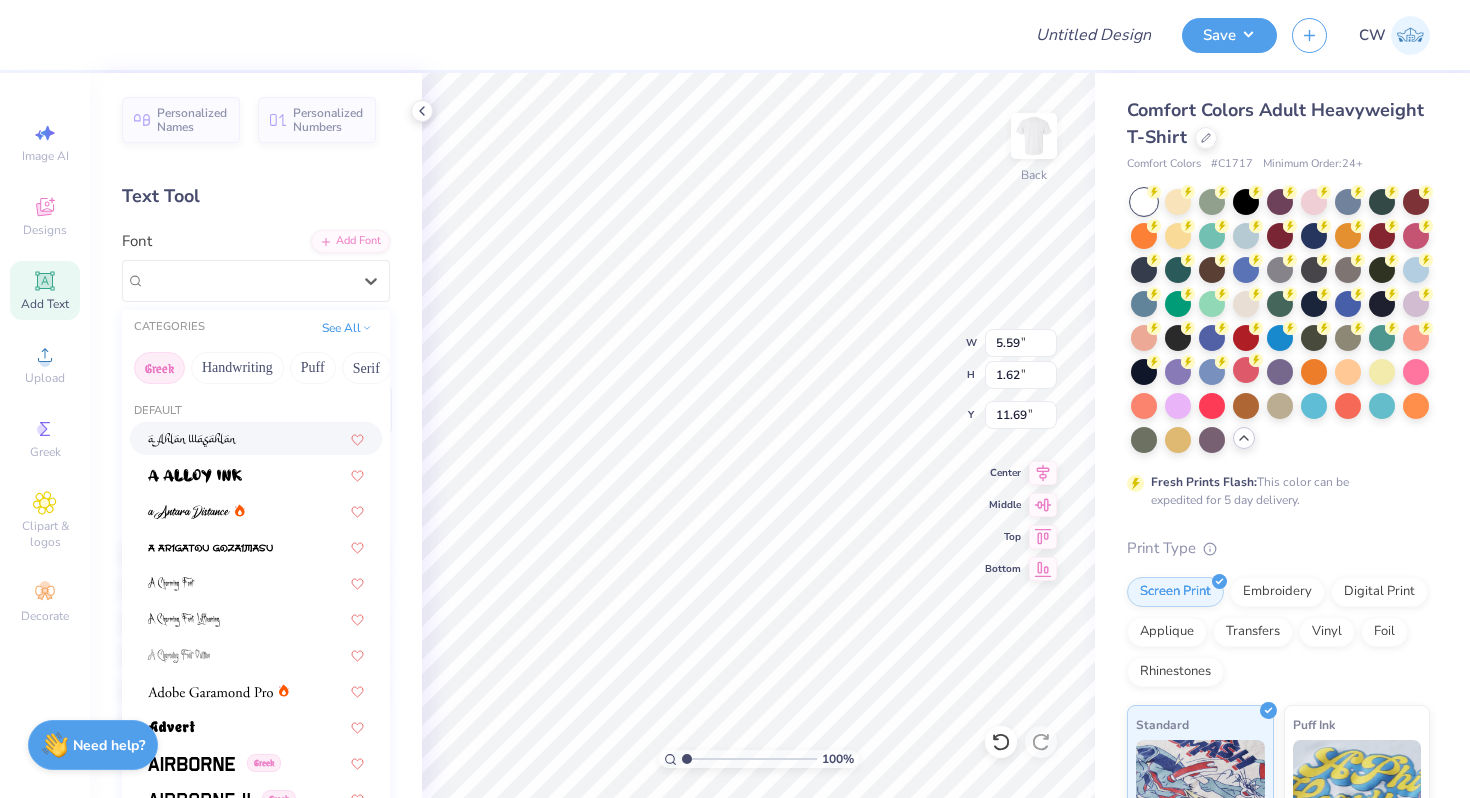 click on "Greek" at bounding box center [159, 368] 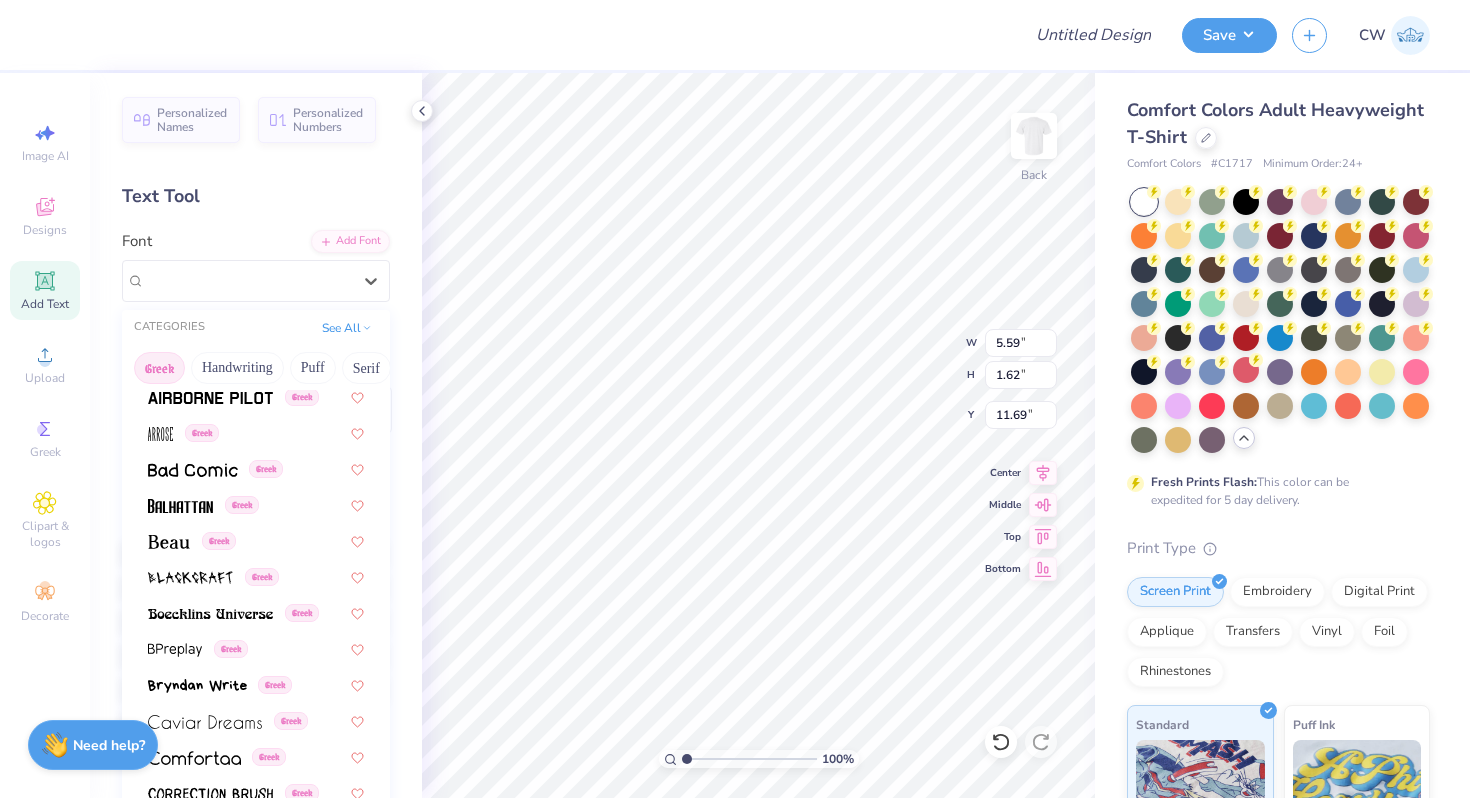 scroll, scrollTop: 155, scrollLeft: 0, axis: vertical 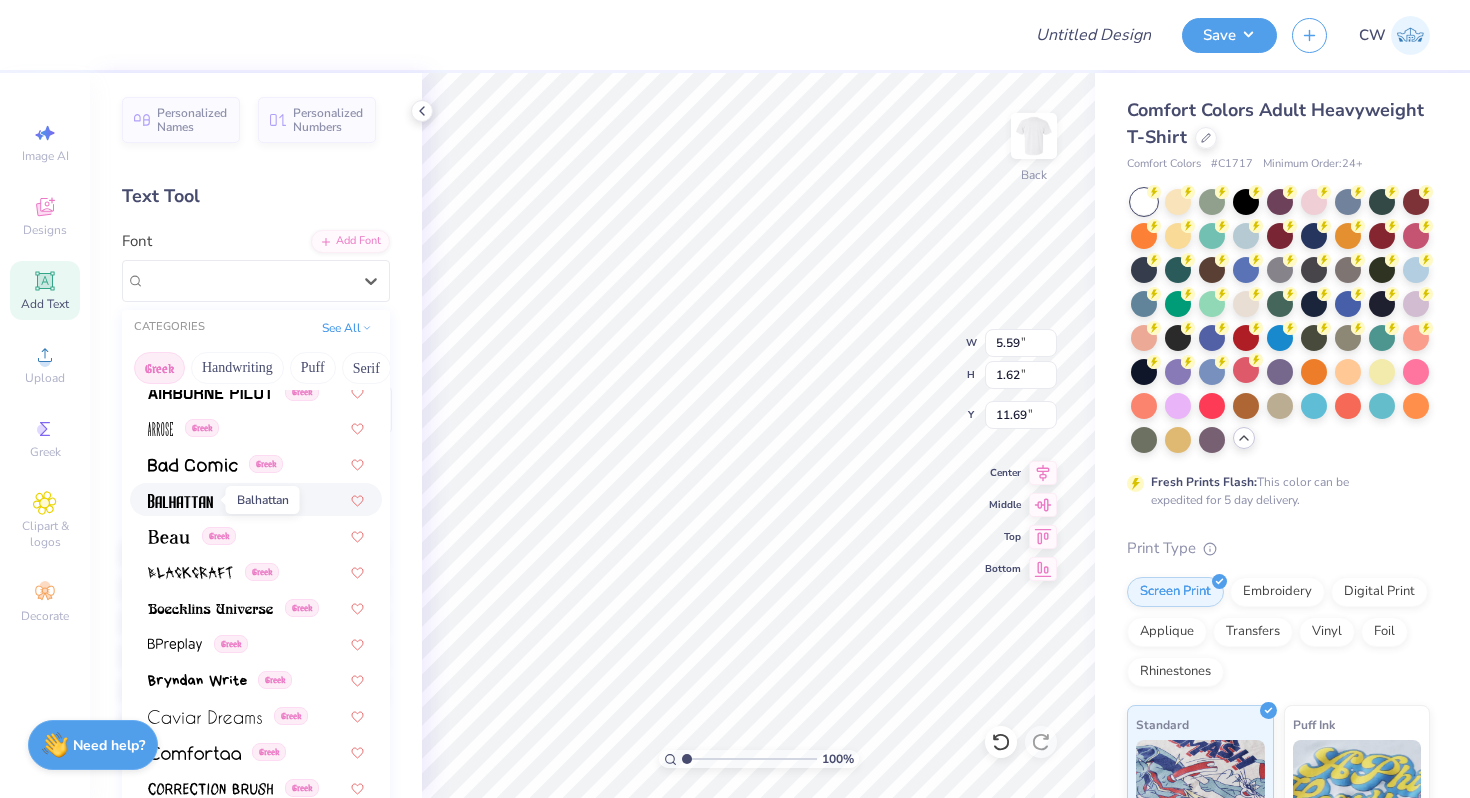 click at bounding box center [180, 501] 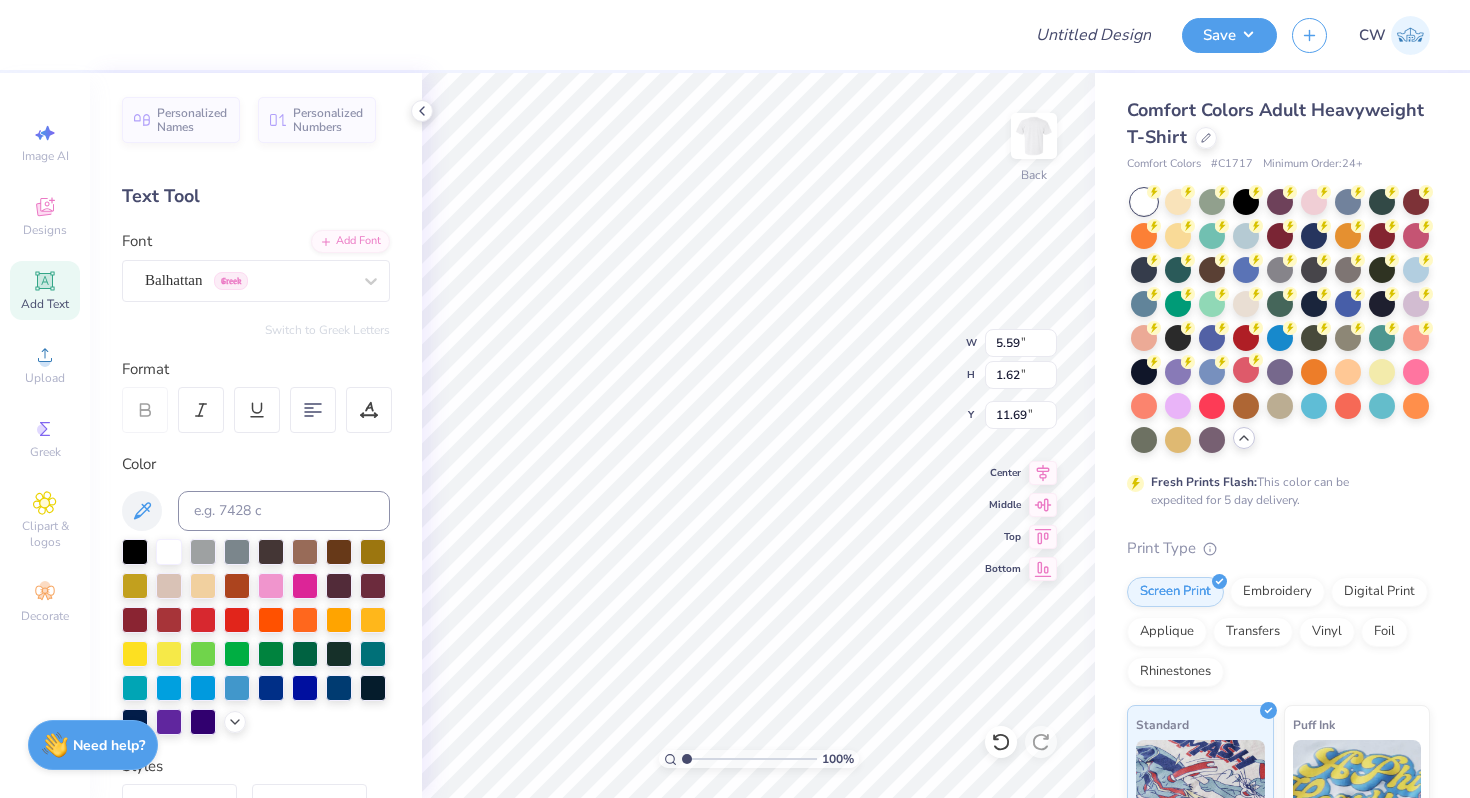type on "3.90" 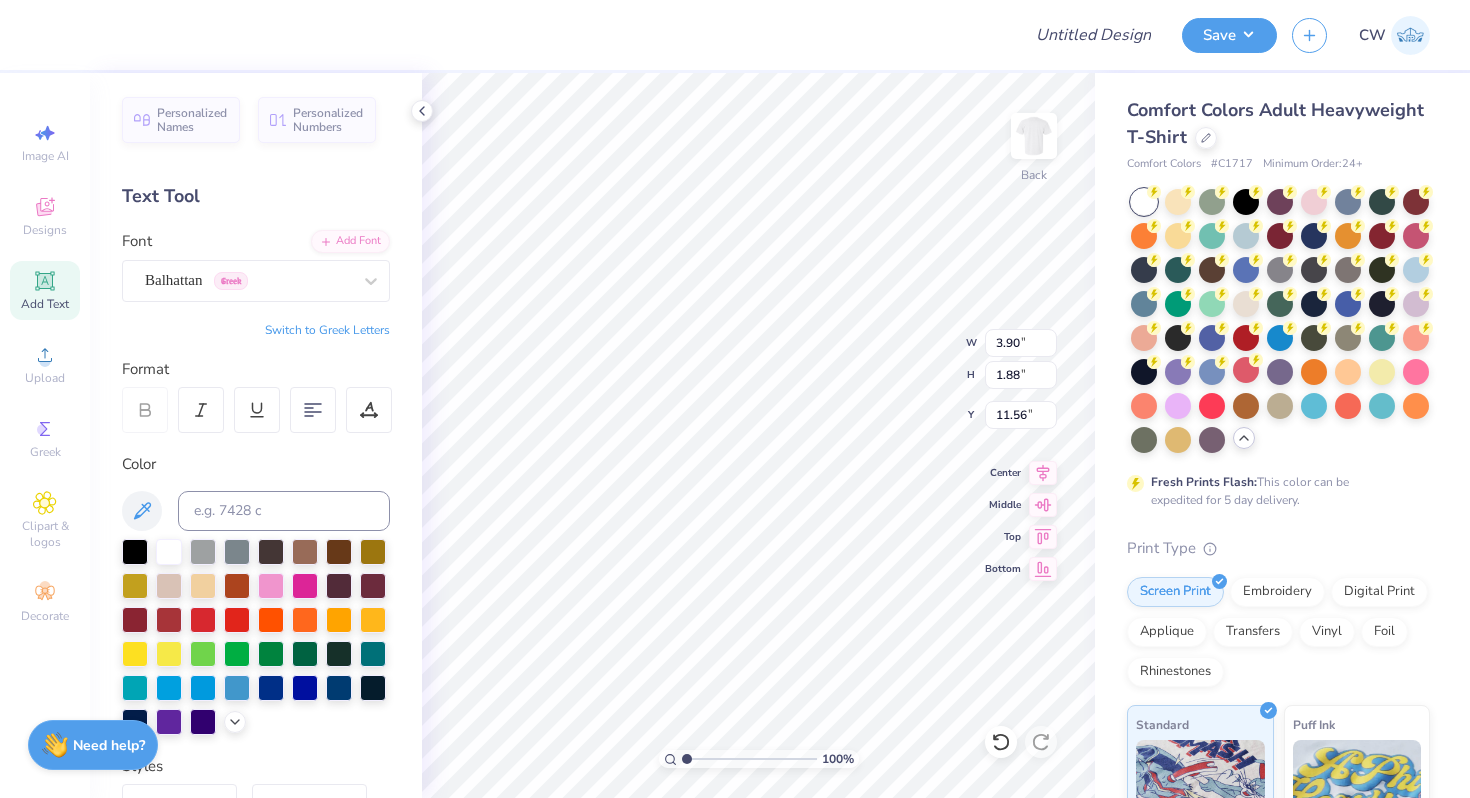 scroll, scrollTop: 0, scrollLeft: 2, axis: horizontal 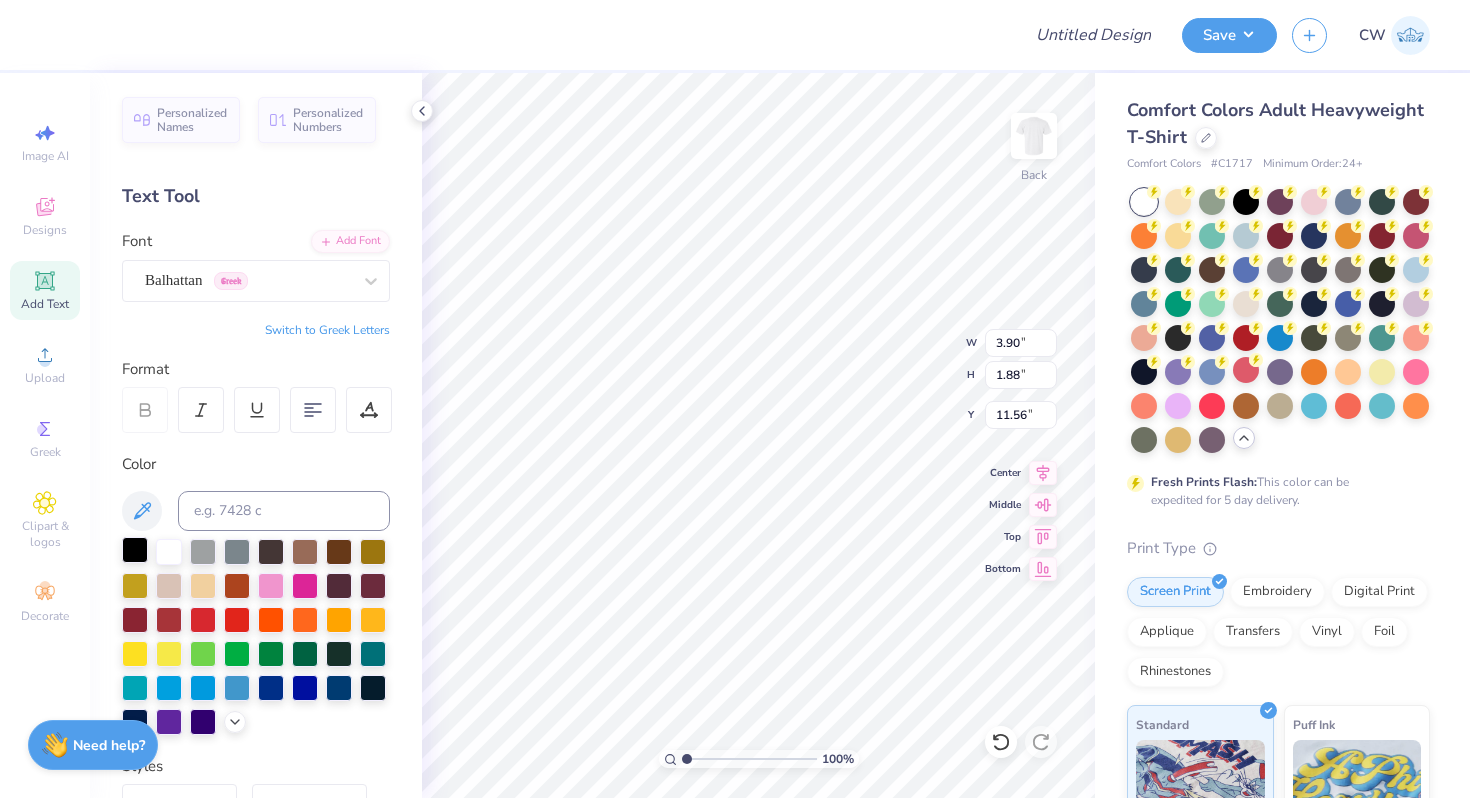 type on "Brothers" 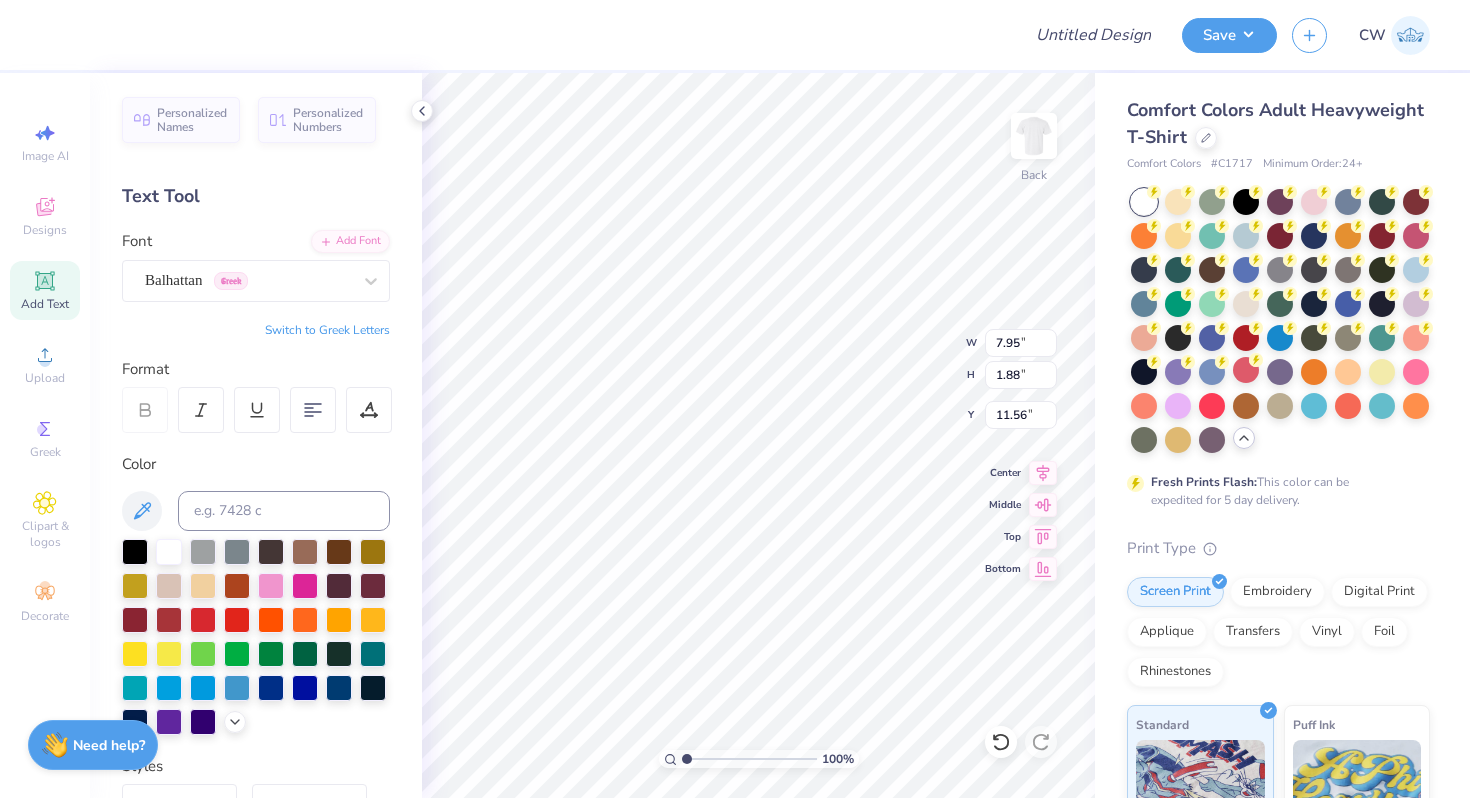 type on "6.98" 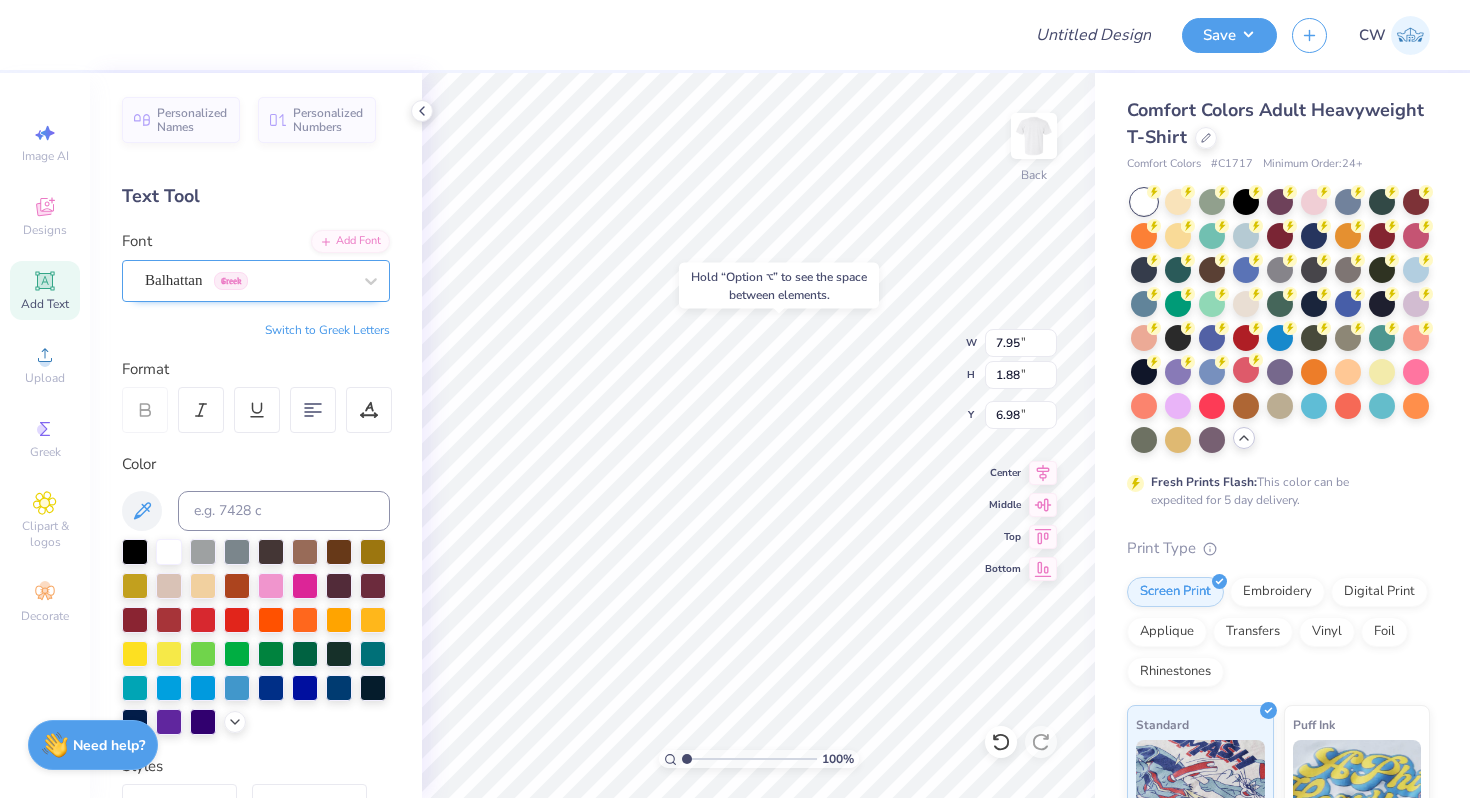 click on "Balhattan Greek" at bounding box center [248, 280] 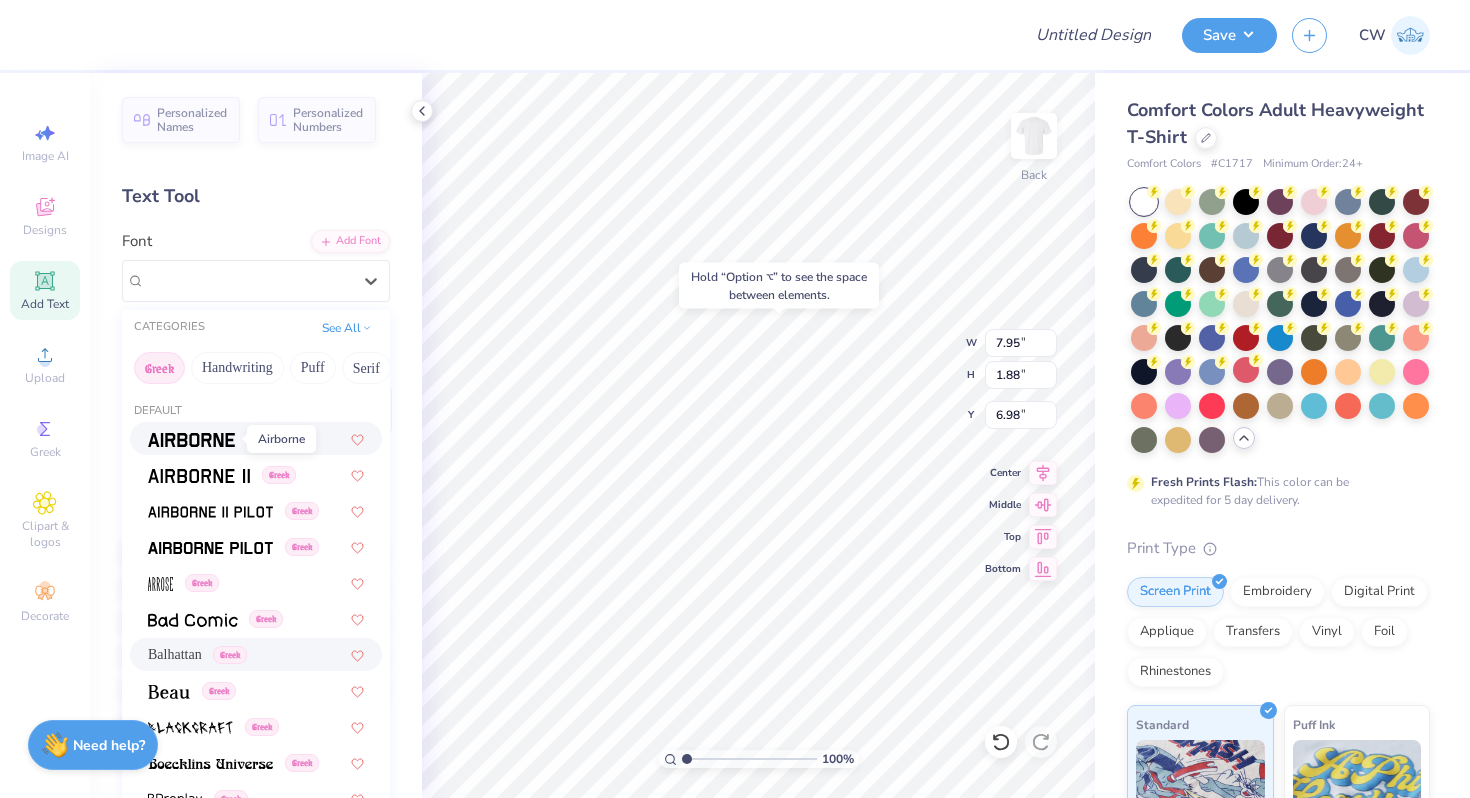click at bounding box center (191, 440) 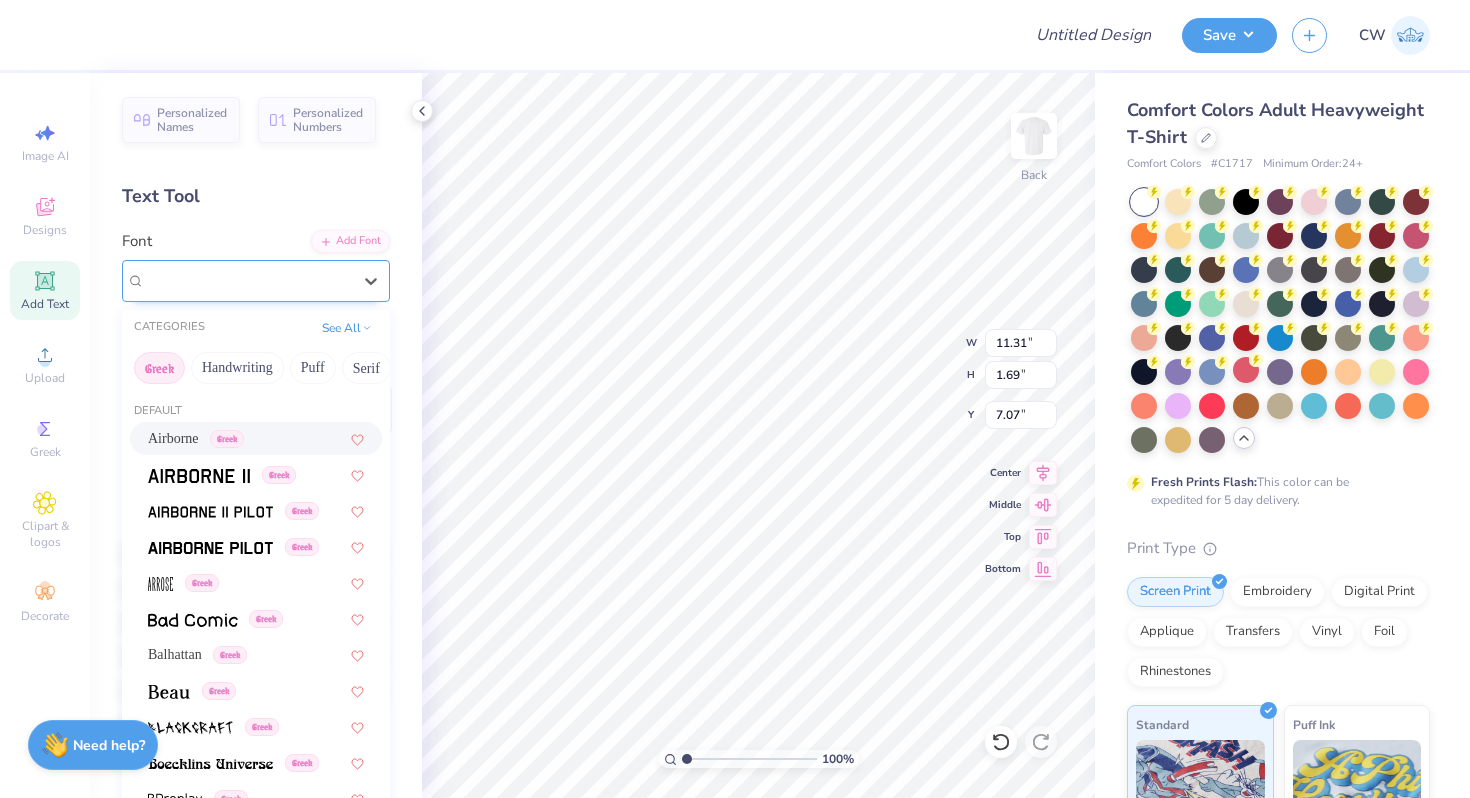 click on "Airborne Greek" at bounding box center (248, 280) 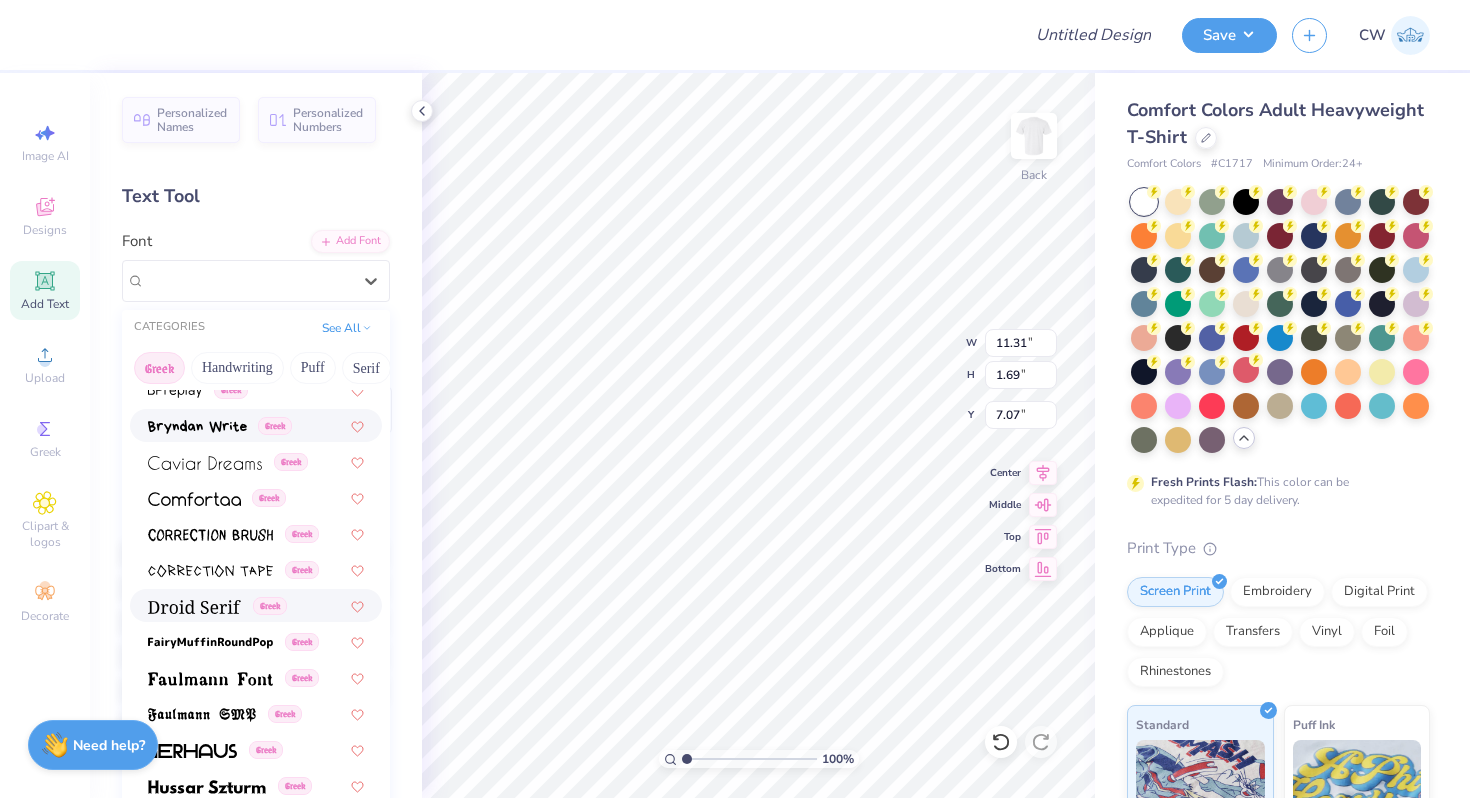 scroll, scrollTop: 547, scrollLeft: 0, axis: vertical 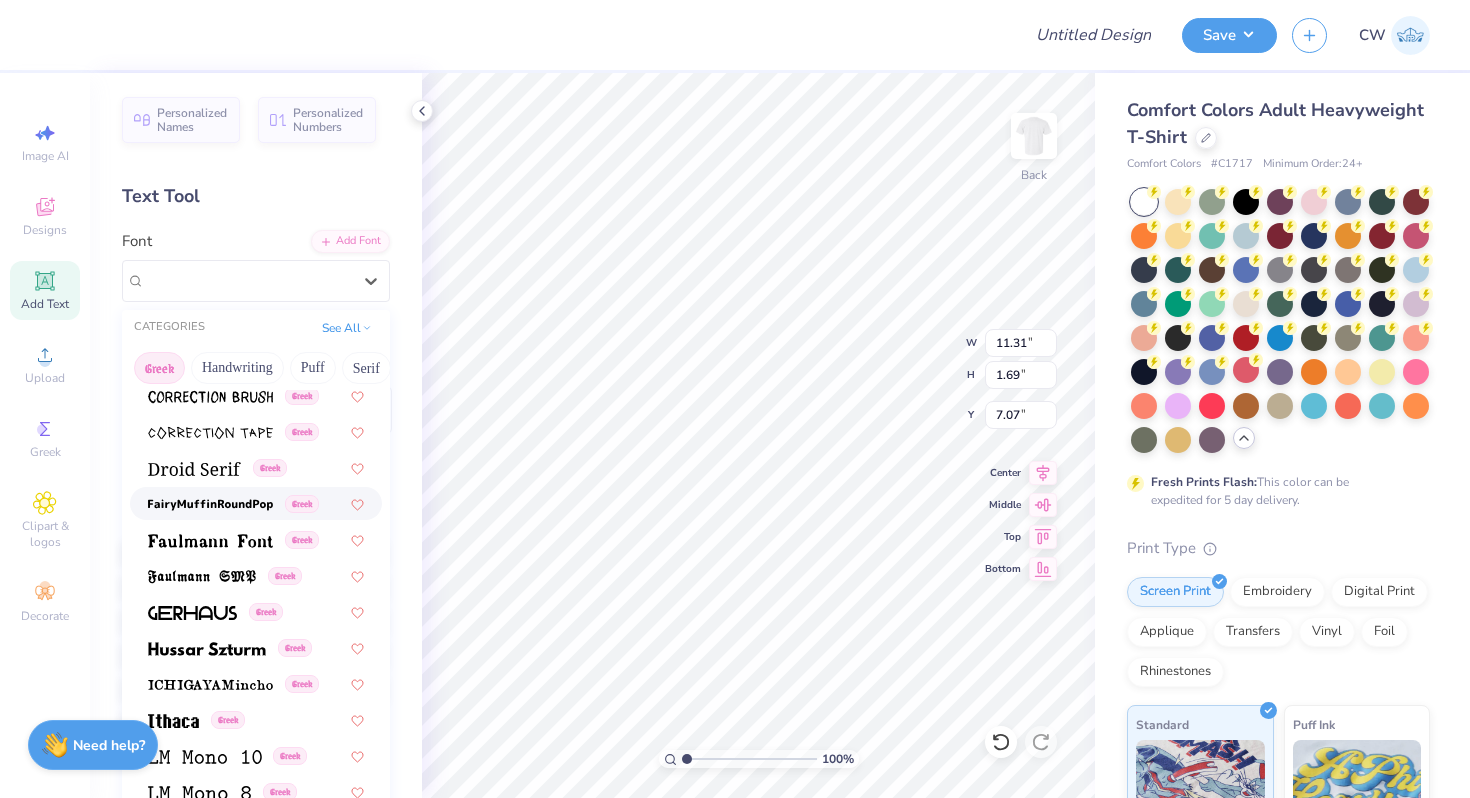 click at bounding box center [210, 503] 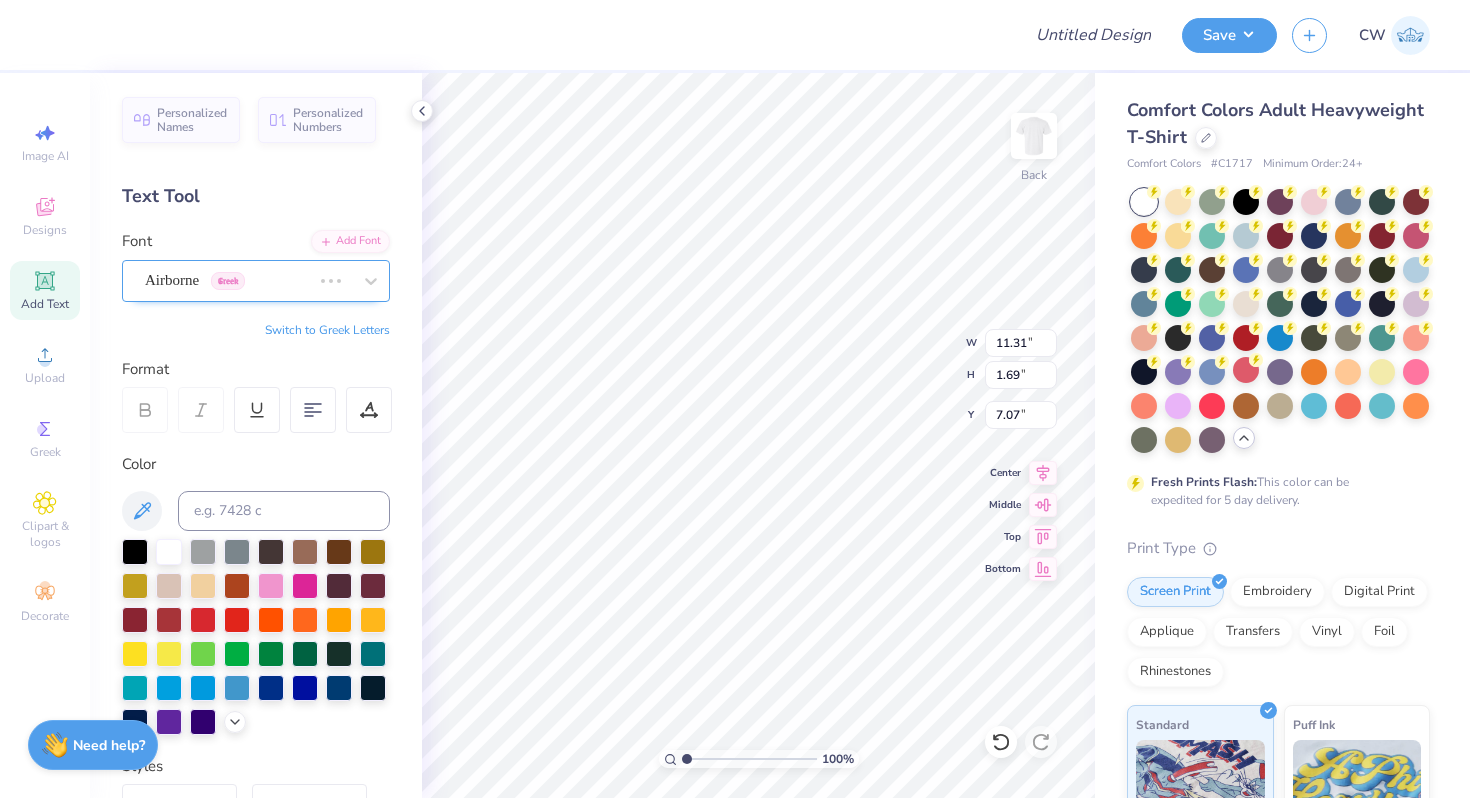 type on "9.95" 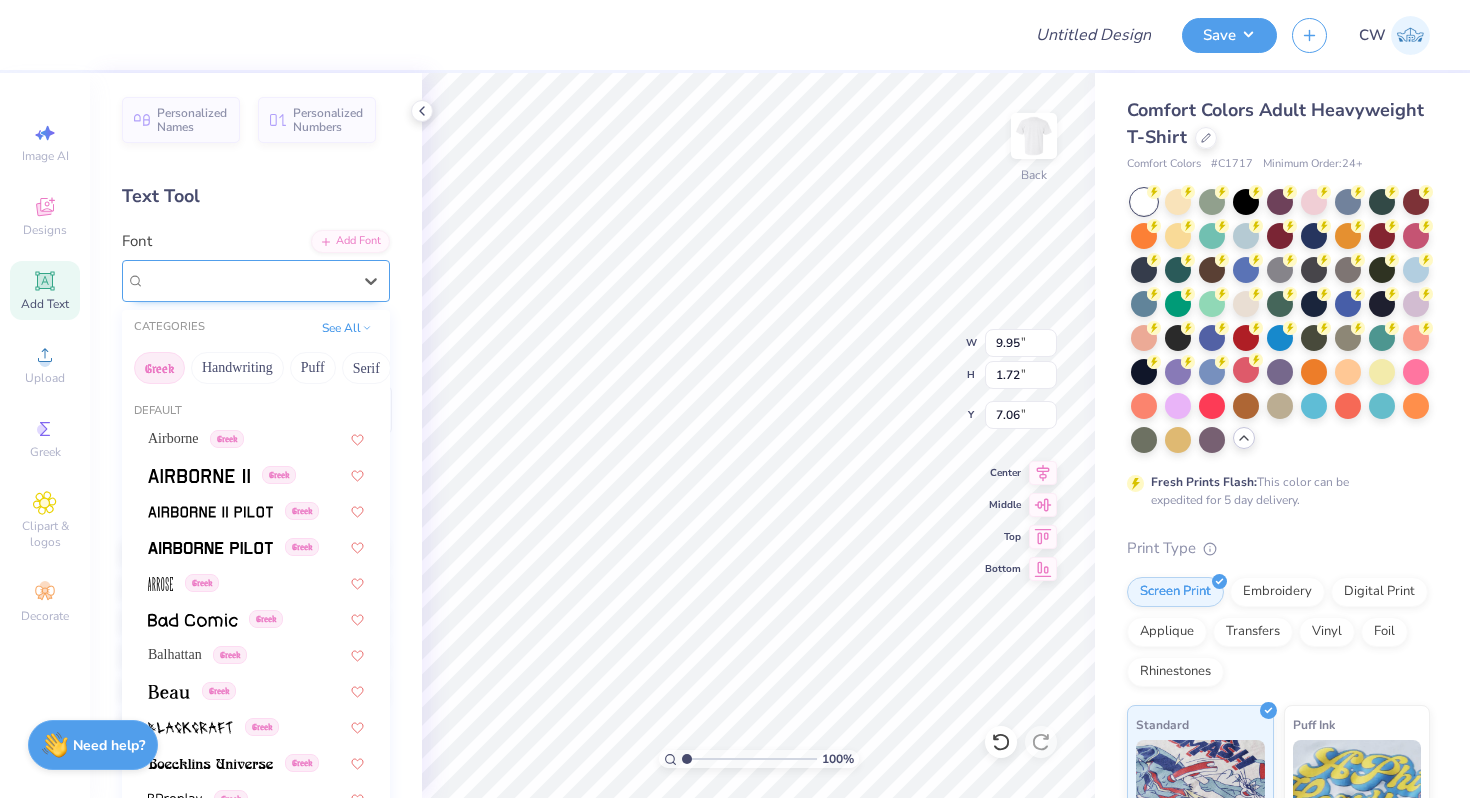 click on "FairyMuffinRoundPop Greek" at bounding box center [248, 280] 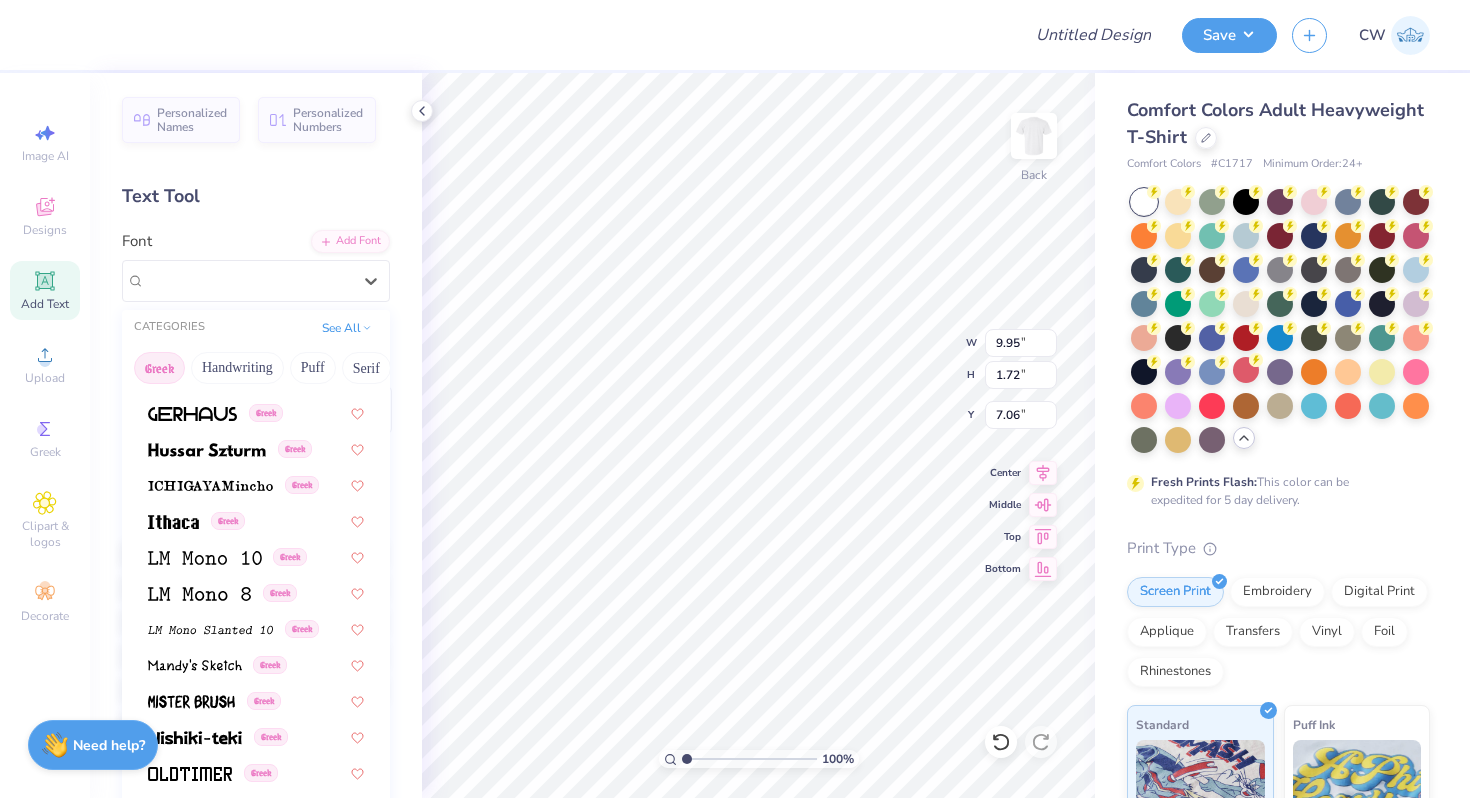 scroll, scrollTop: 748, scrollLeft: 0, axis: vertical 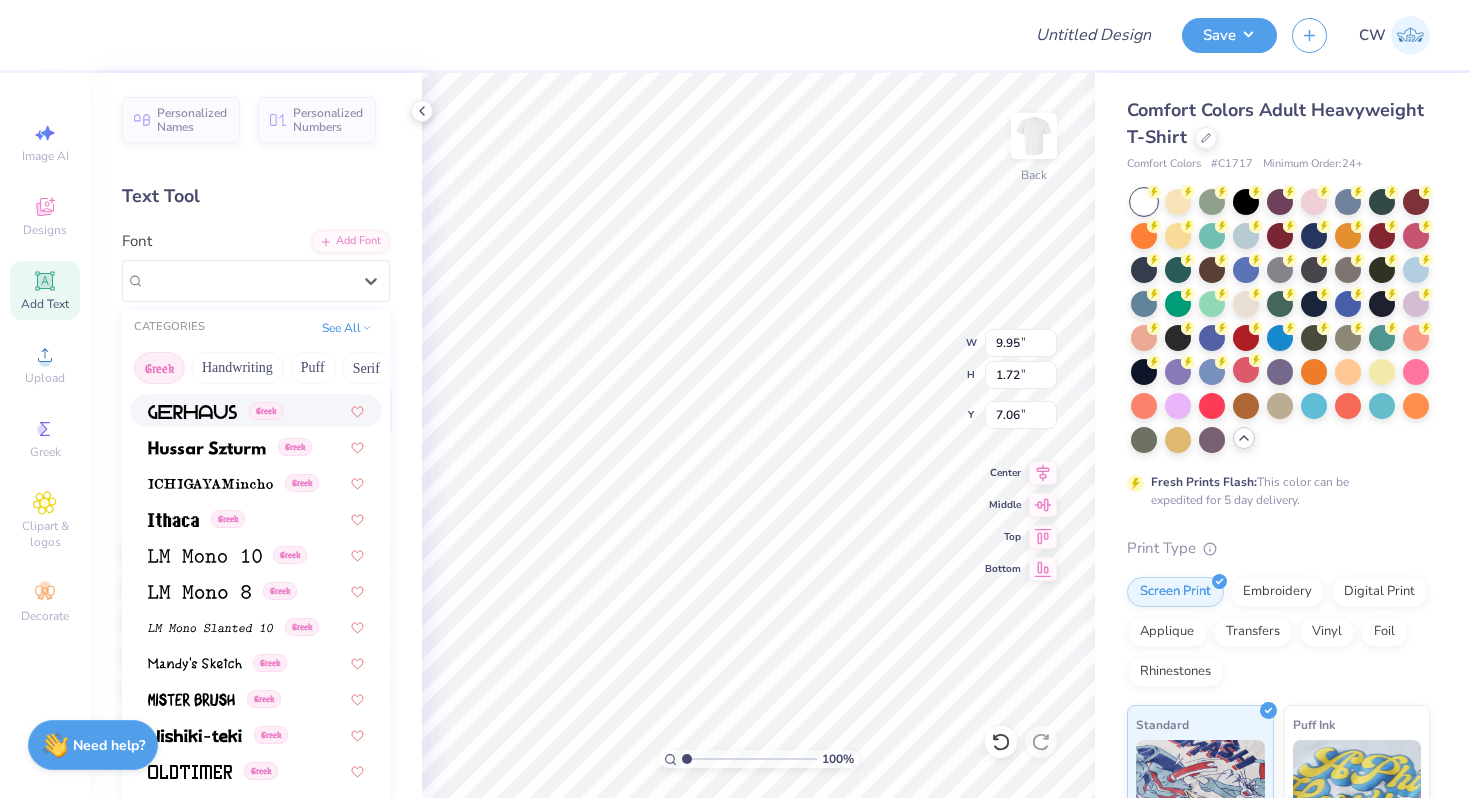 click at bounding box center [192, 412] 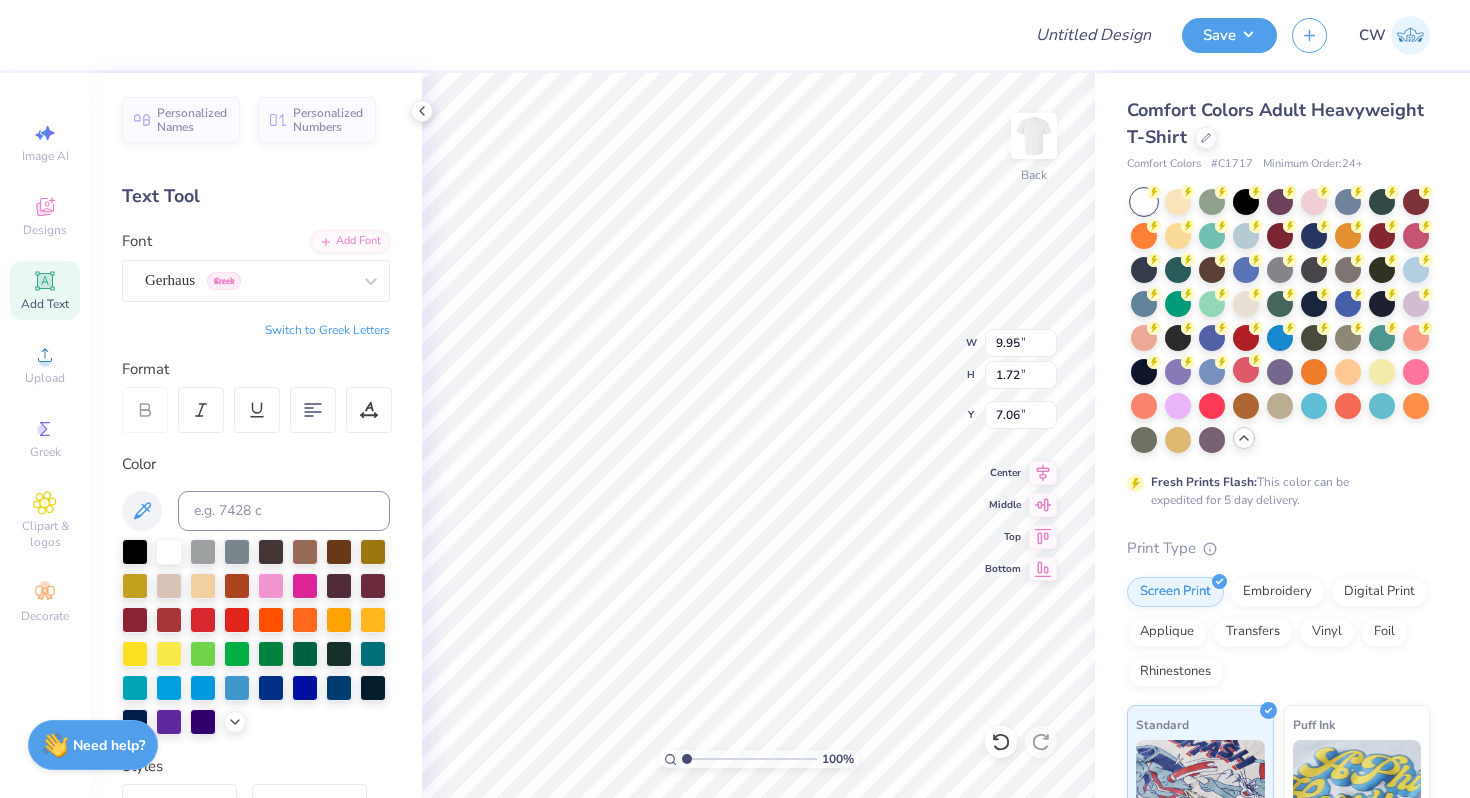 type on "11.51" 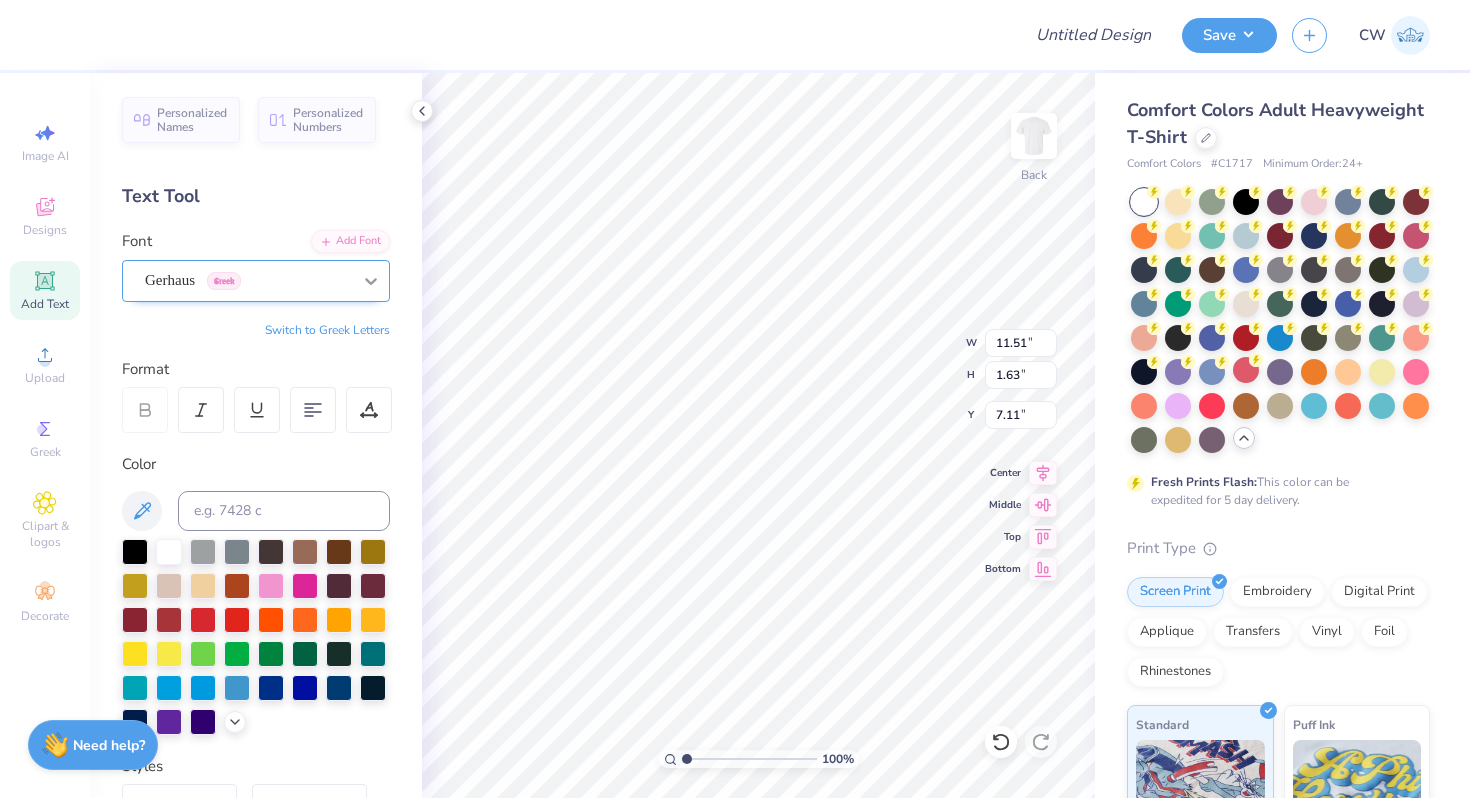 click at bounding box center [371, 281] 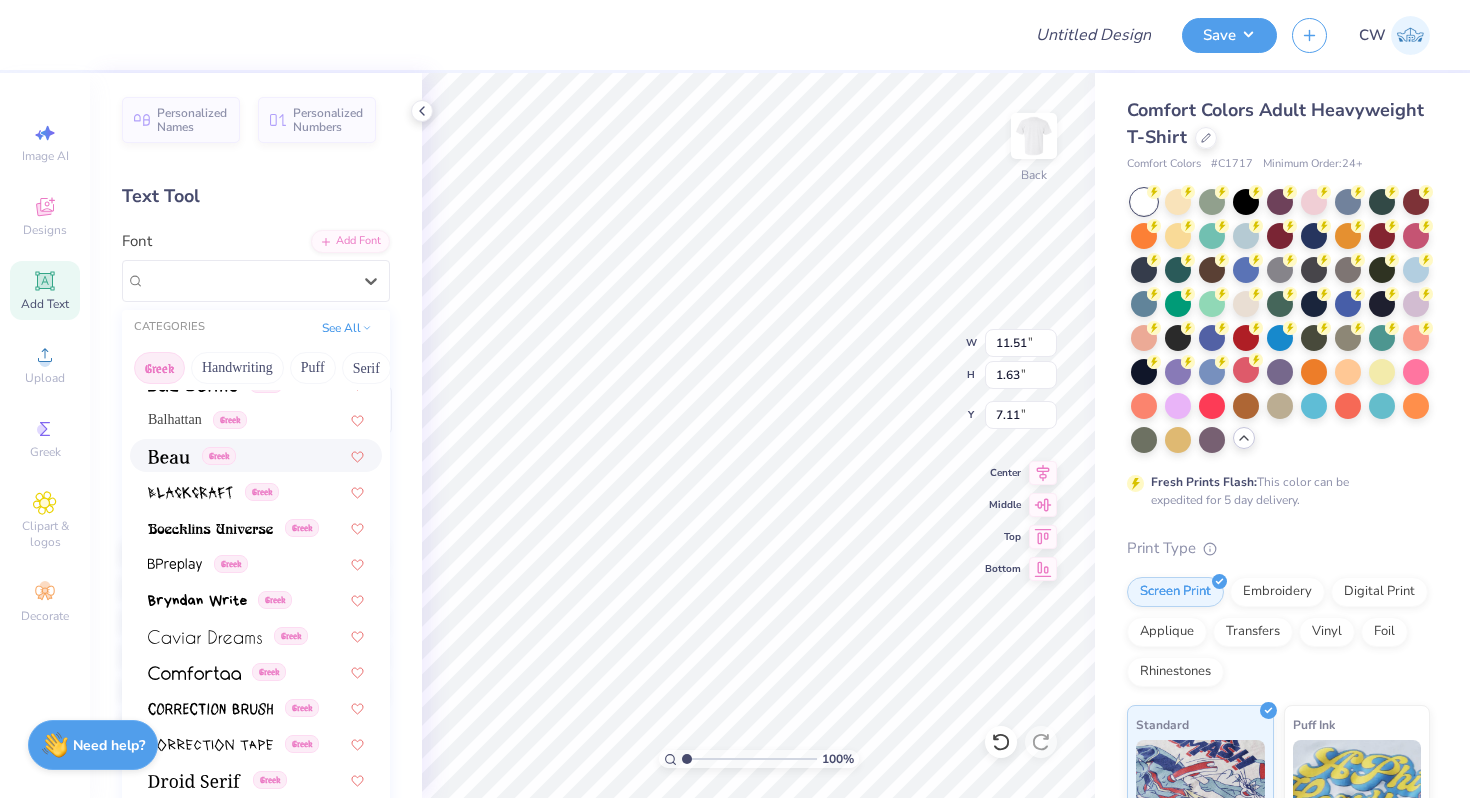 scroll, scrollTop: 165, scrollLeft: 0, axis: vertical 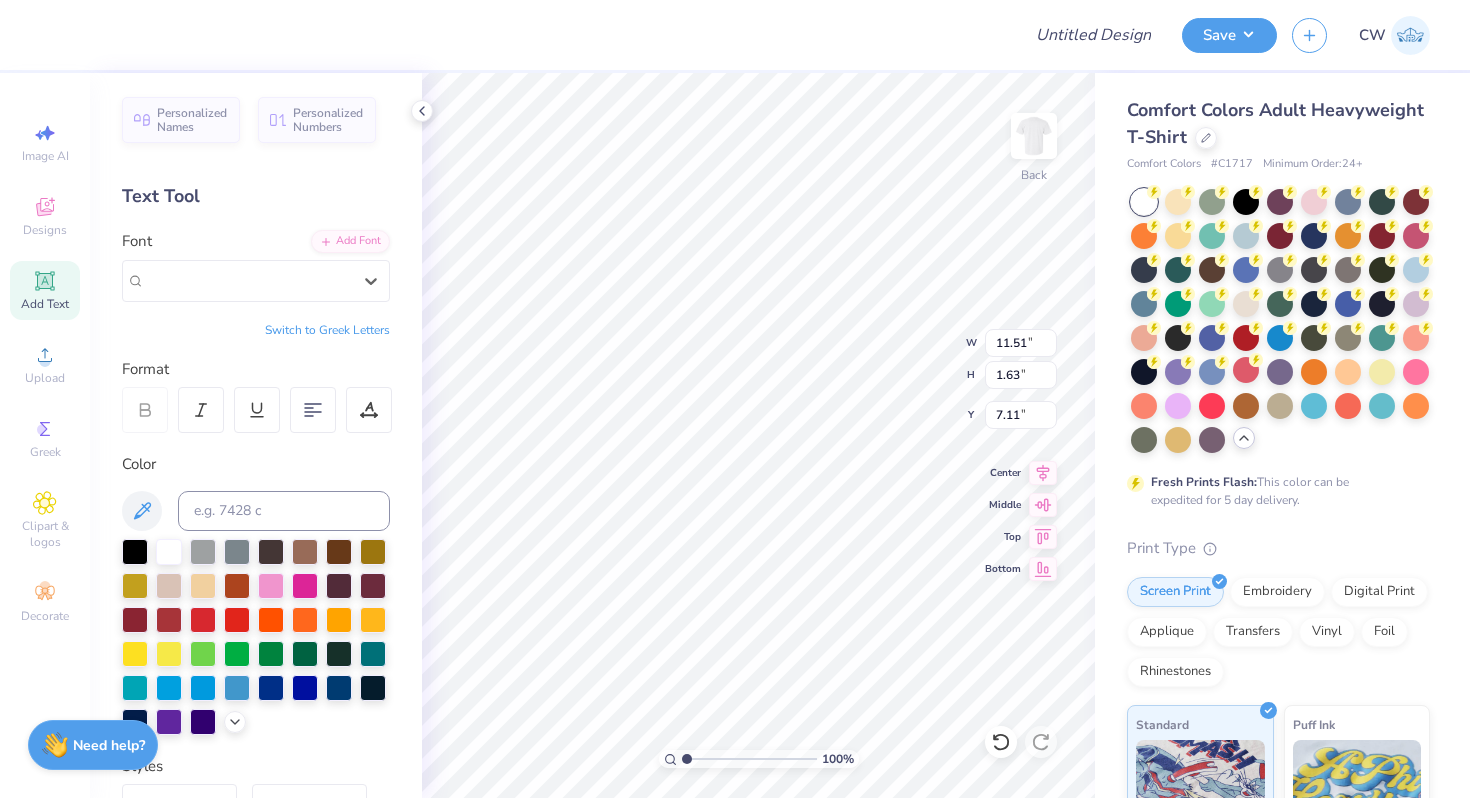 type on "11.66" 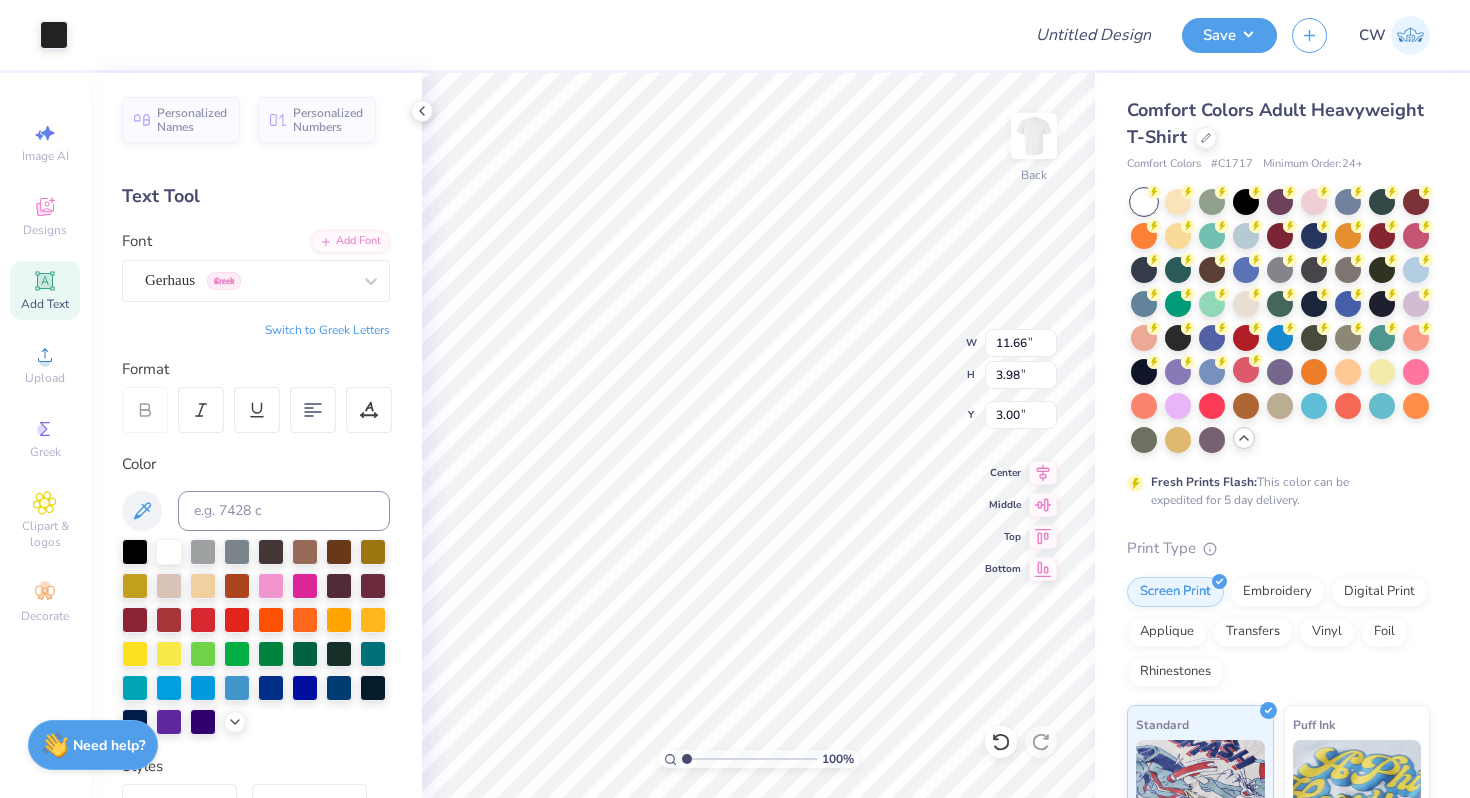 type on "3.51" 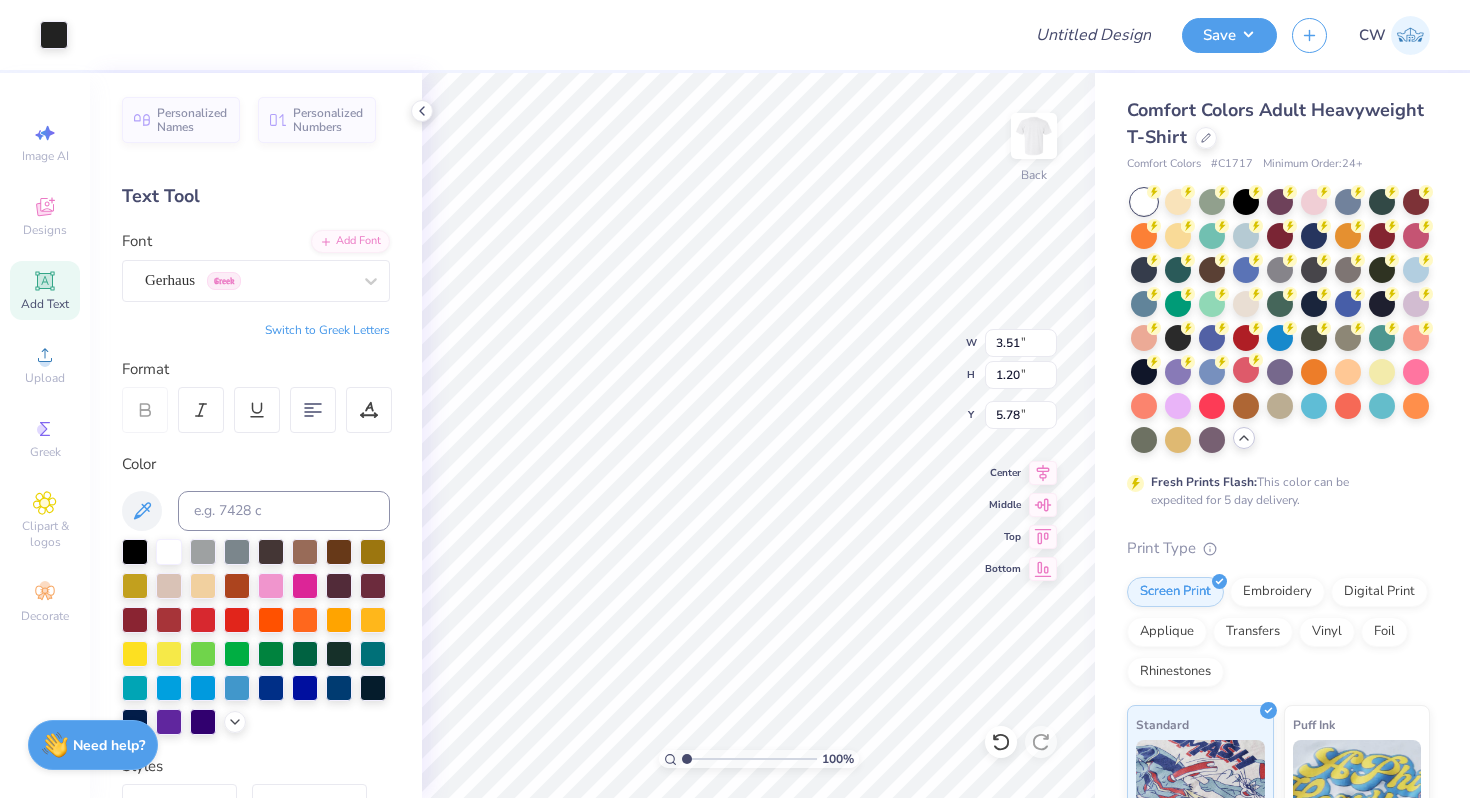 type on "3.00" 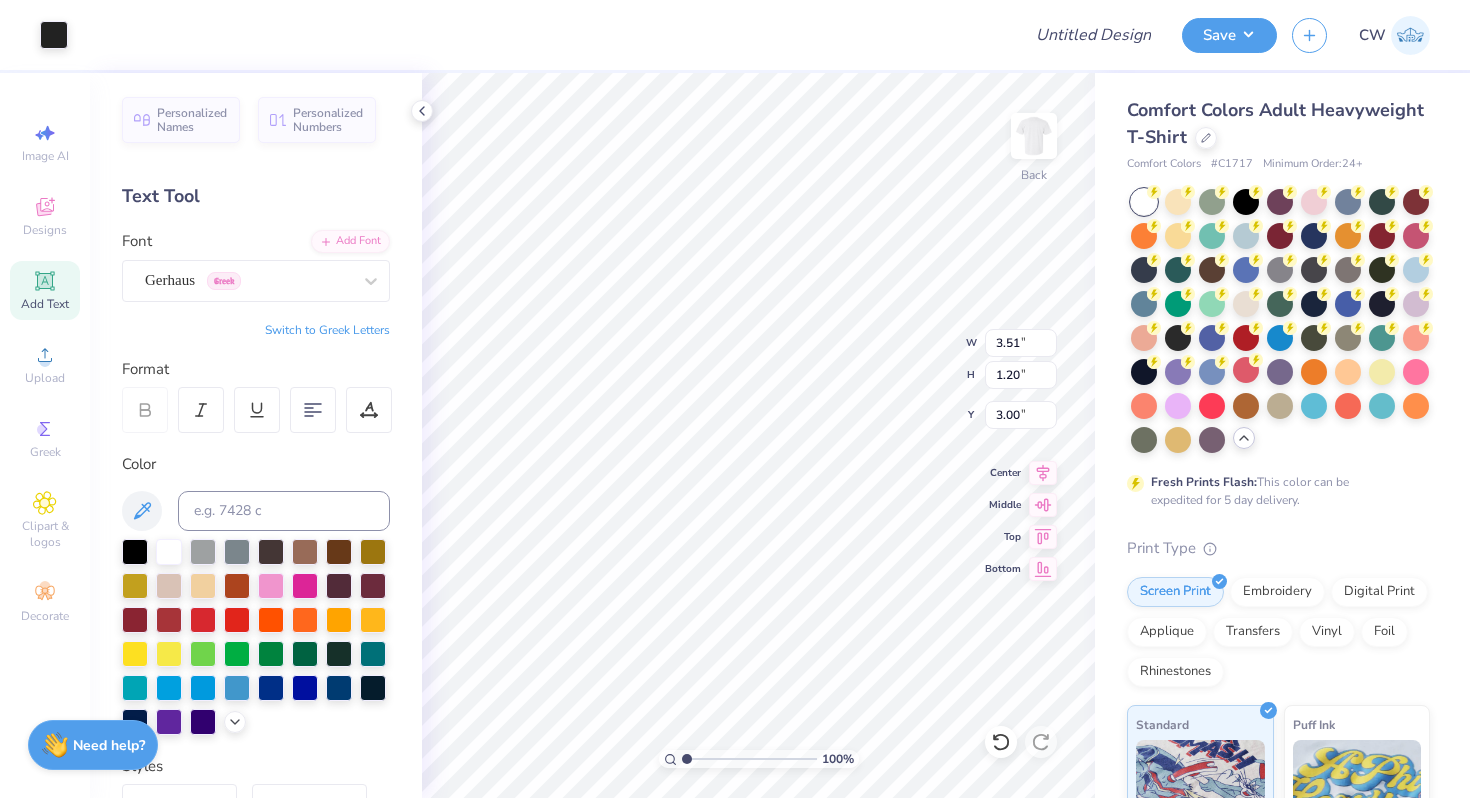 type on "11.51" 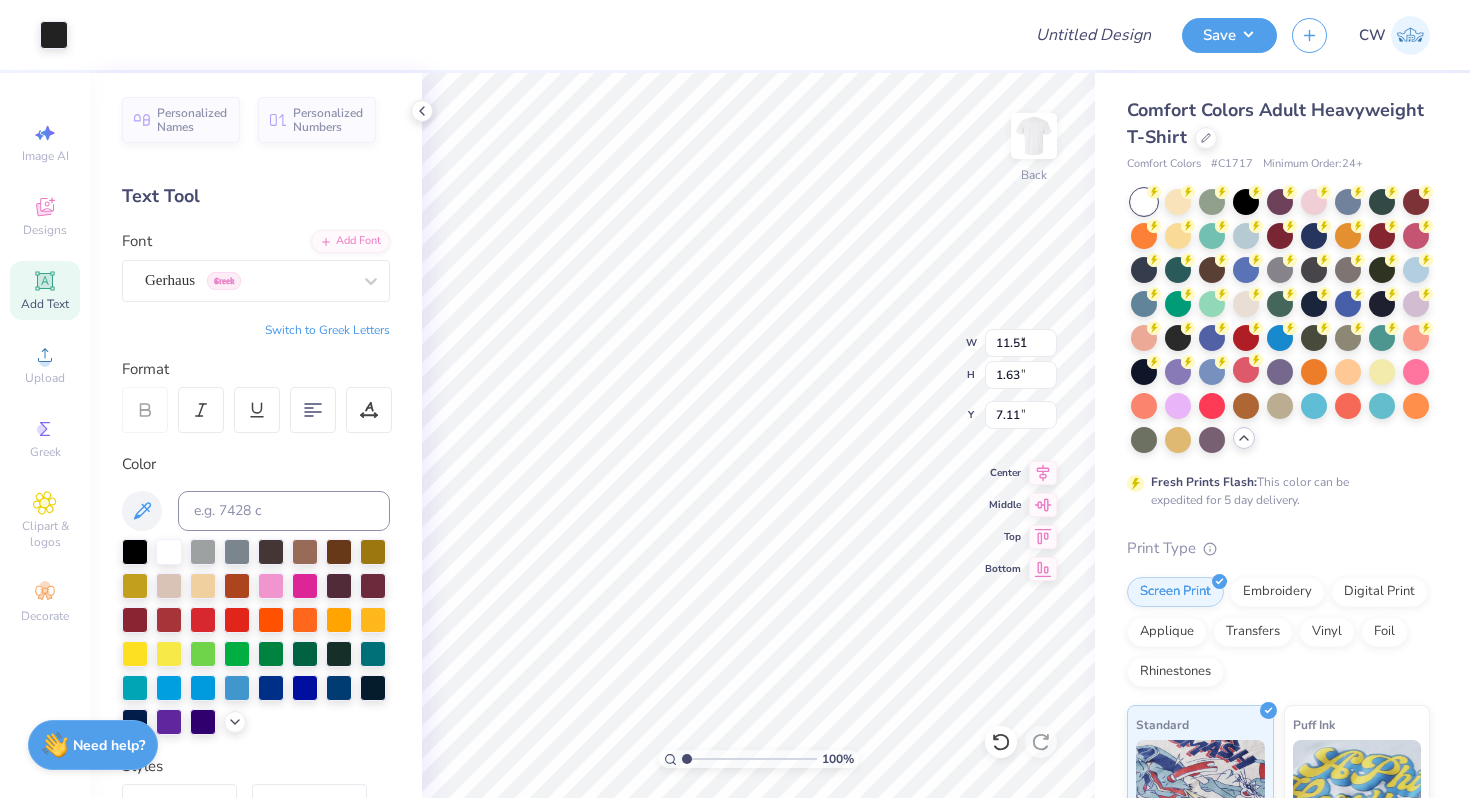 type on "7.10" 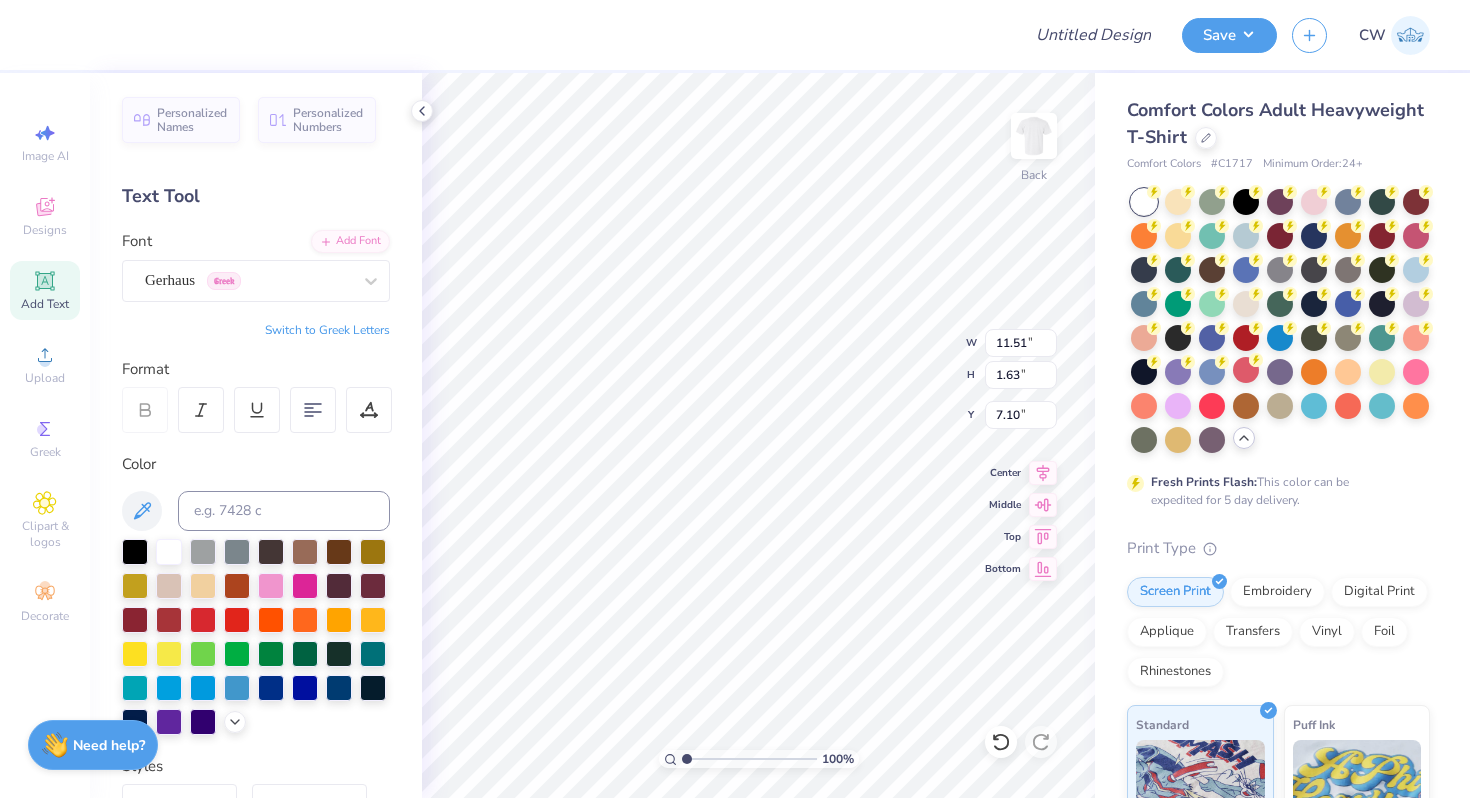 type on "3.01" 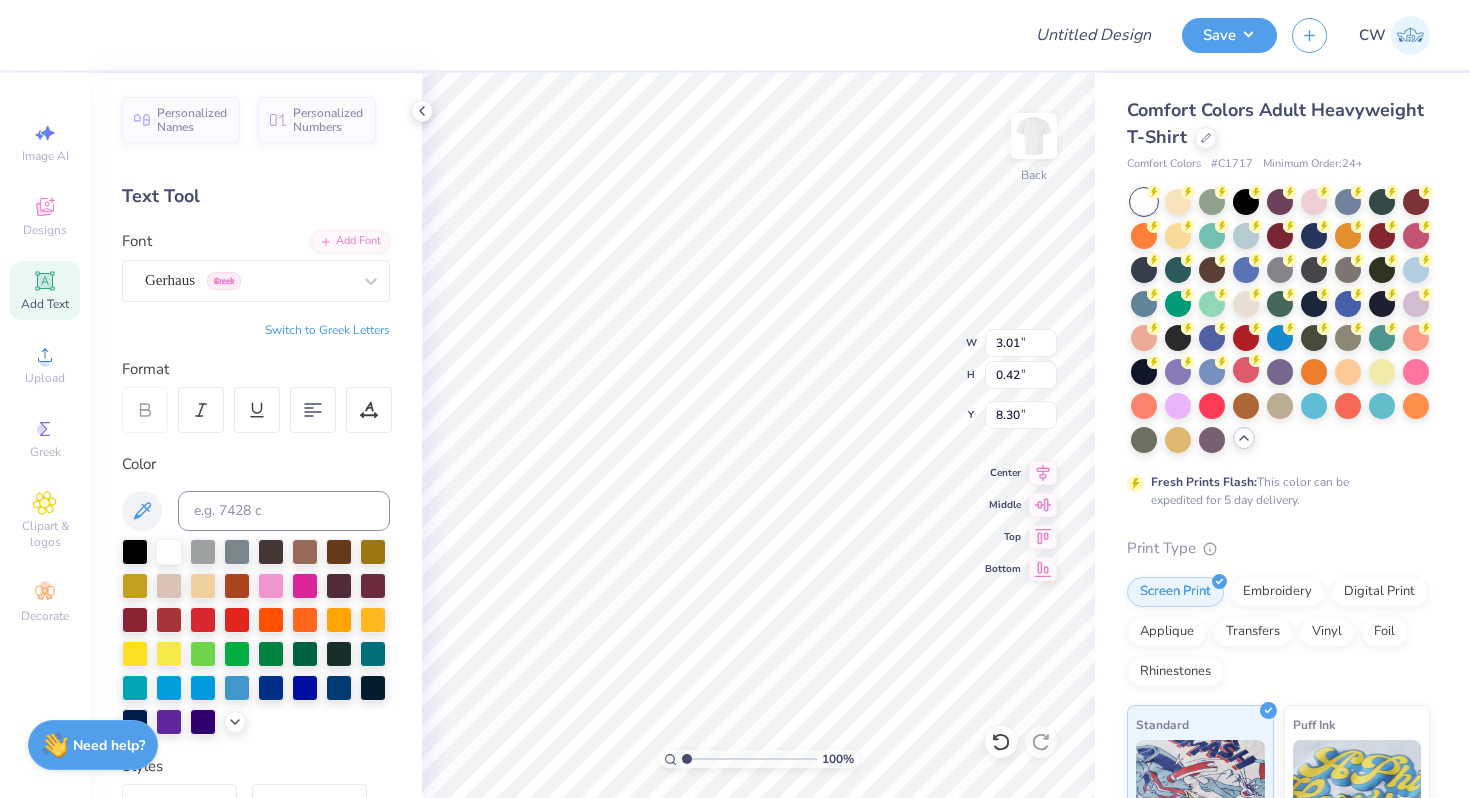 type on "4.20" 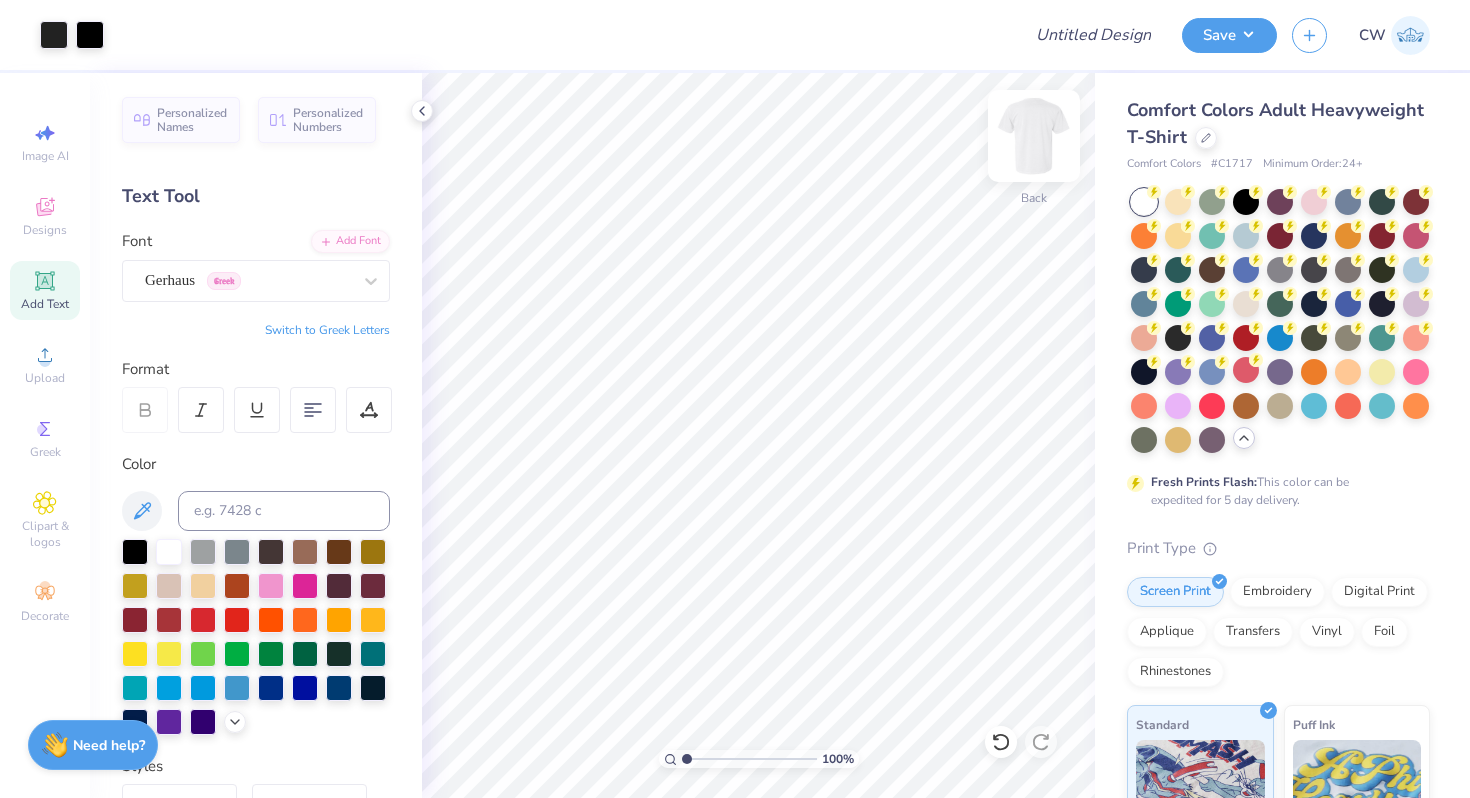 click at bounding box center [1034, 136] 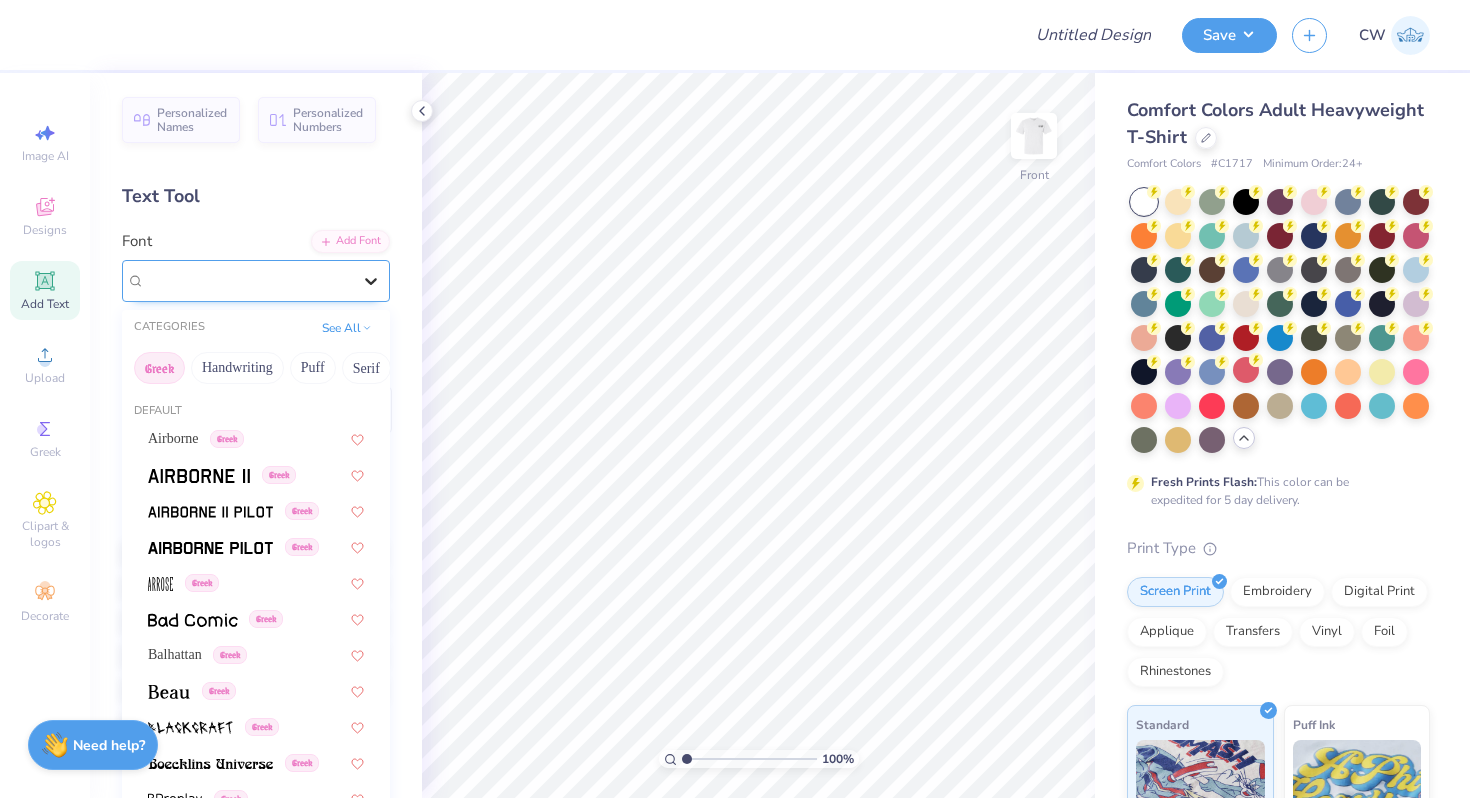 click 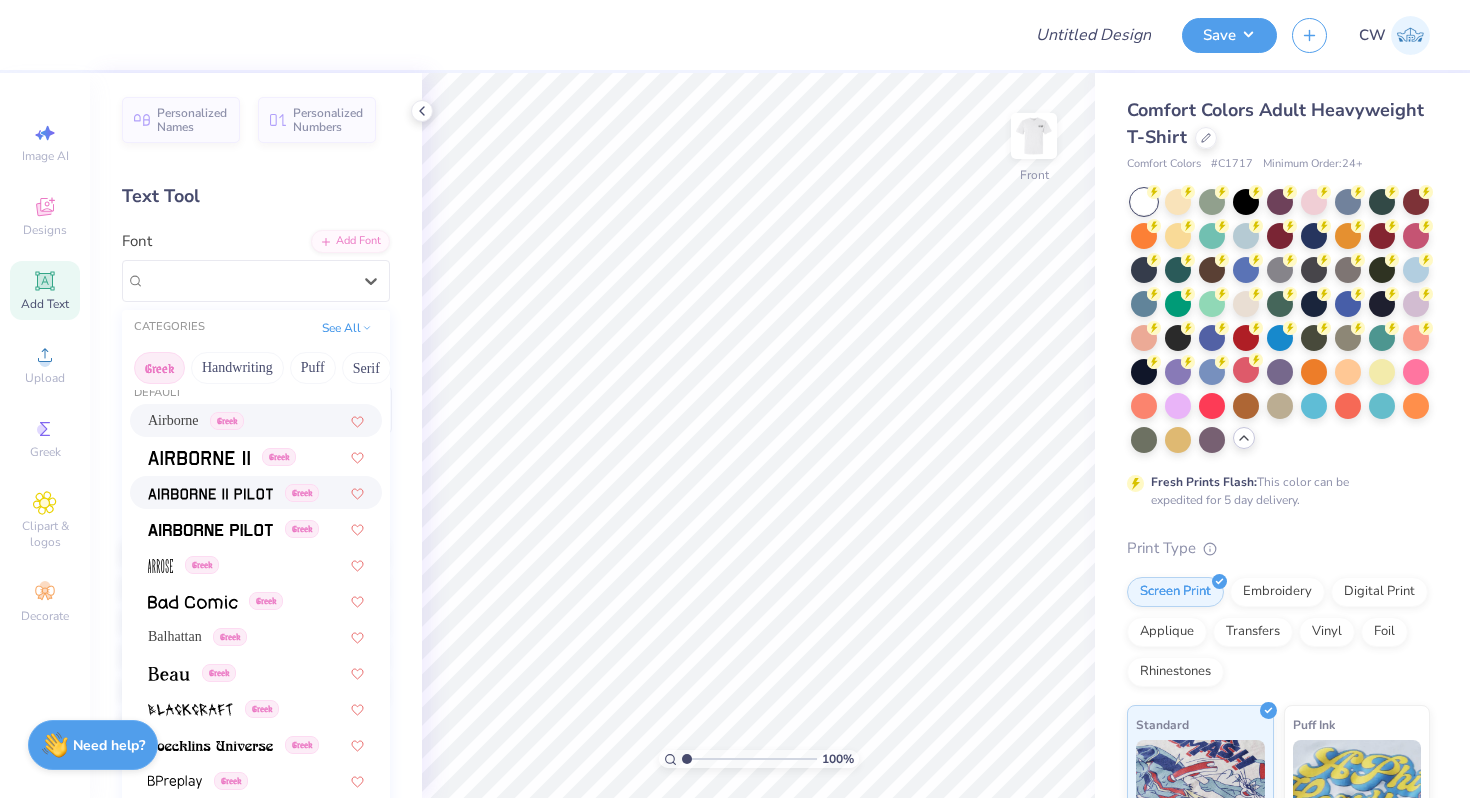 scroll, scrollTop: 0, scrollLeft: 0, axis: both 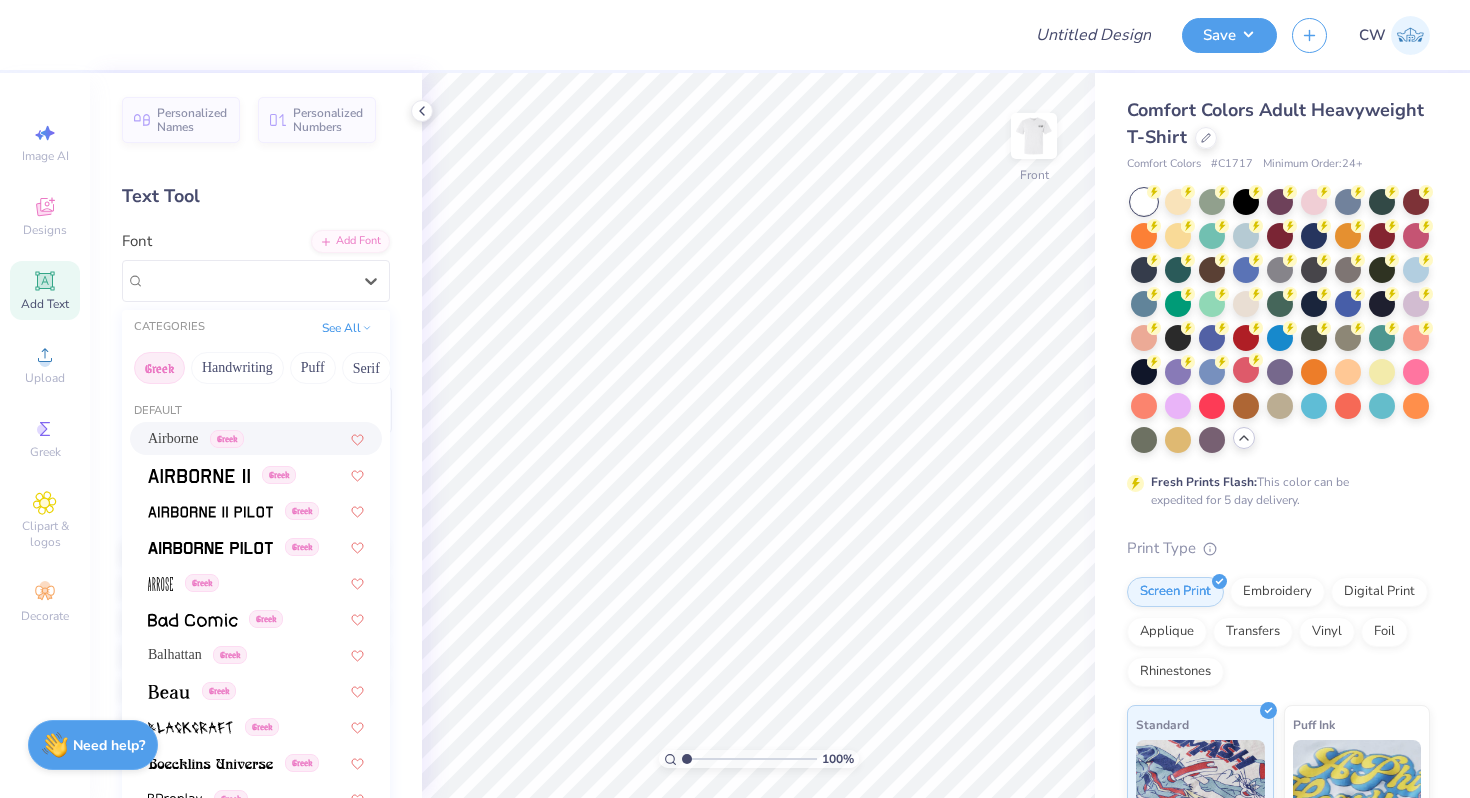 click on "Airborne" at bounding box center (173, 438) 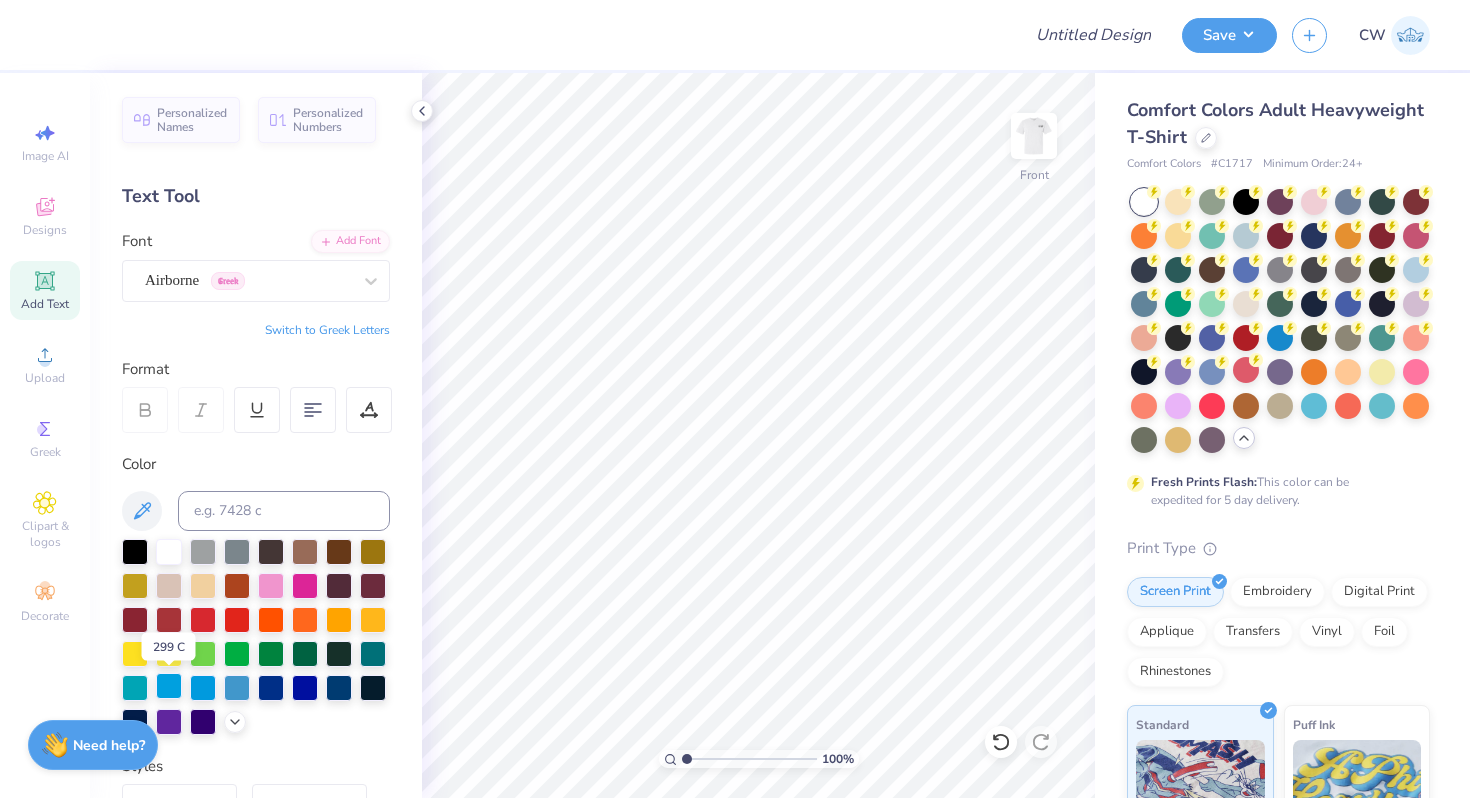 click at bounding box center [169, 686] 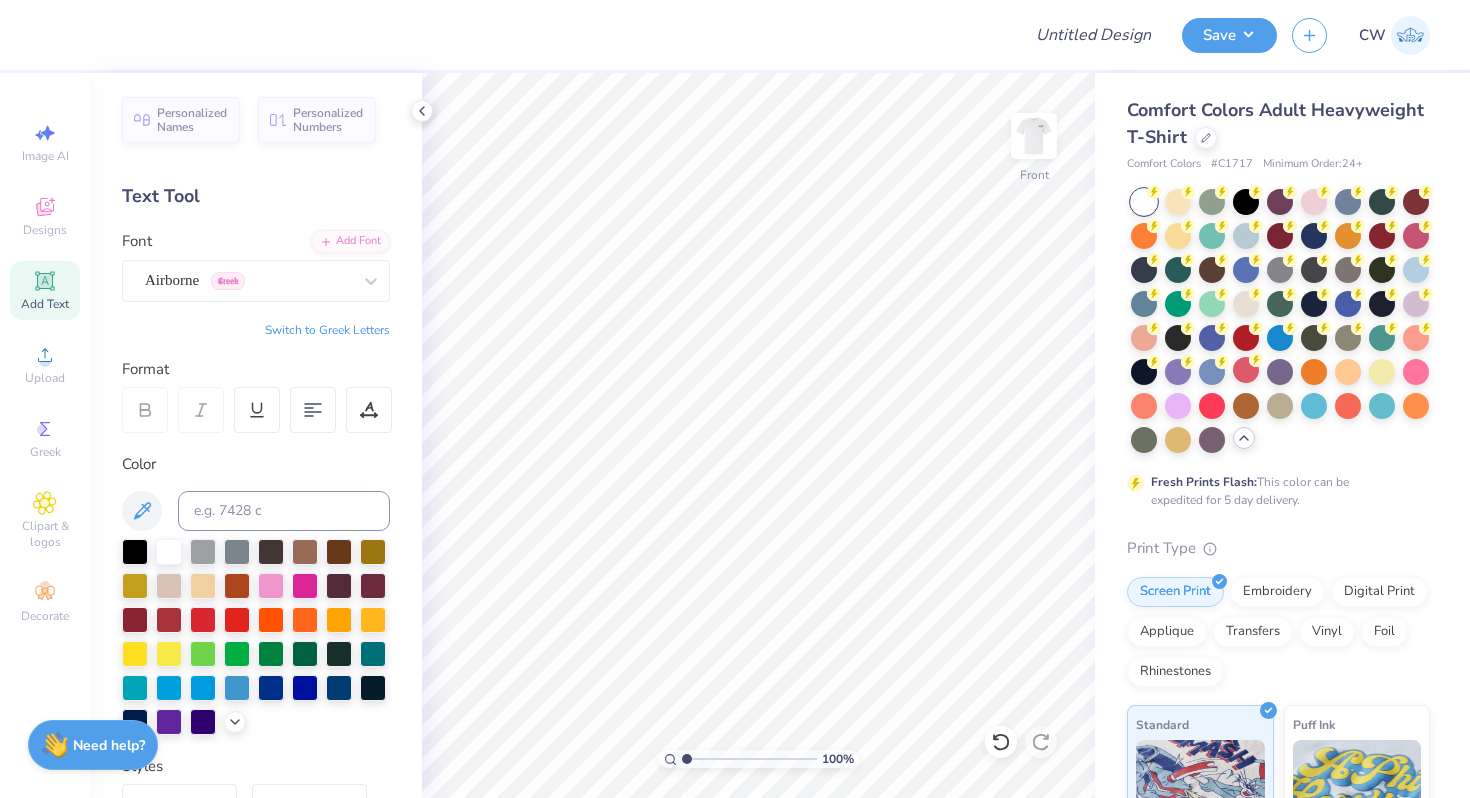 click 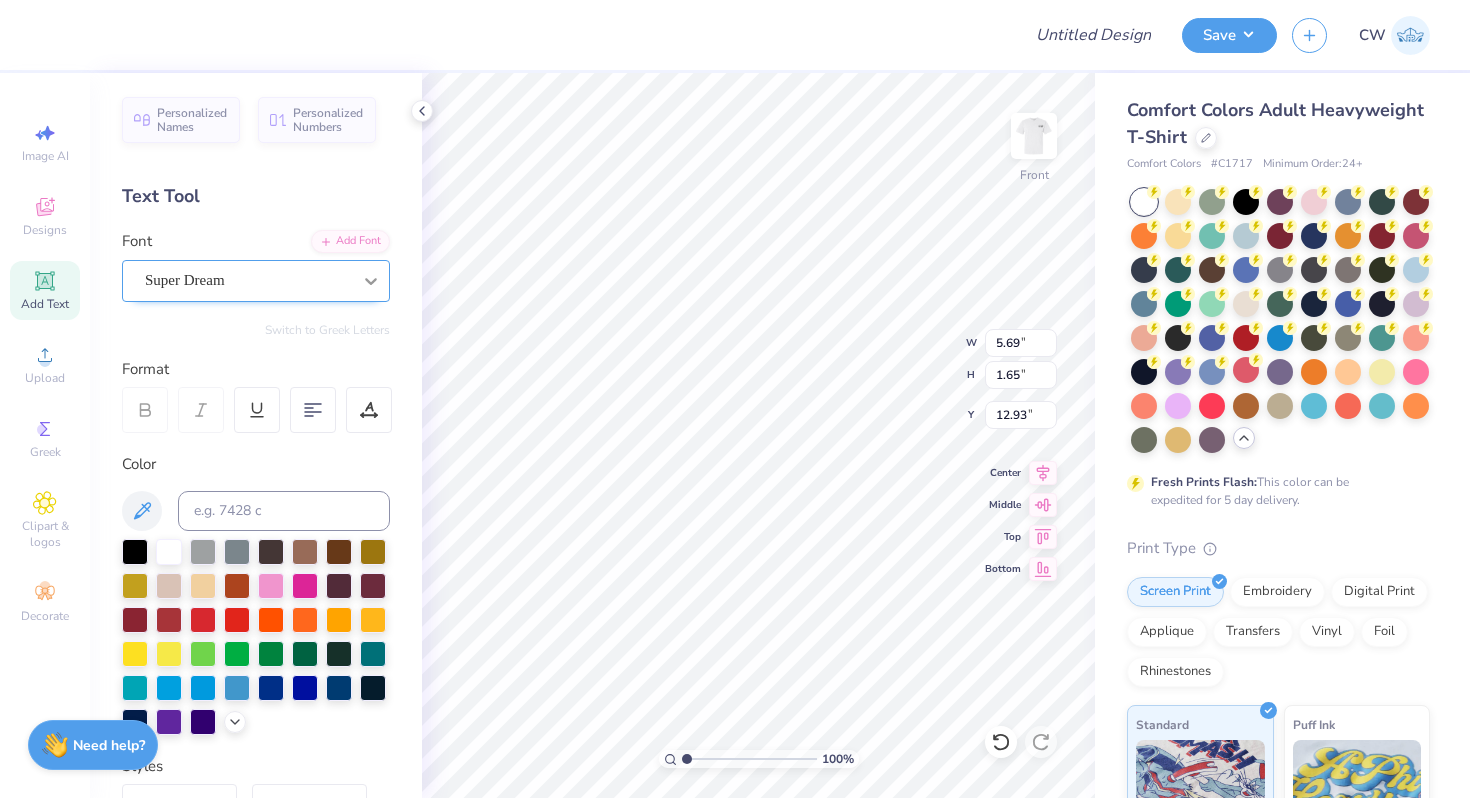 click 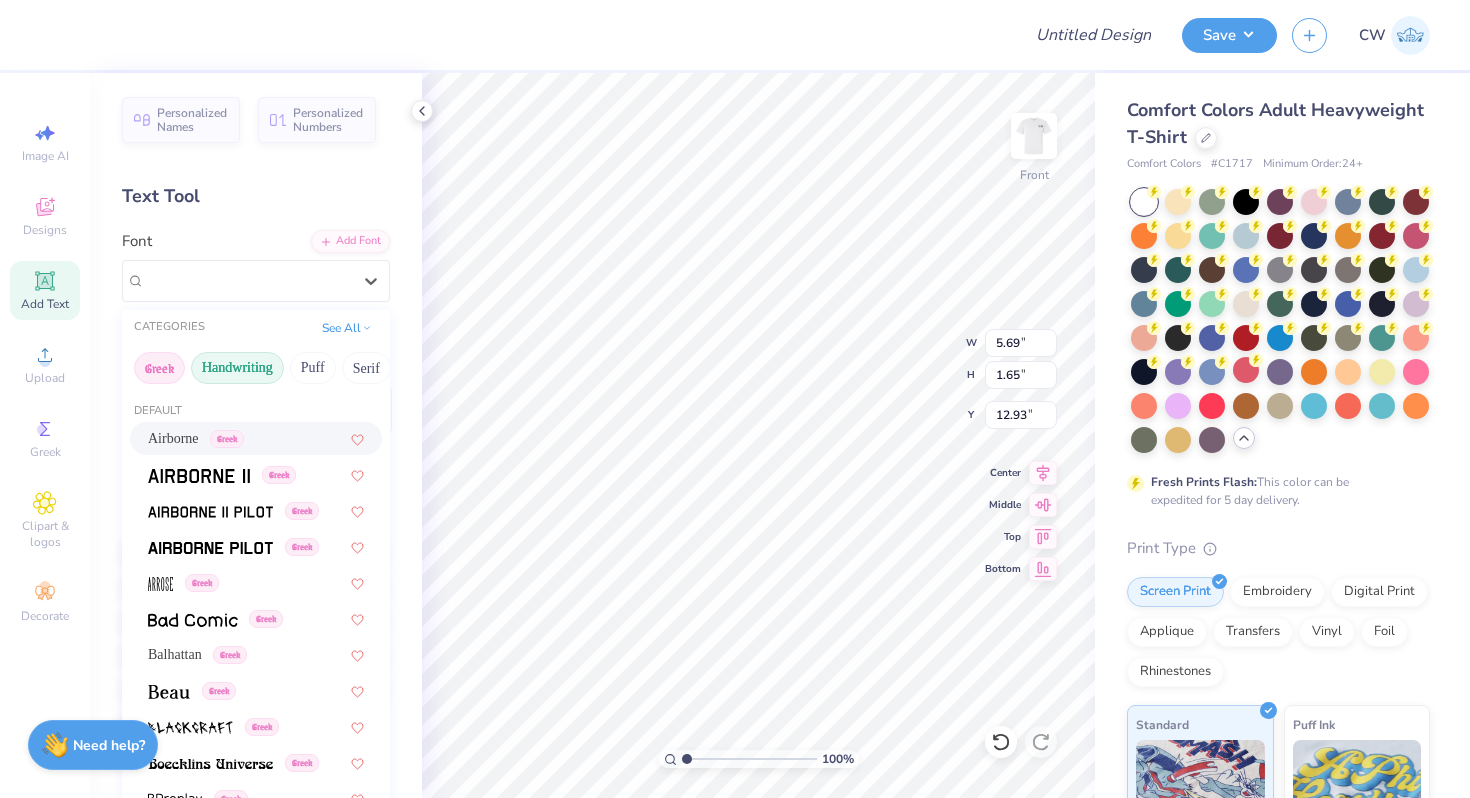 click on "Handwriting" at bounding box center [237, 368] 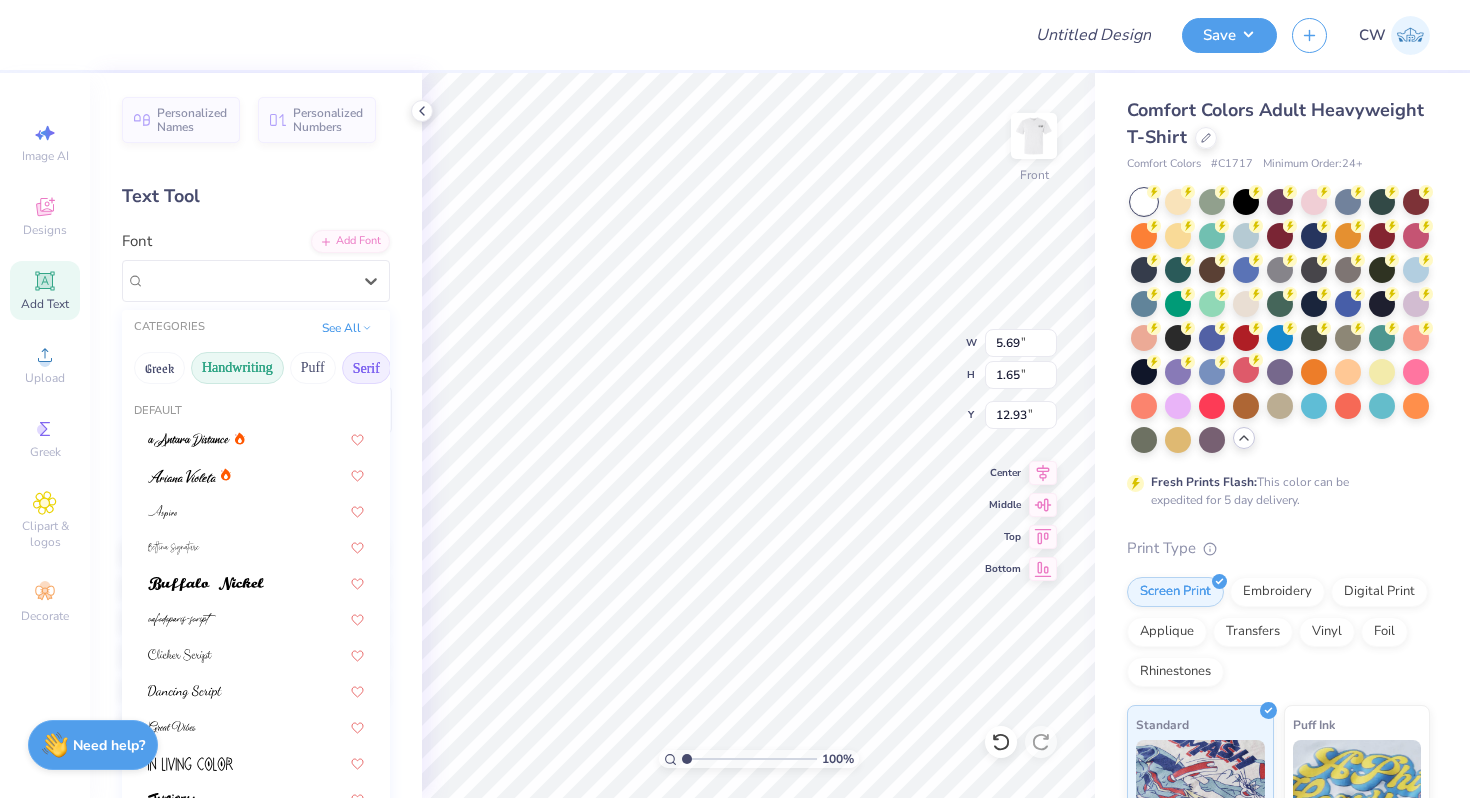 click on "Serif" at bounding box center [366, 368] 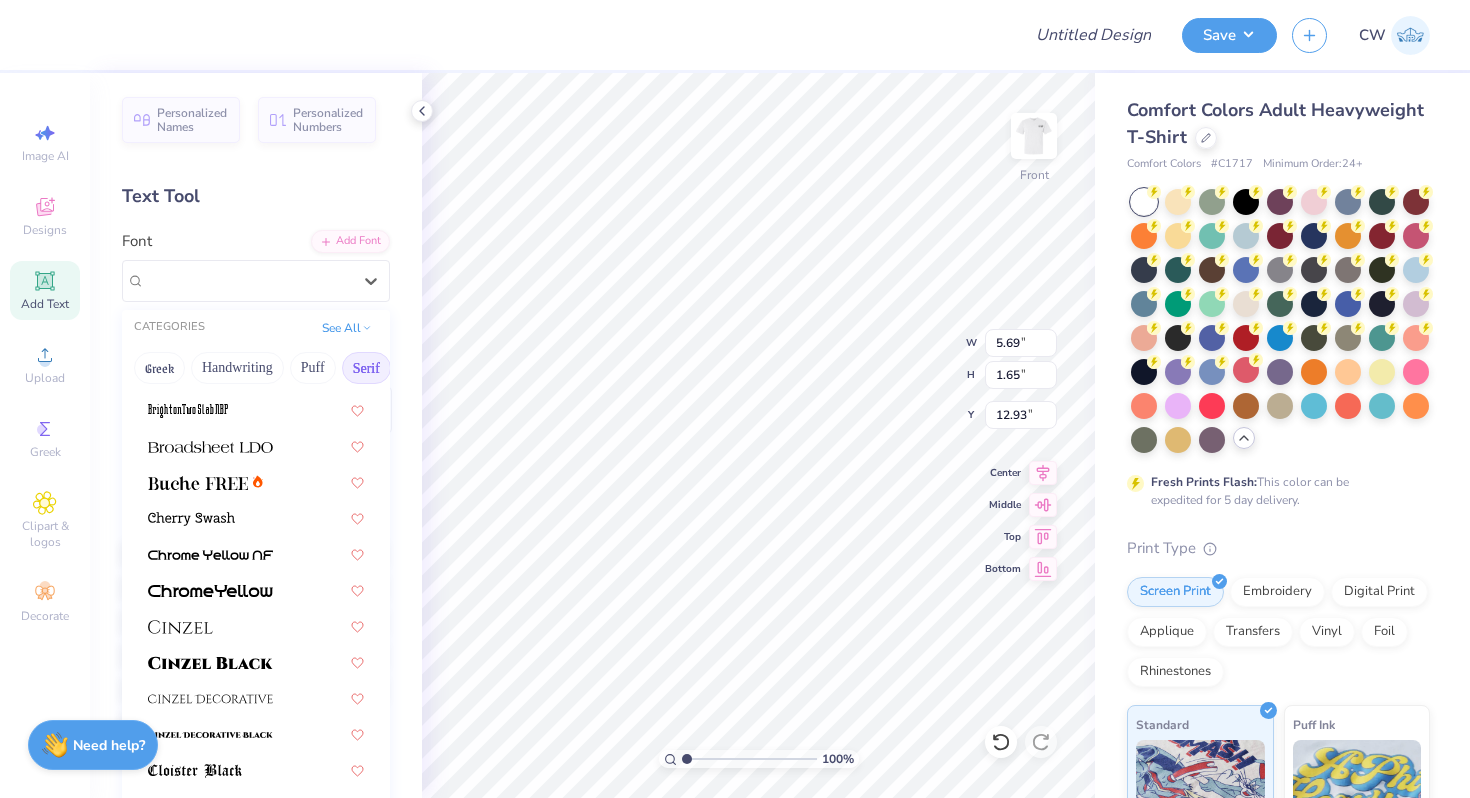 scroll, scrollTop: 0, scrollLeft: 0, axis: both 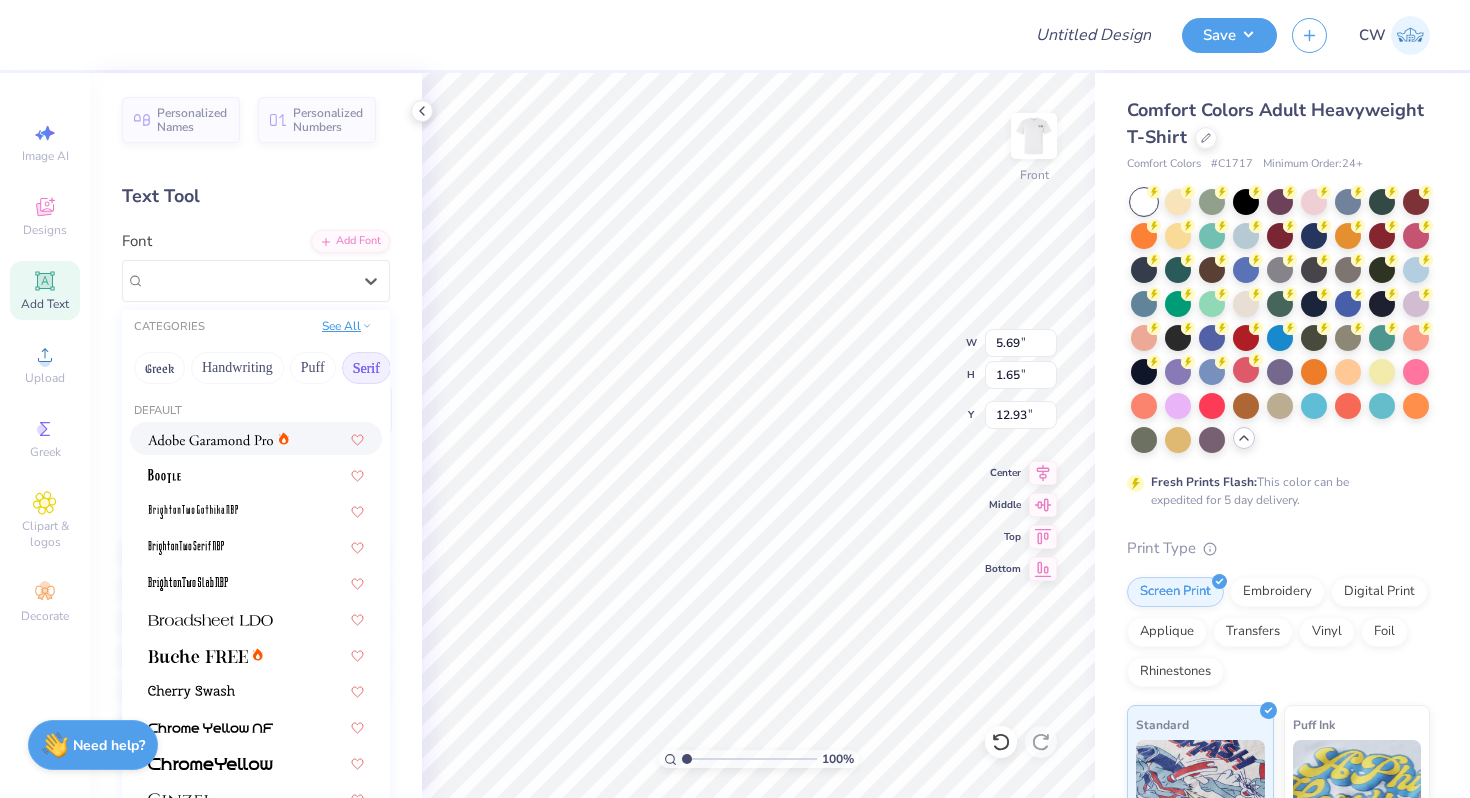 click on "See All" at bounding box center (347, 326) 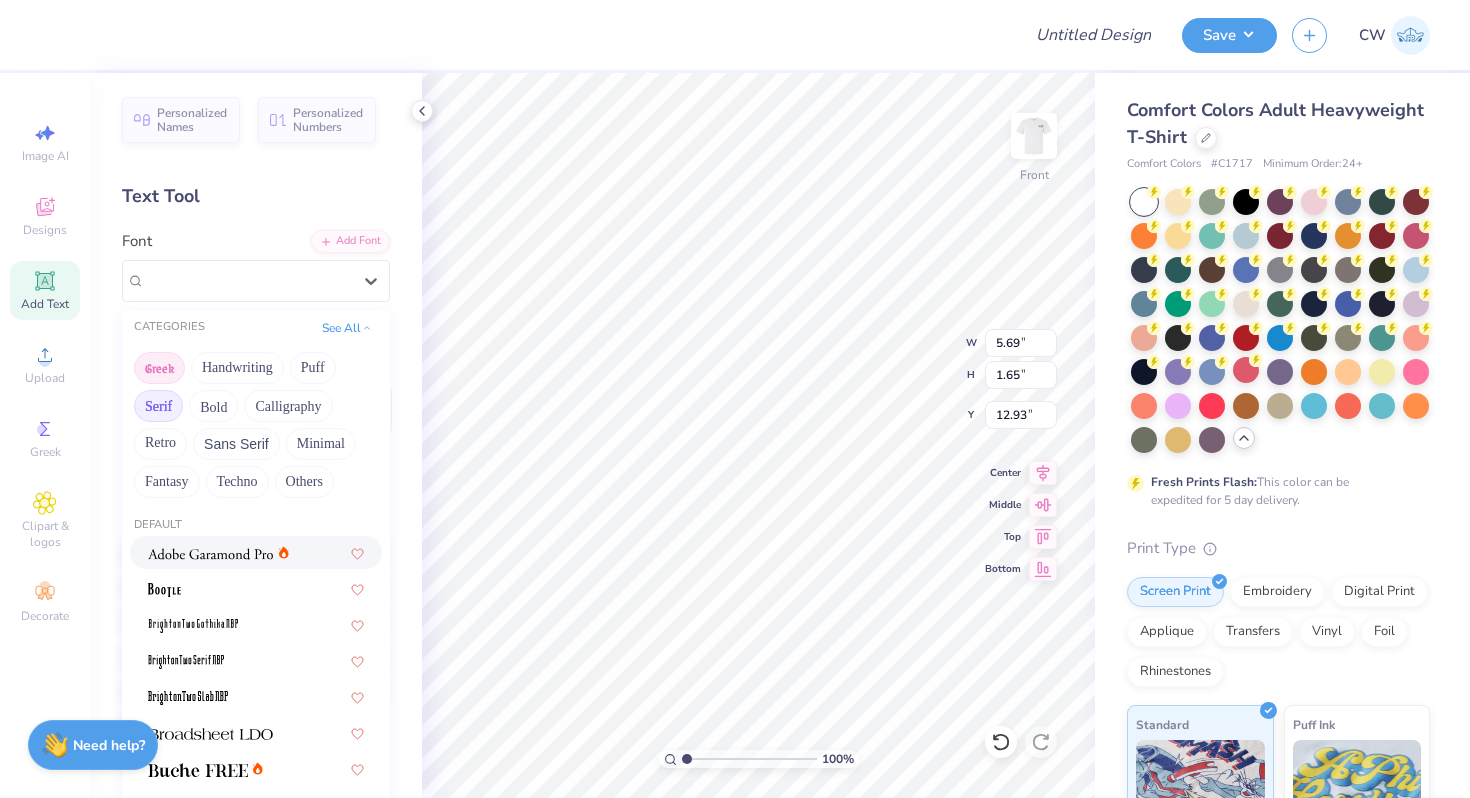 click on "Greek" at bounding box center [159, 368] 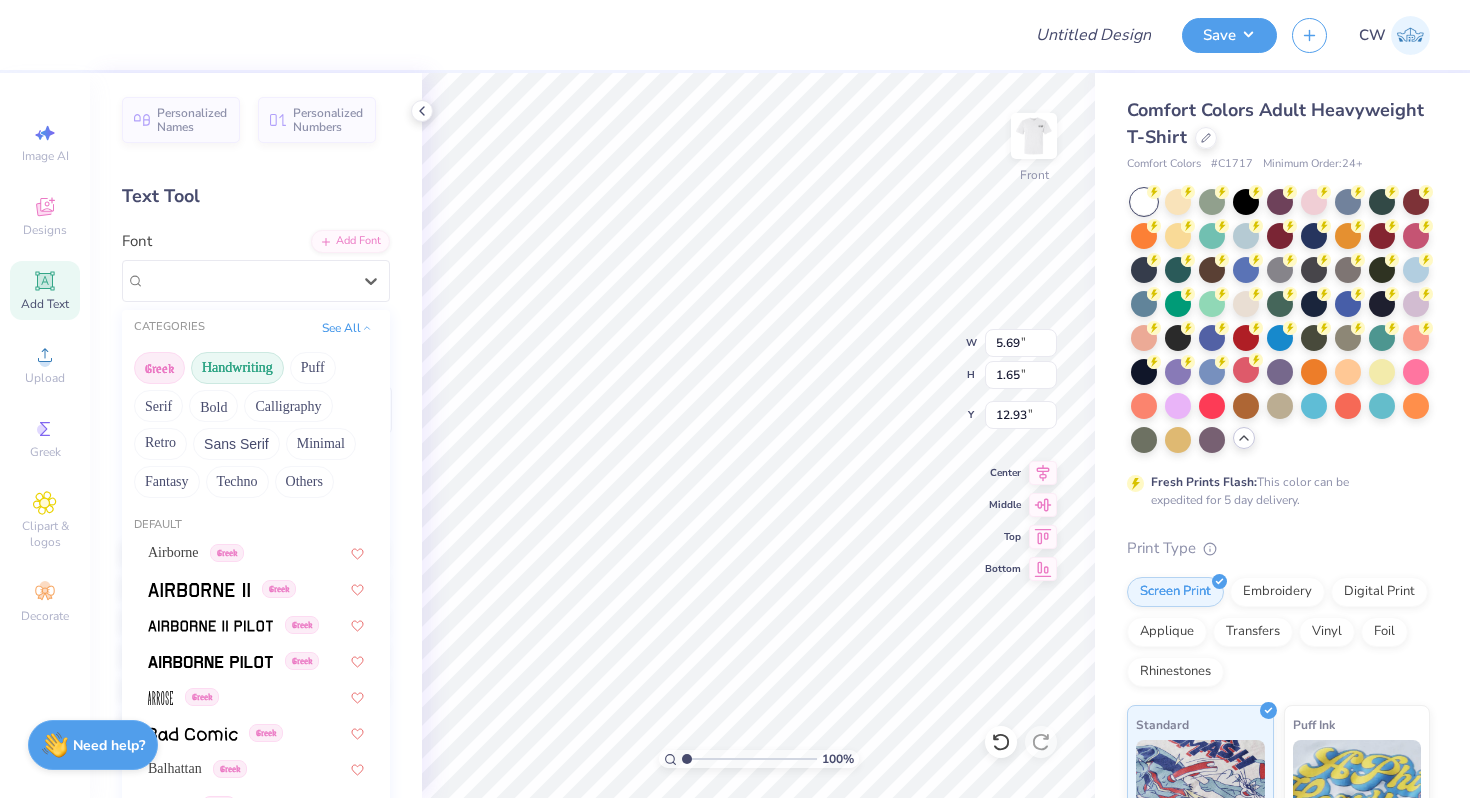 click on "Handwriting" at bounding box center (237, 368) 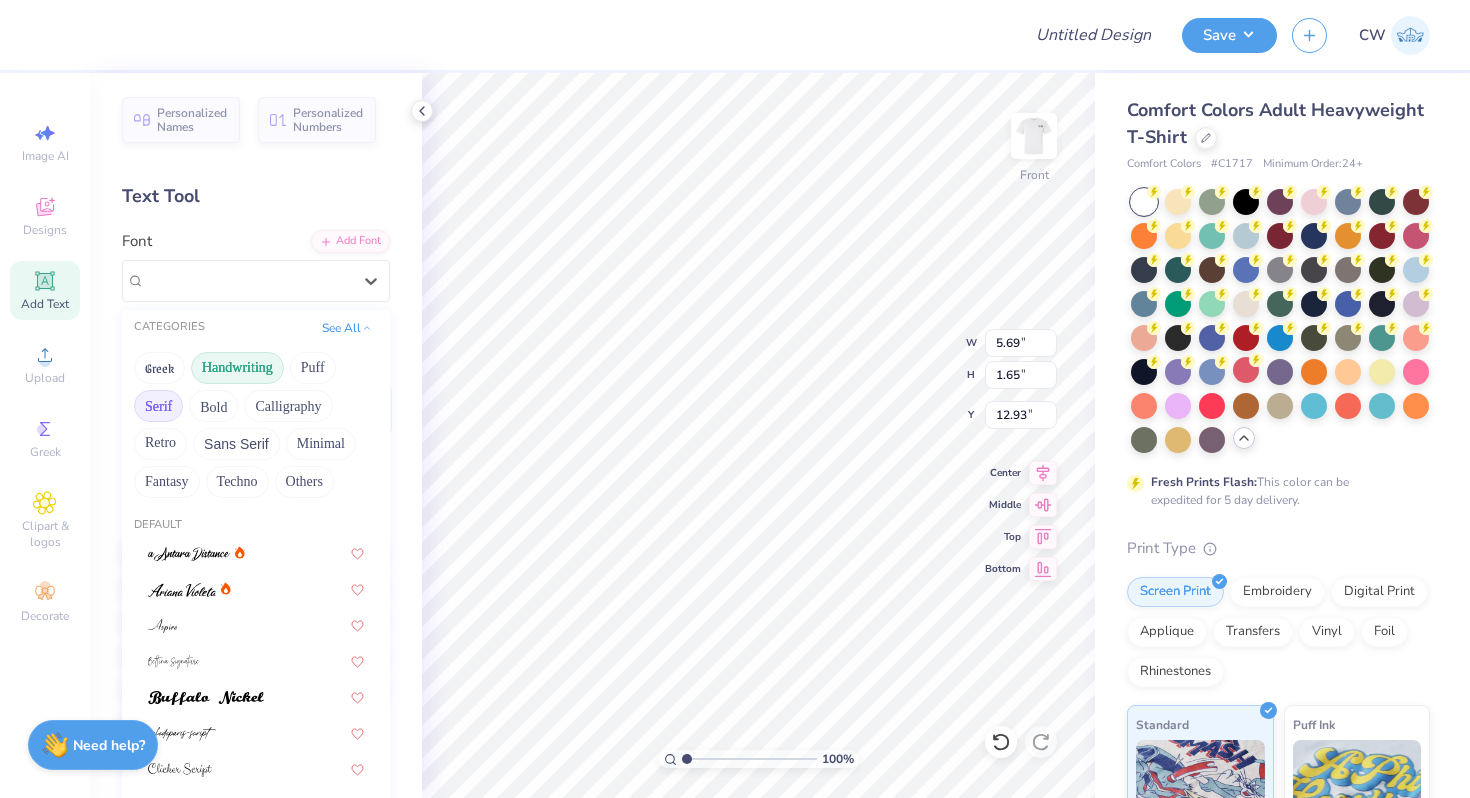 click on "Serif" at bounding box center (158, 406) 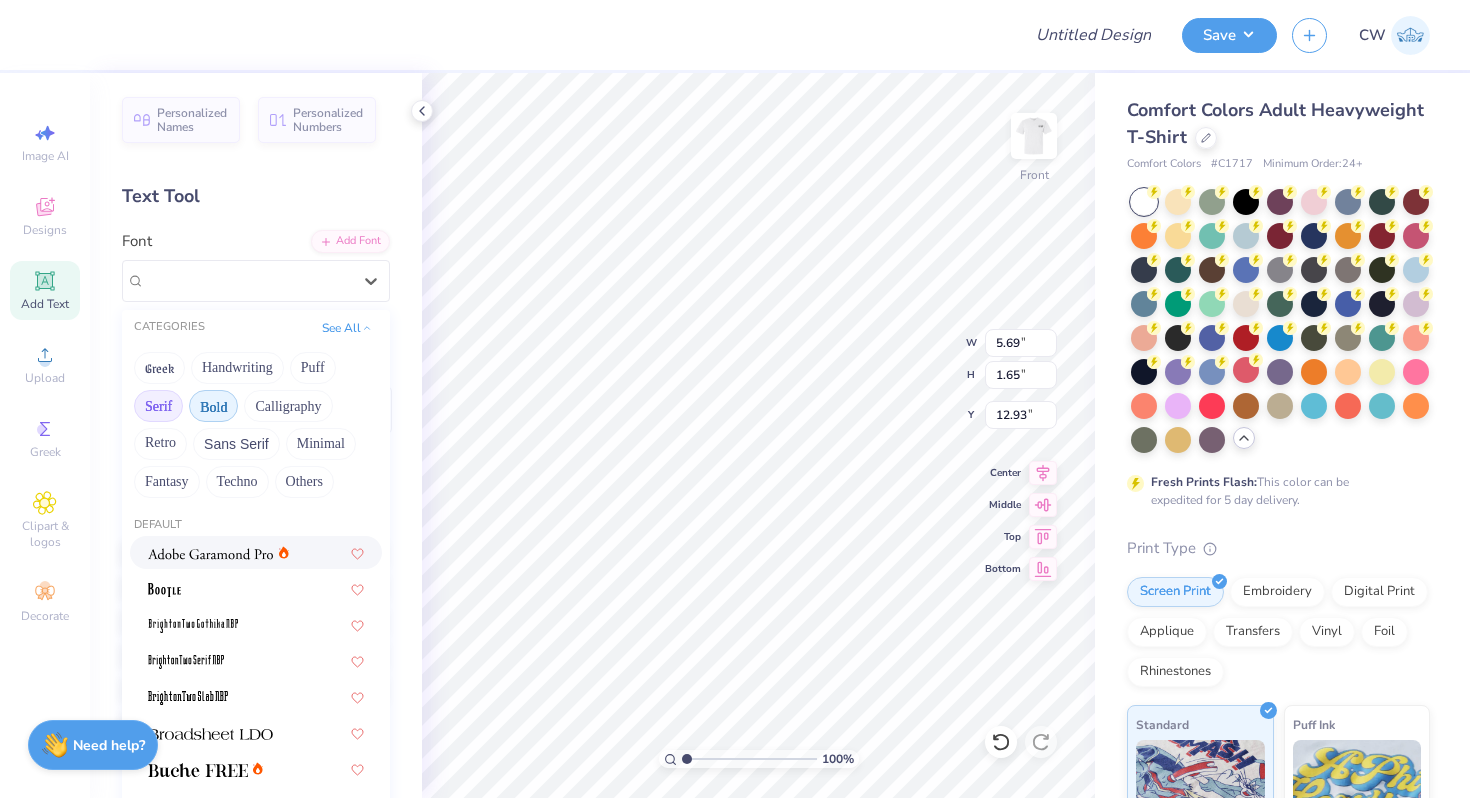 click on "Bold" at bounding box center [213, 406] 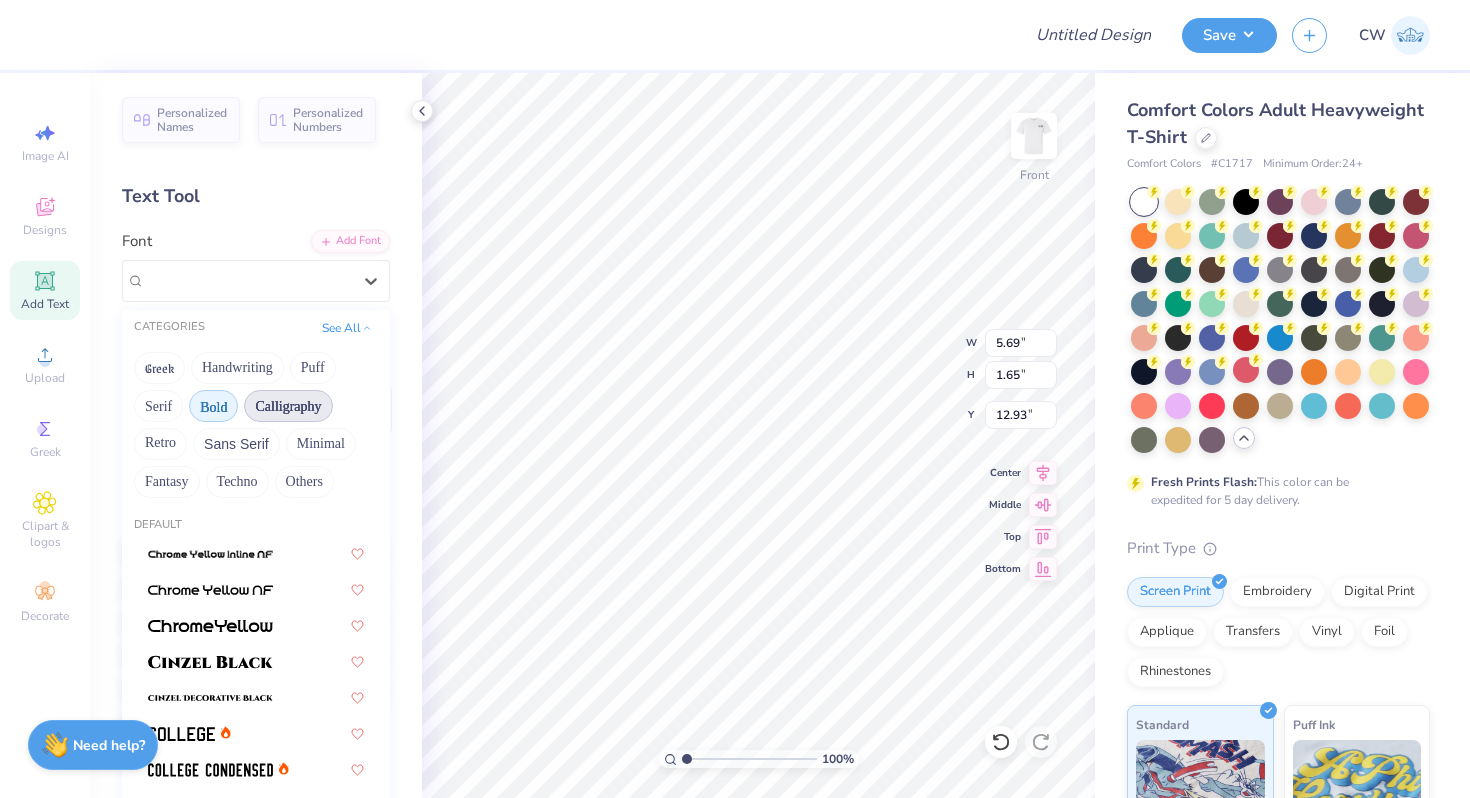 click on "Calligraphy" at bounding box center [288, 406] 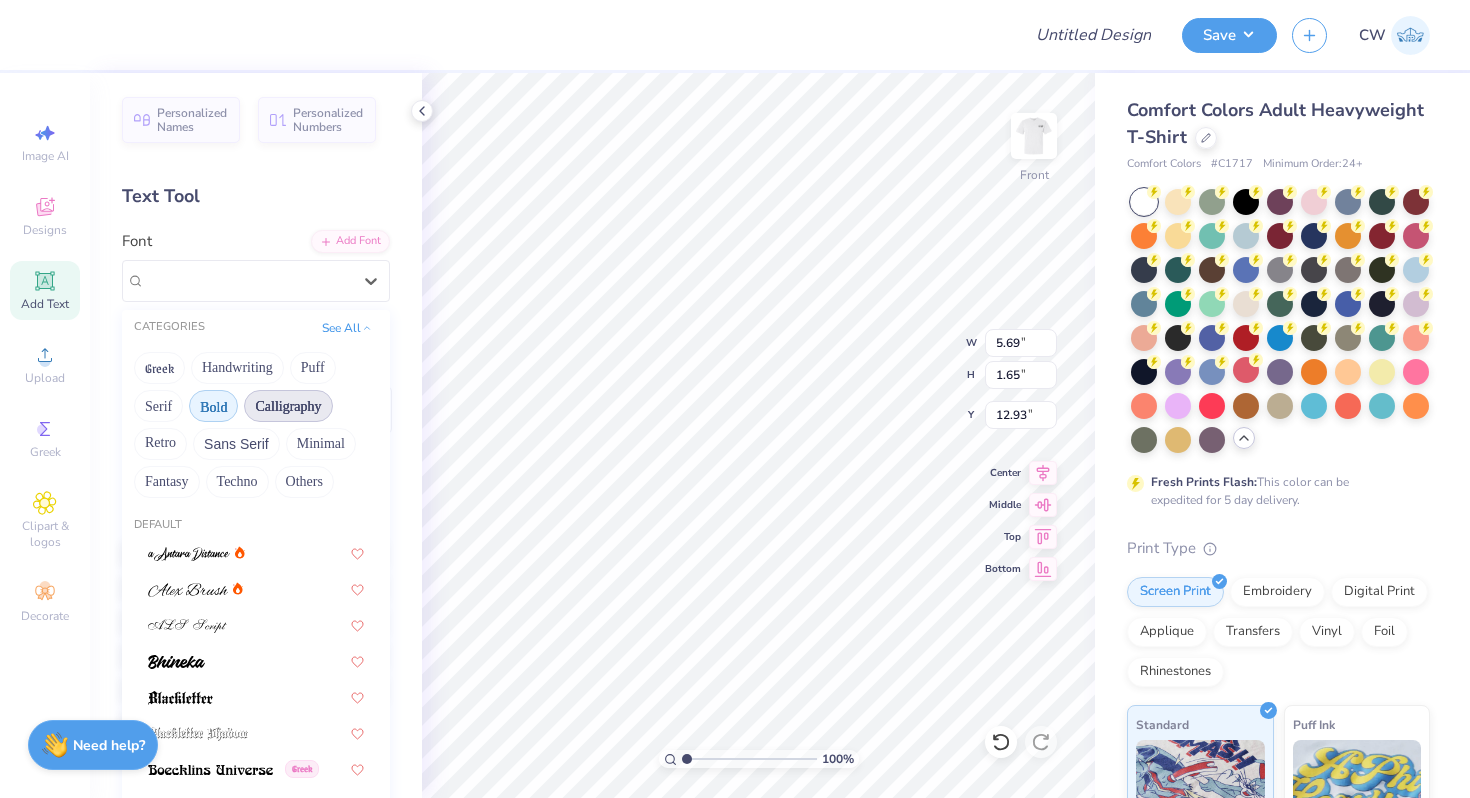 click on "Bold" at bounding box center (213, 406) 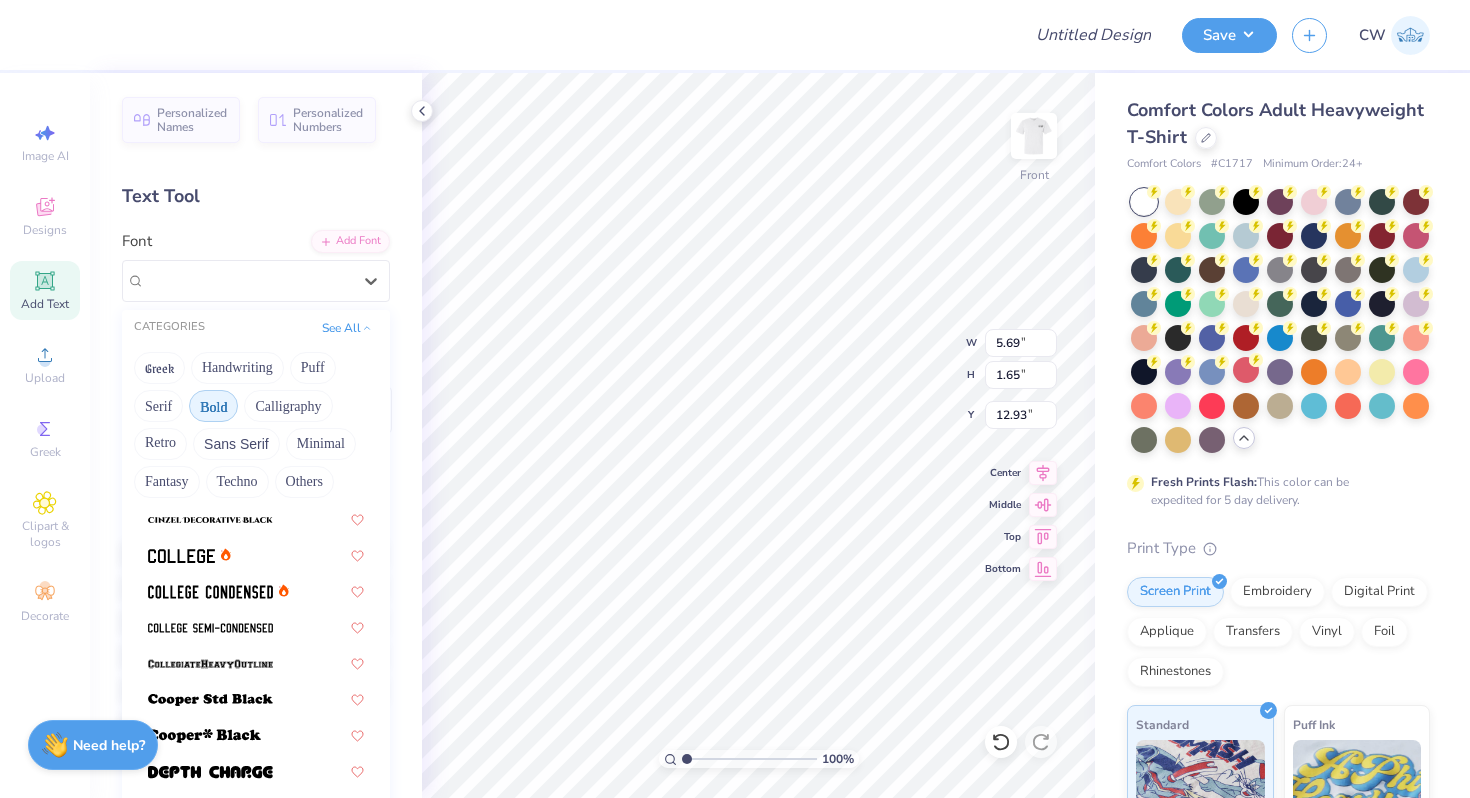 scroll, scrollTop: 181, scrollLeft: 0, axis: vertical 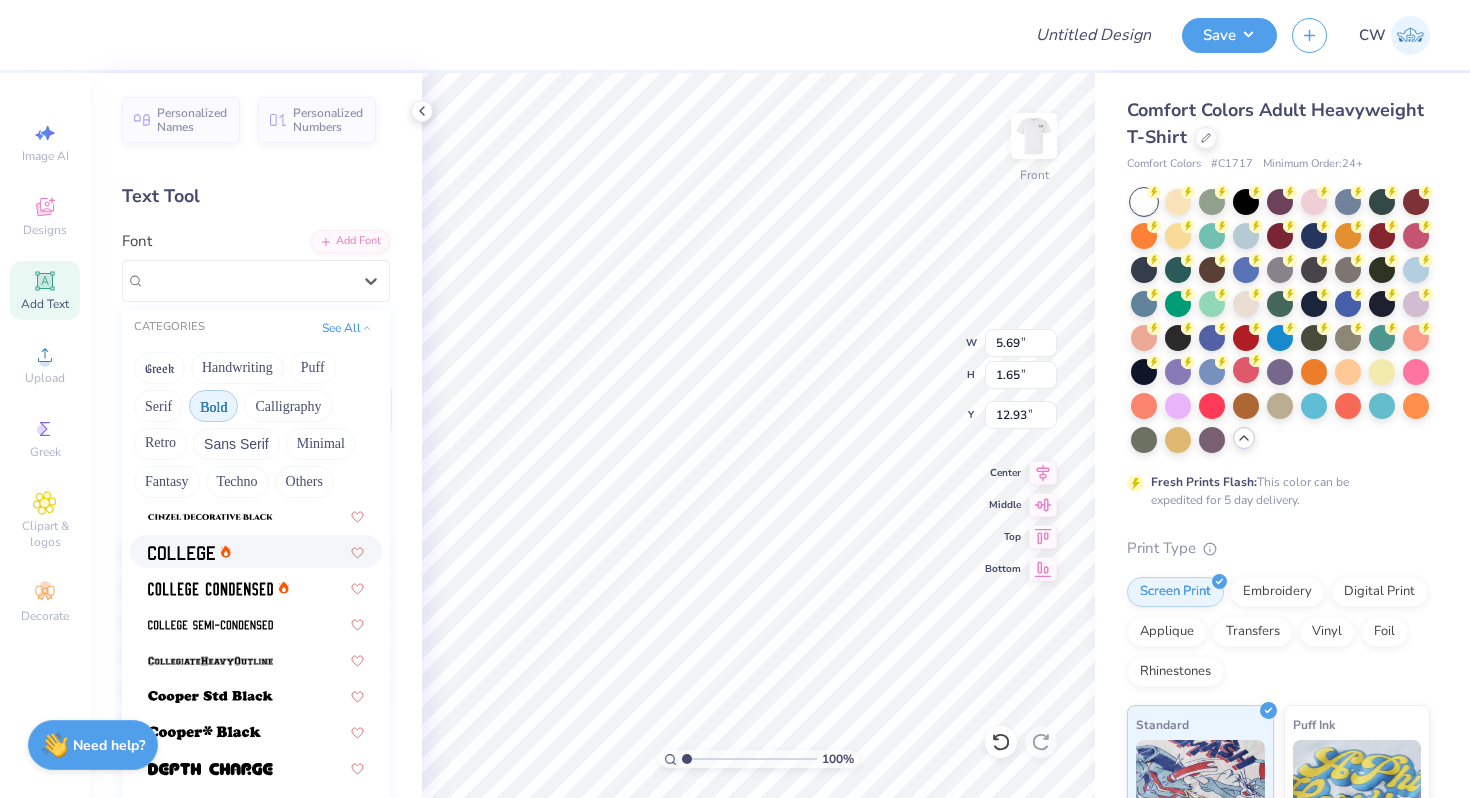 click at bounding box center [181, 553] 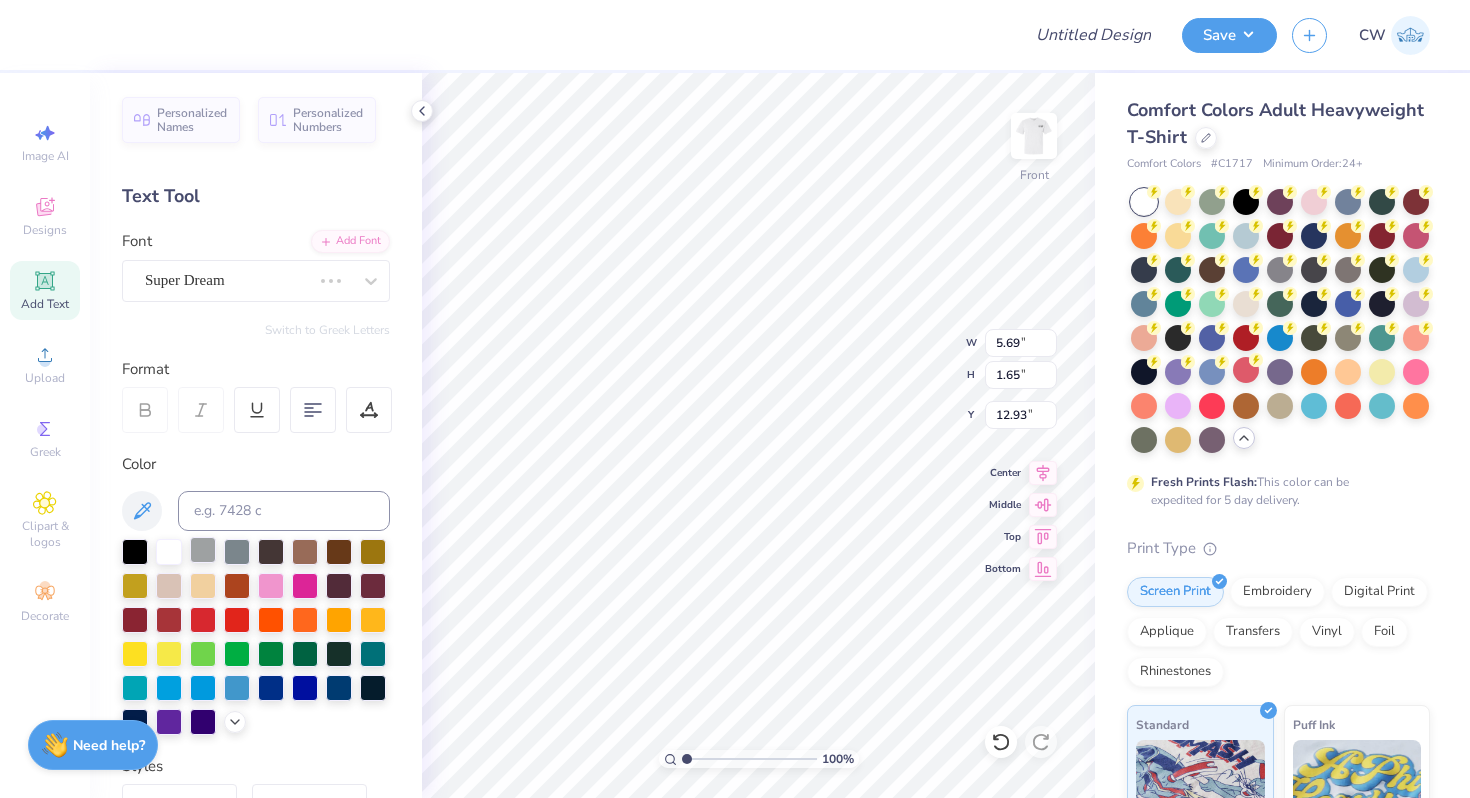 type on "5.16" 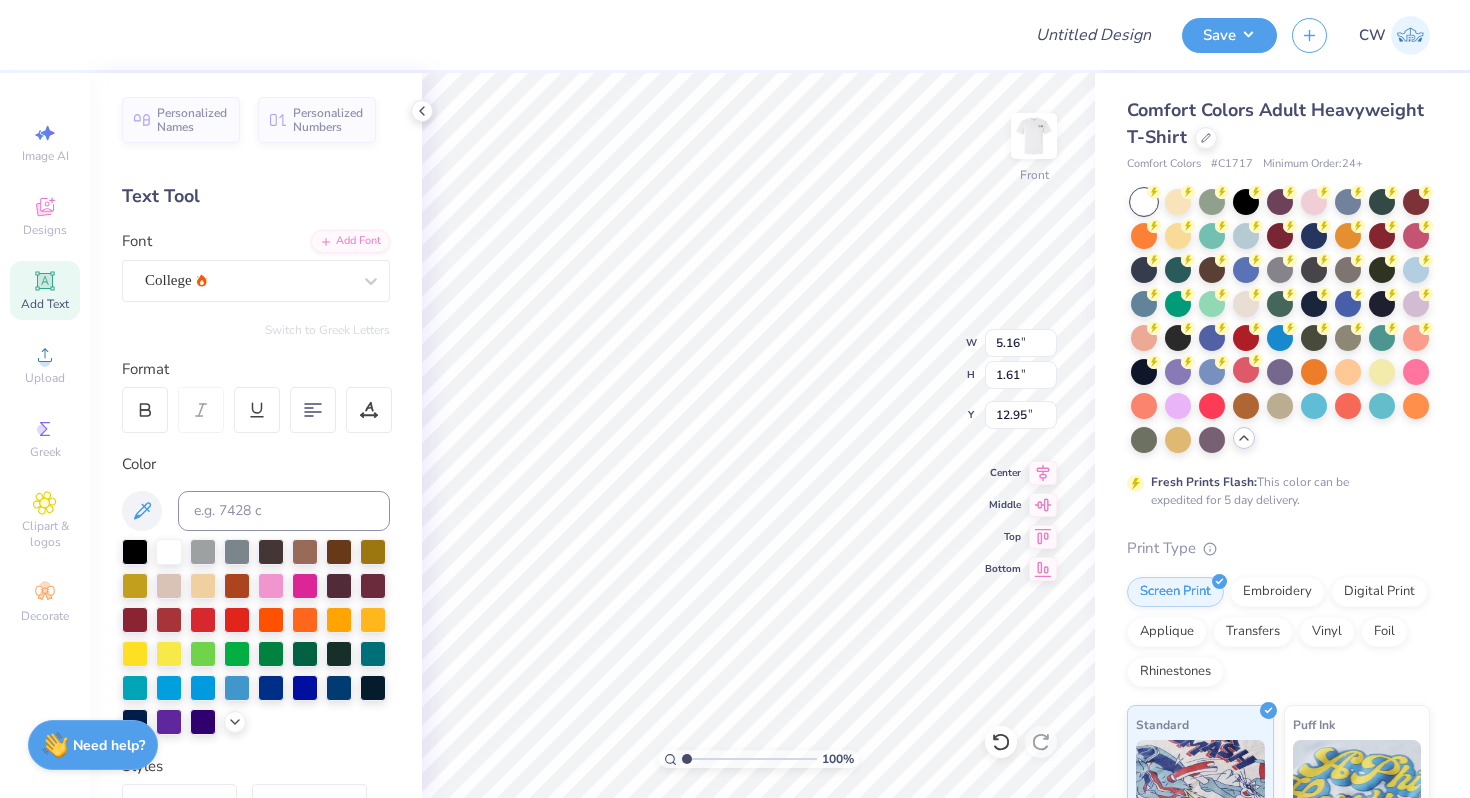 scroll, scrollTop: 0, scrollLeft: 3, axis: horizontal 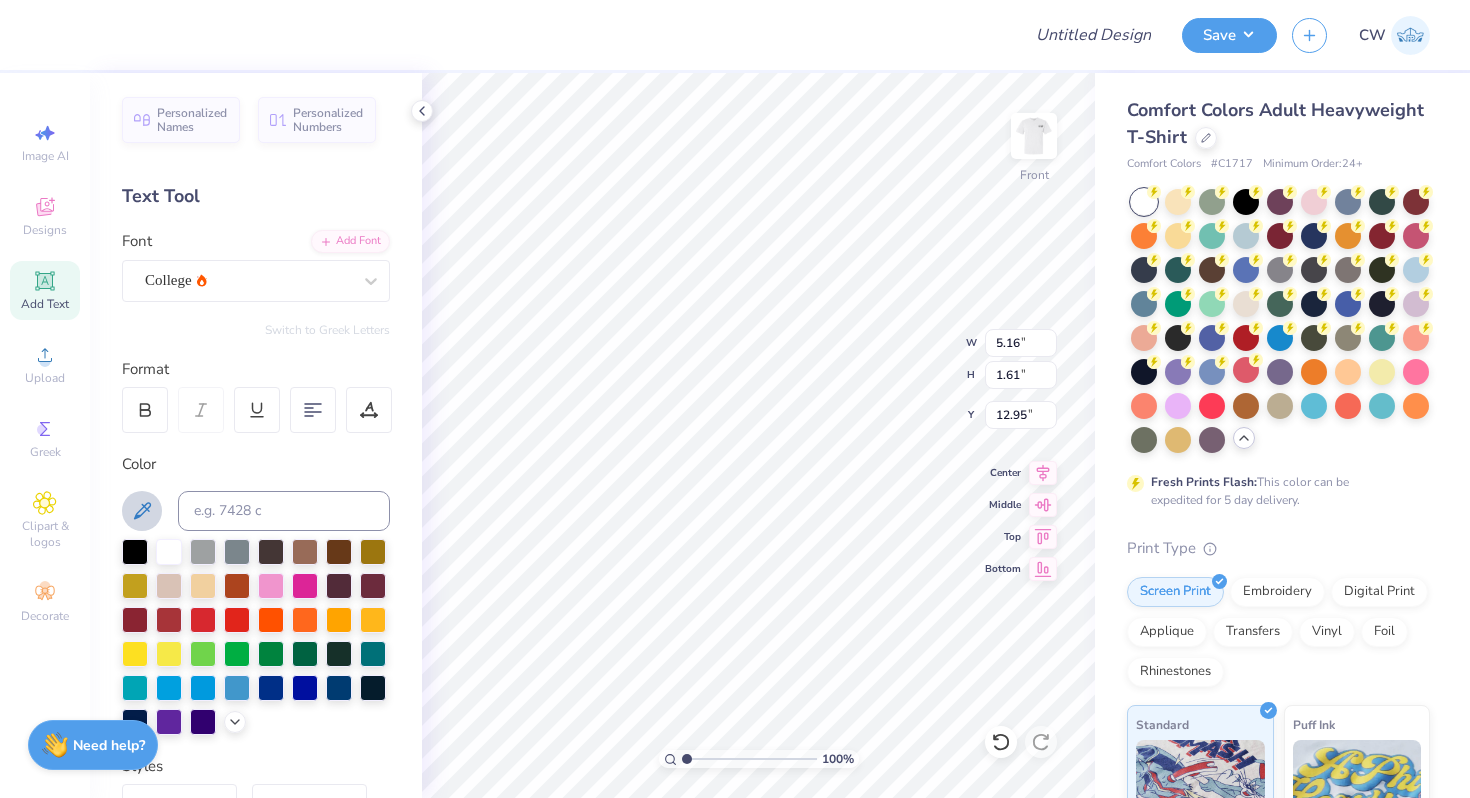 click 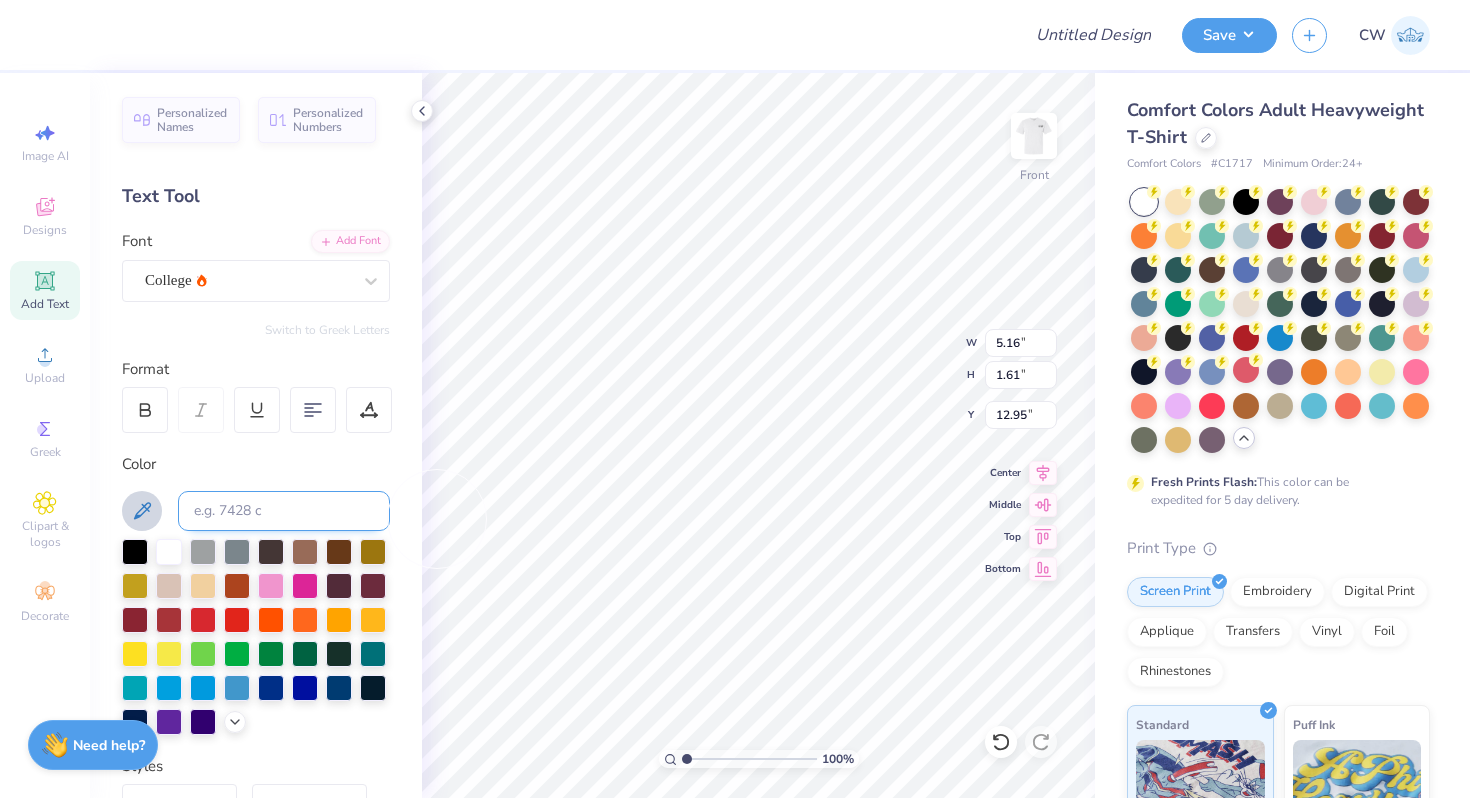 type 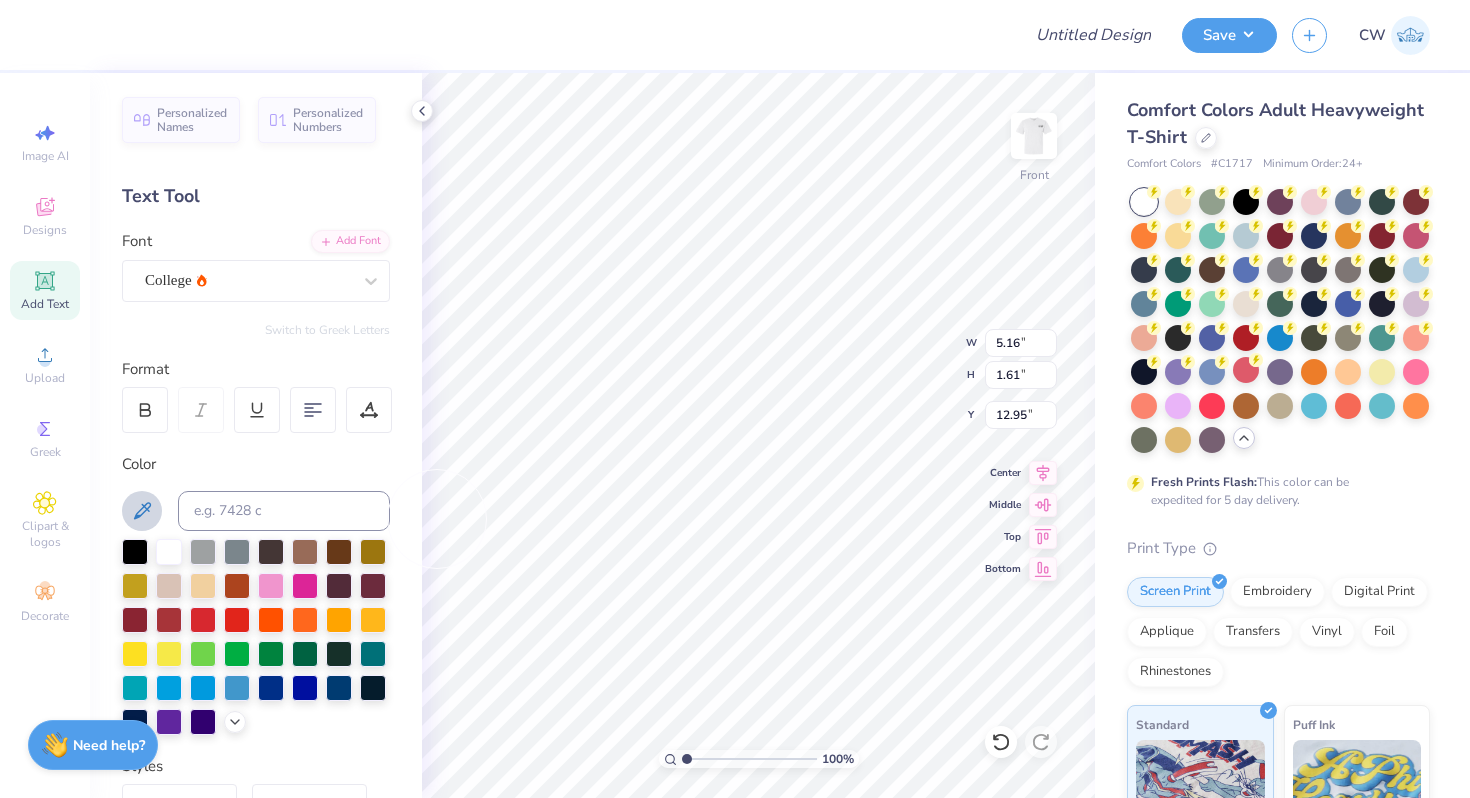 click 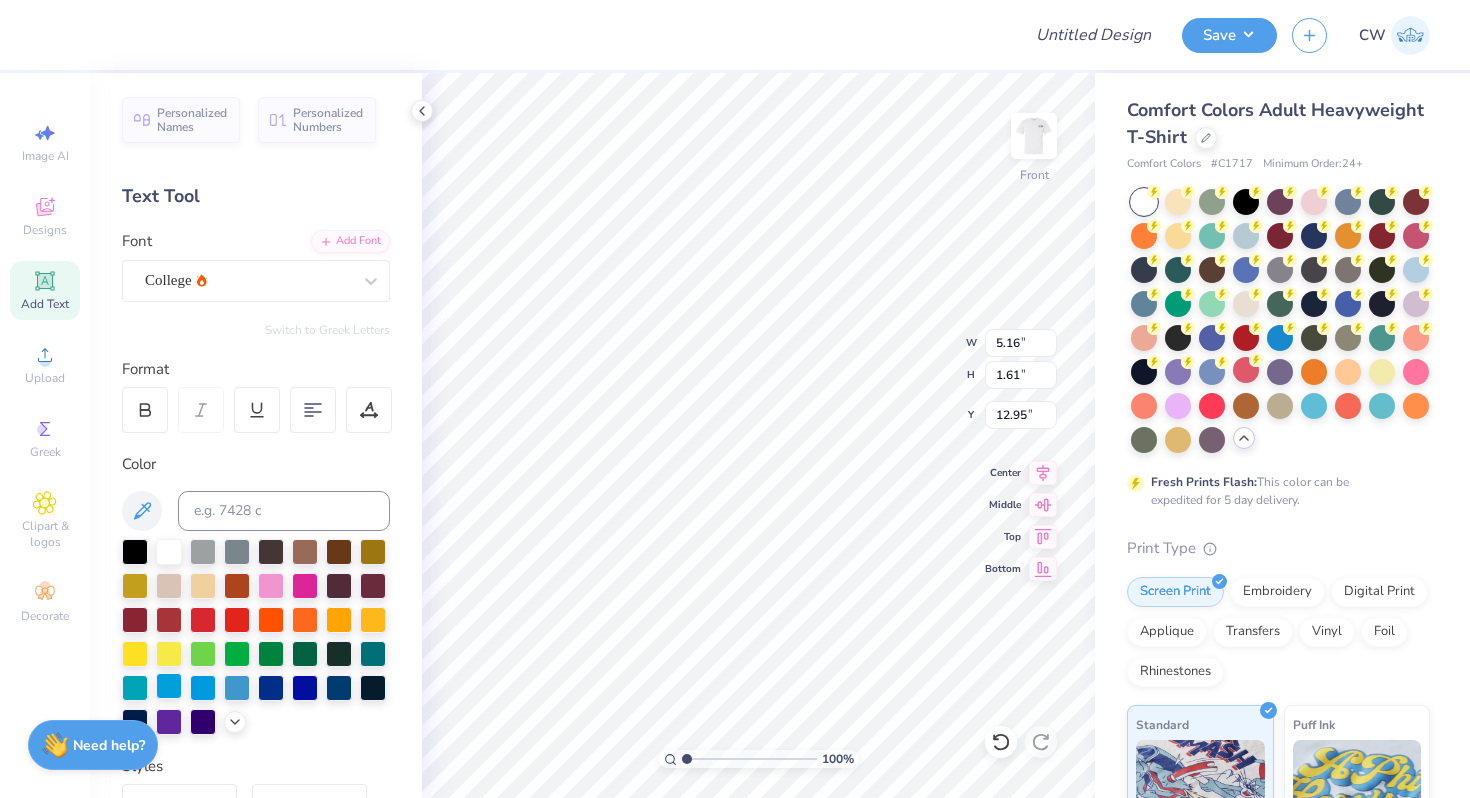 click at bounding box center (169, 686) 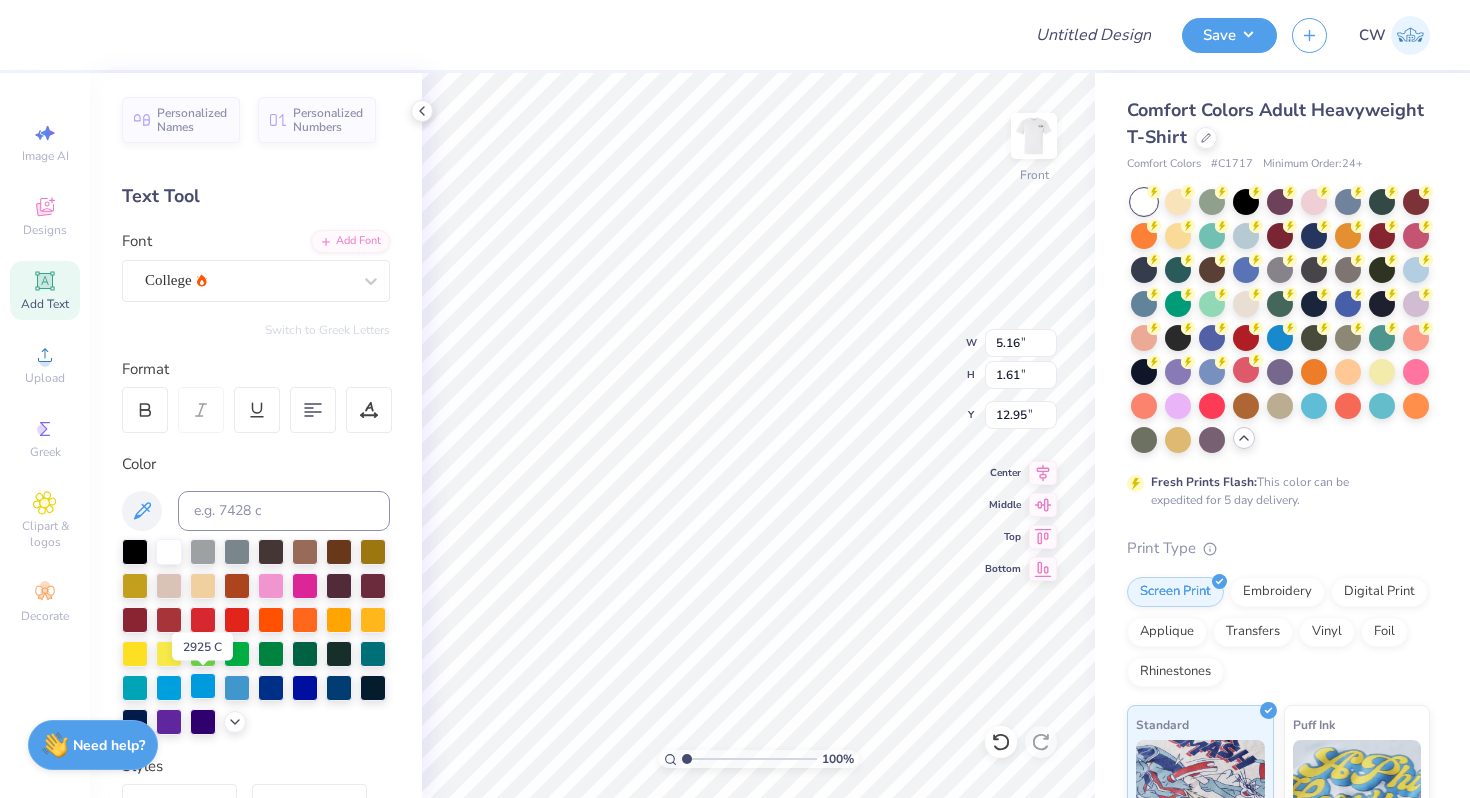 click at bounding box center [203, 686] 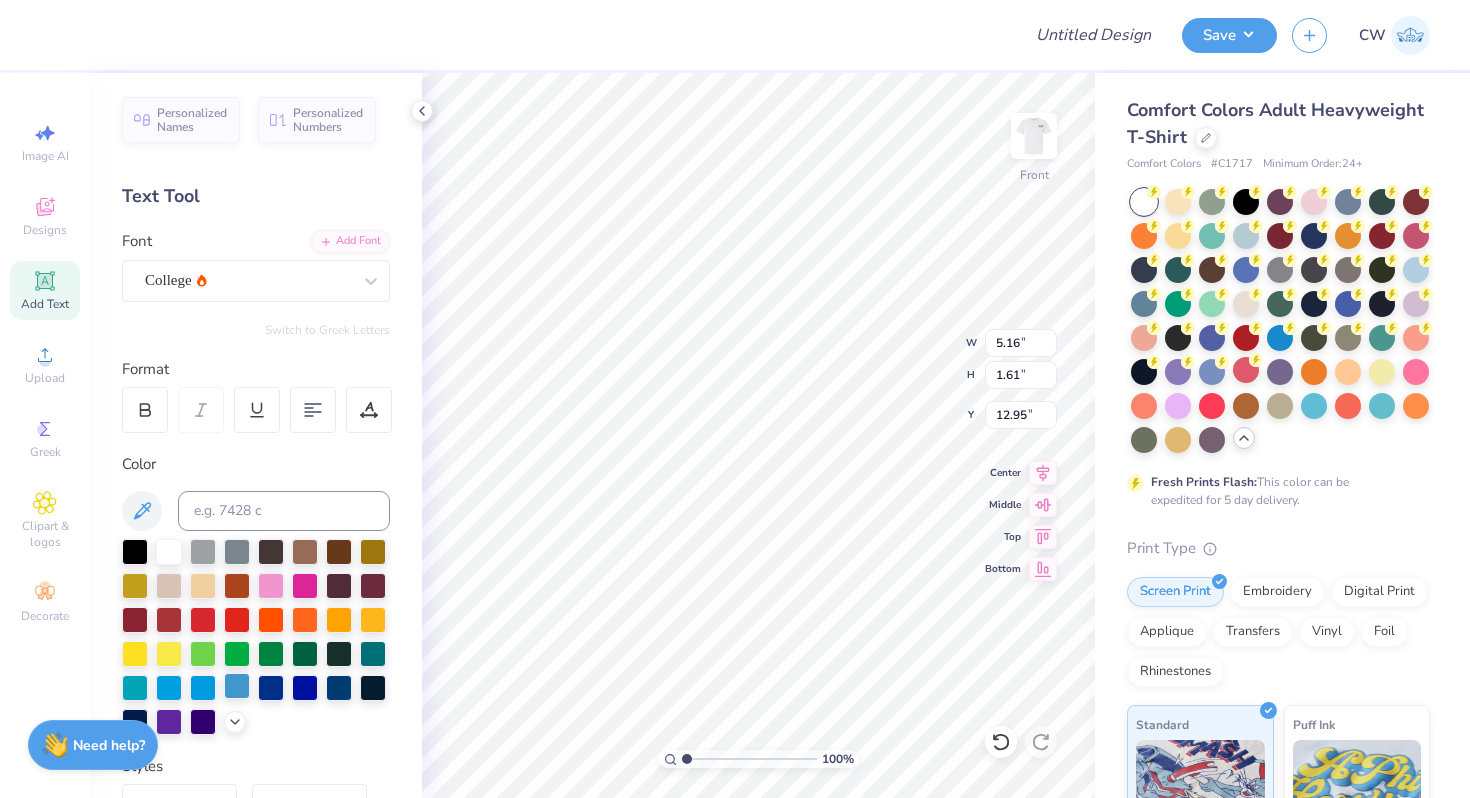 click at bounding box center (237, 686) 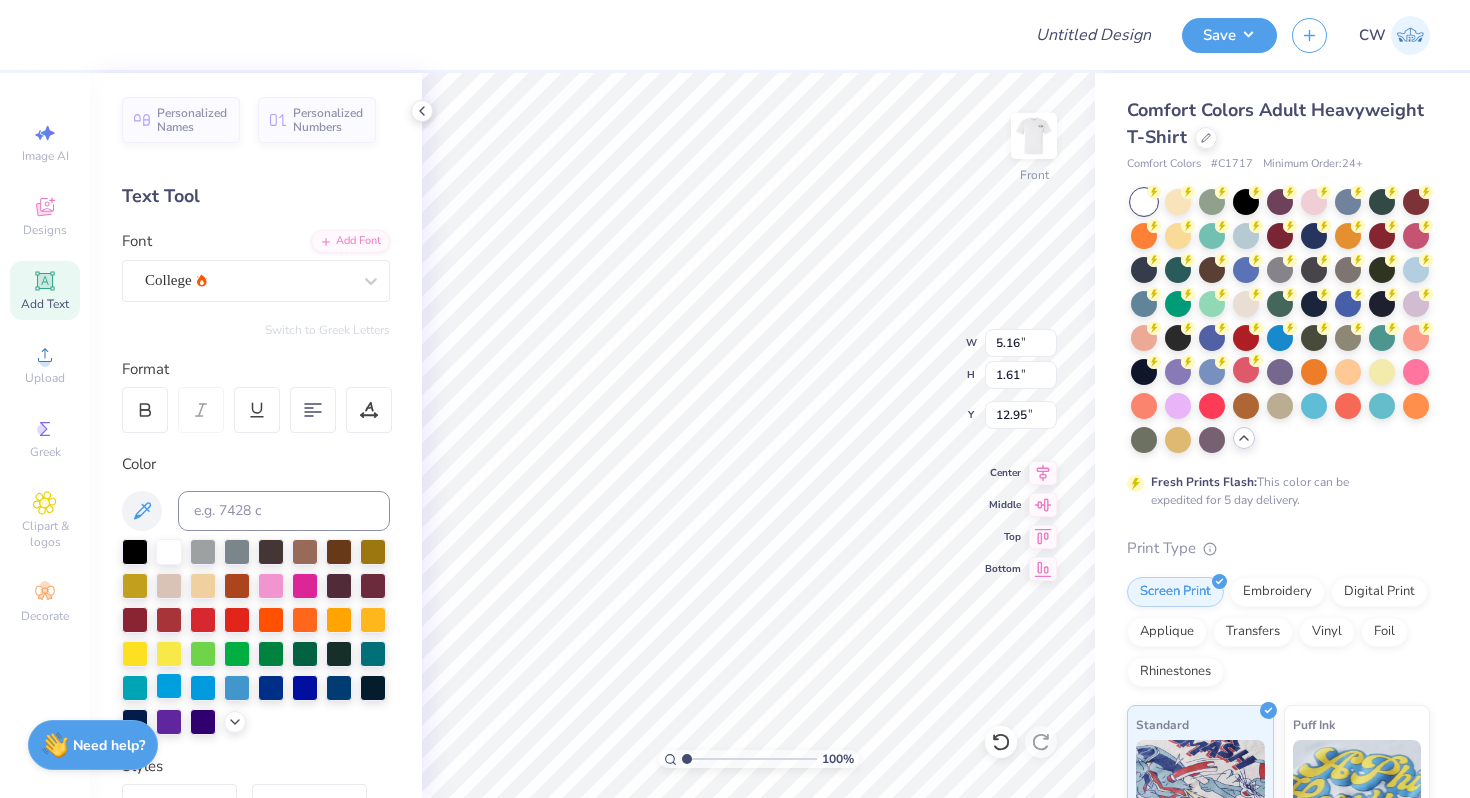 click at bounding box center [169, 686] 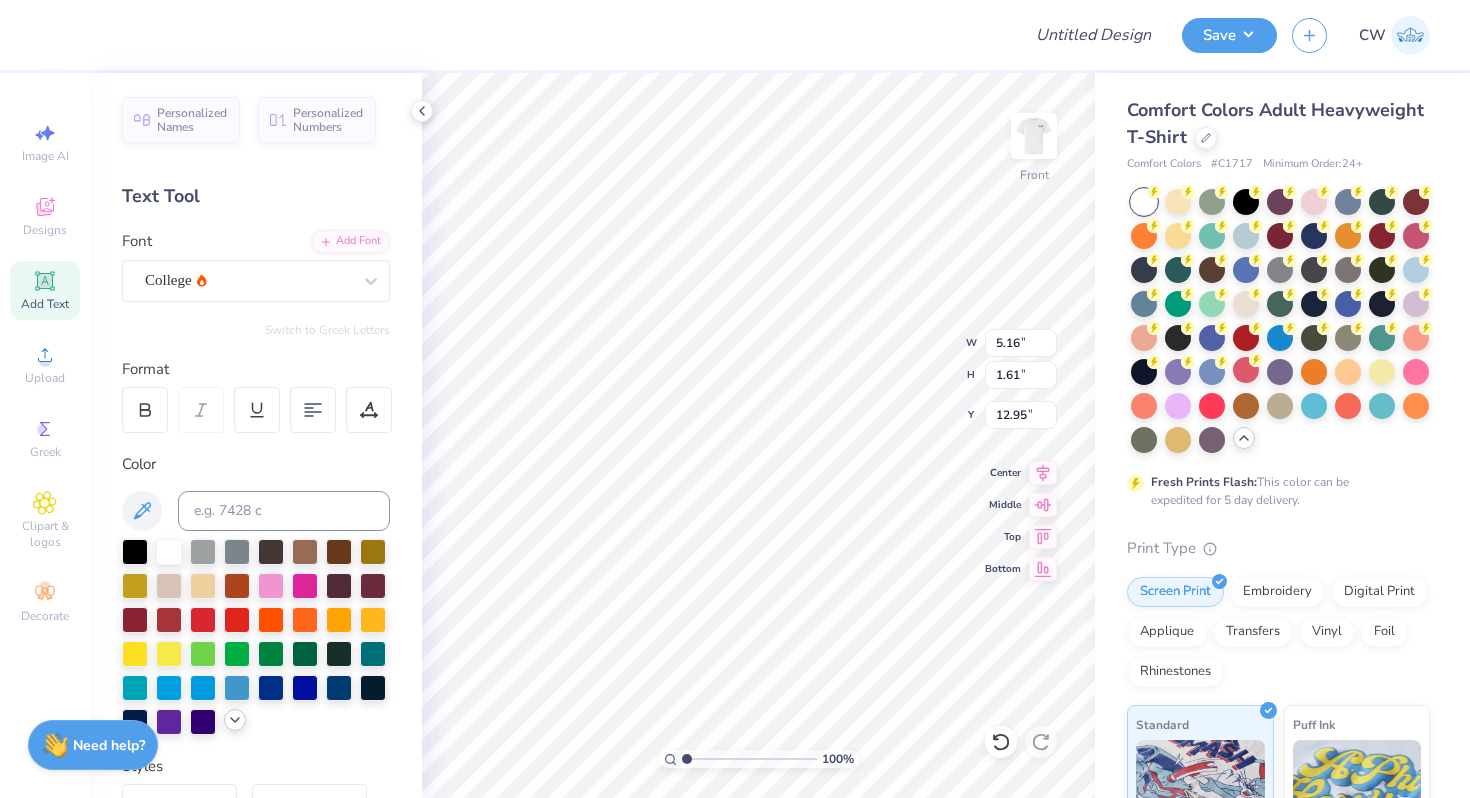 click 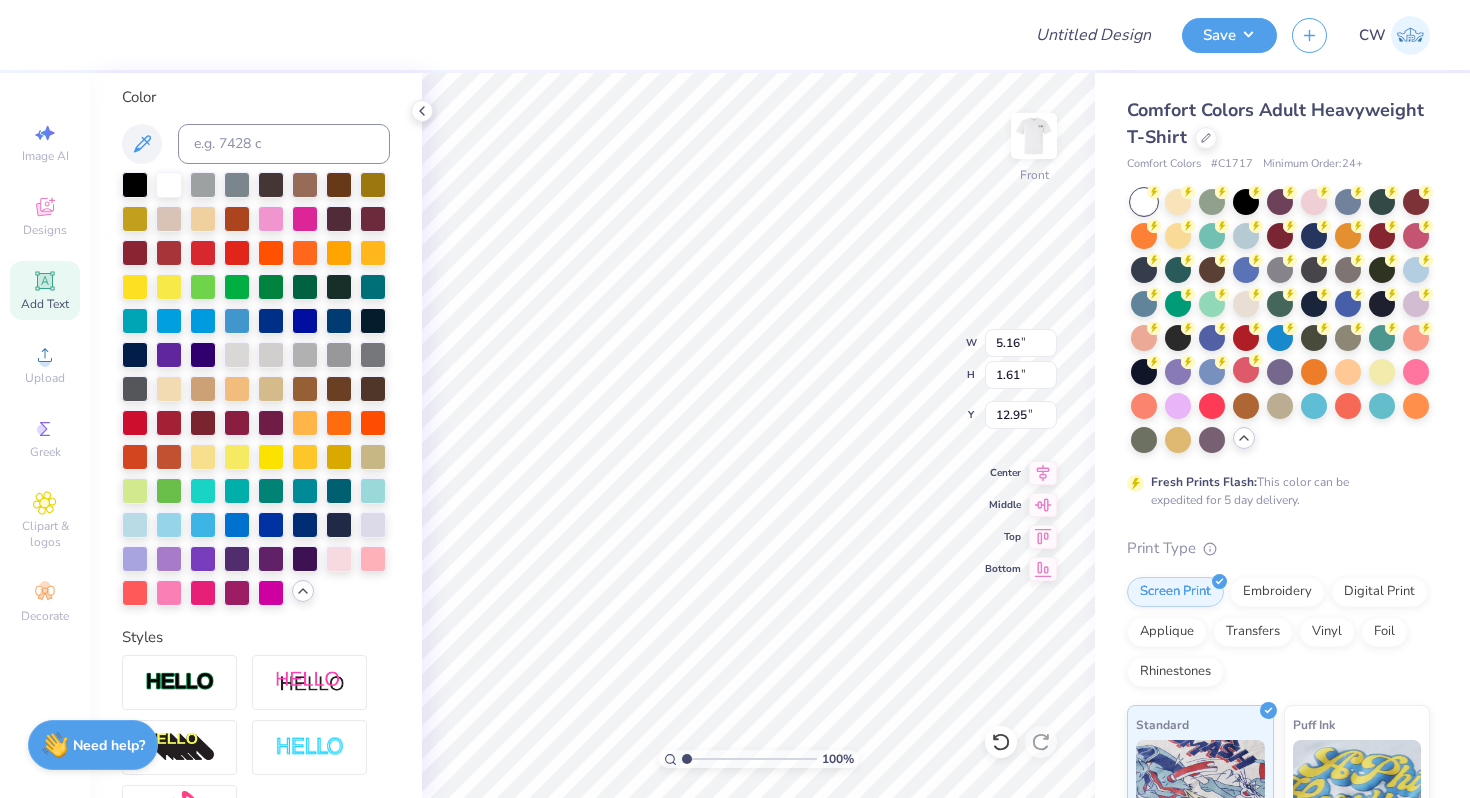 scroll, scrollTop: 368, scrollLeft: 0, axis: vertical 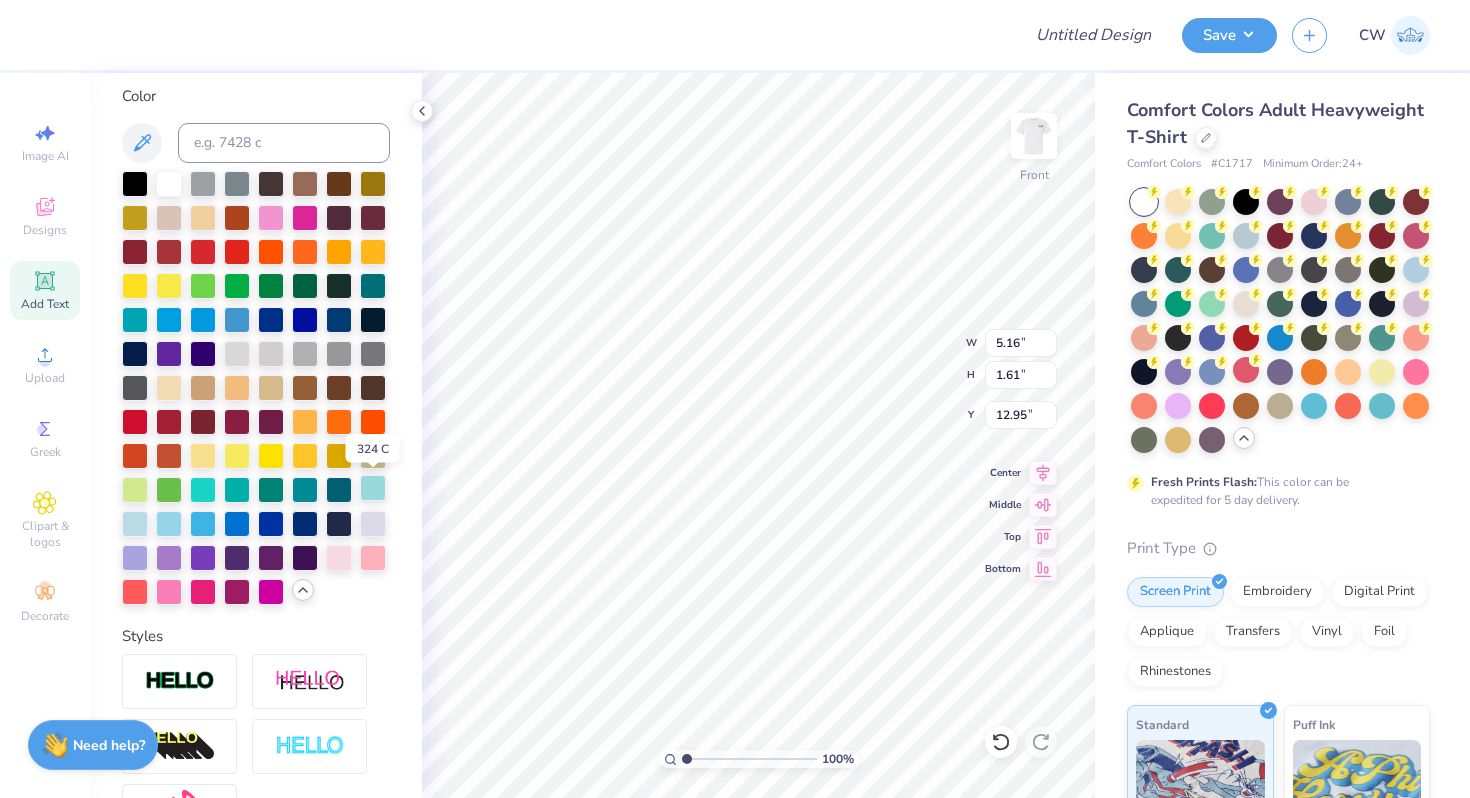 click at bounding box center [373, 488] 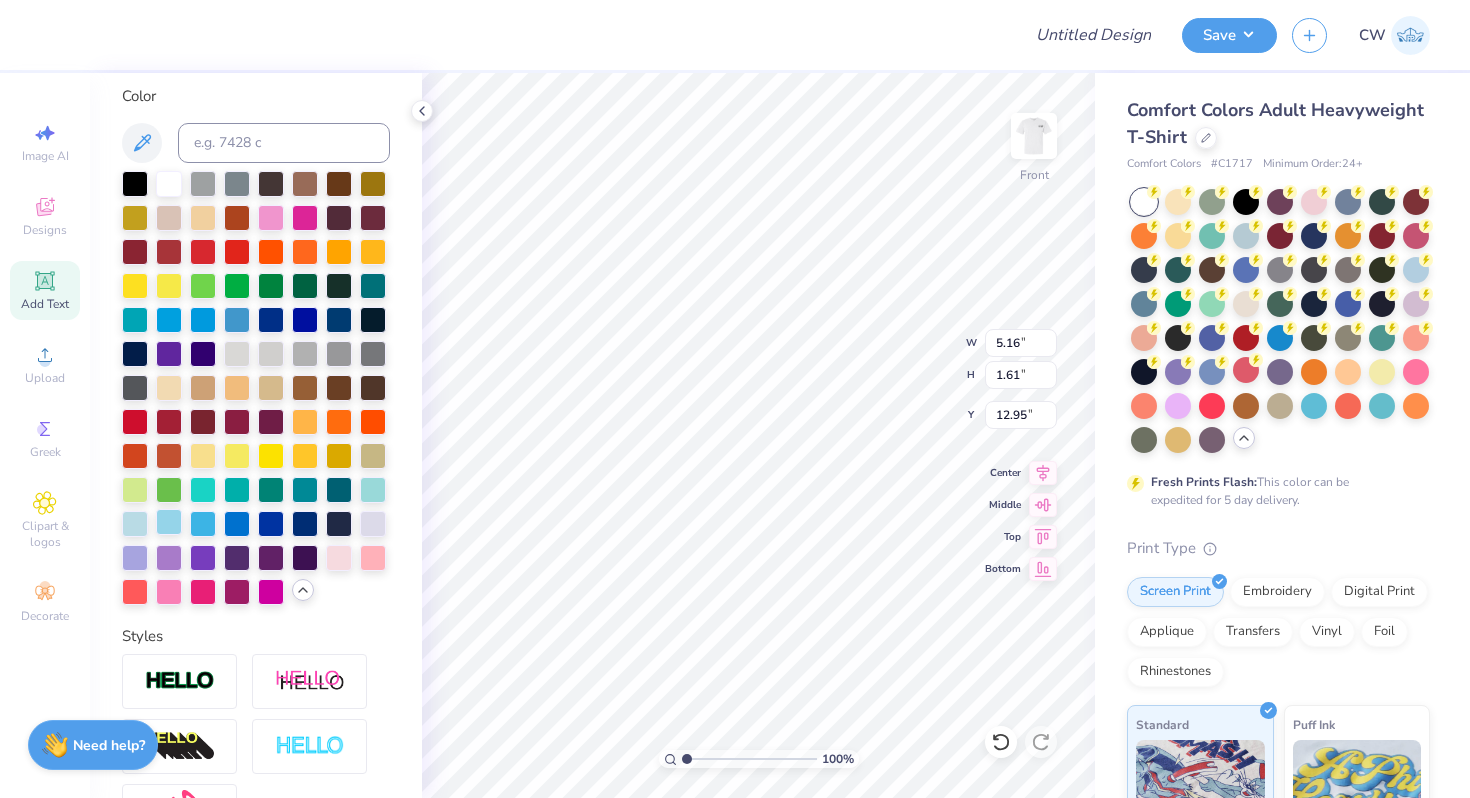 click at bounding box center [169, 522] 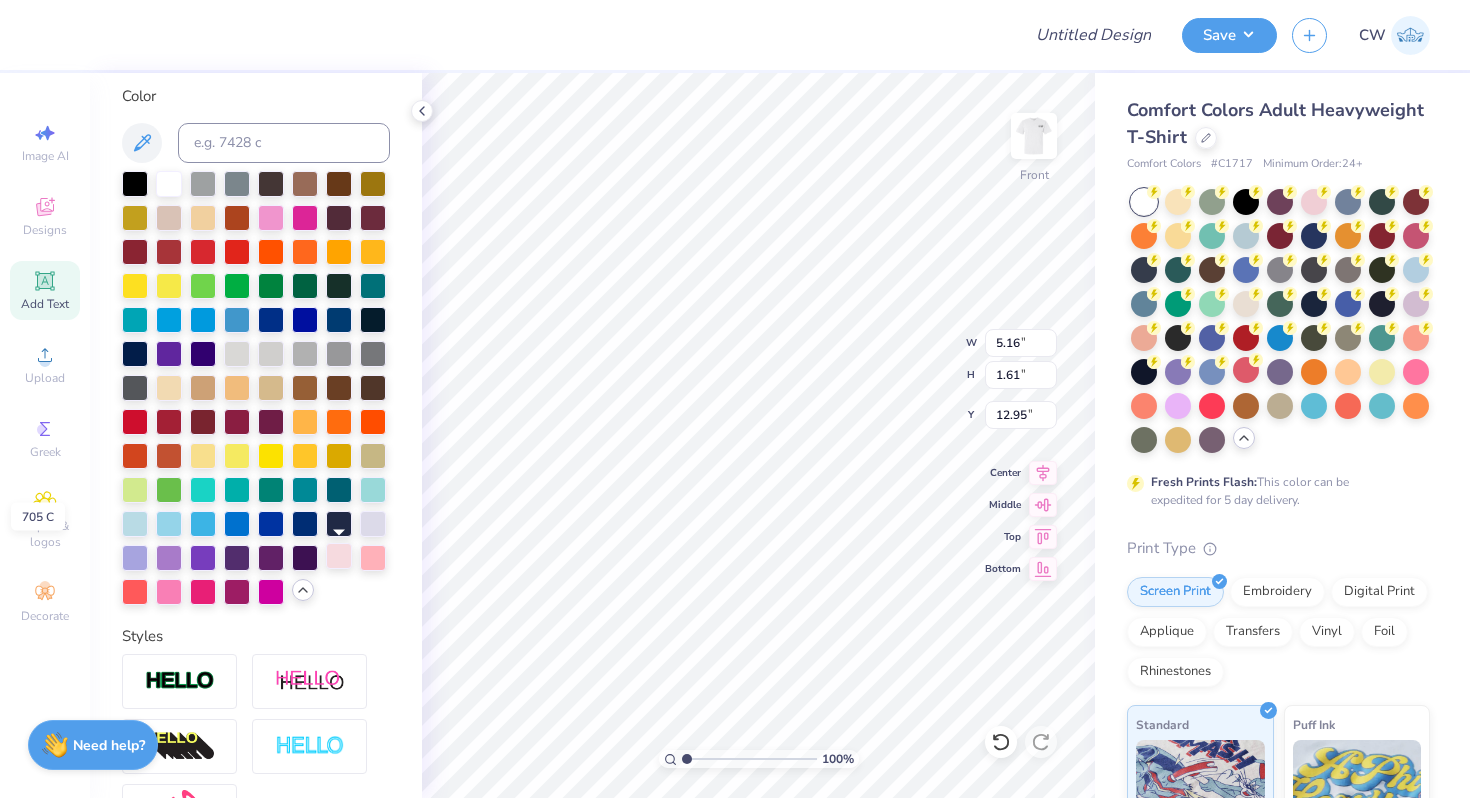 scroll, scrollTop: 0, scrollLeft: 0, axis: both 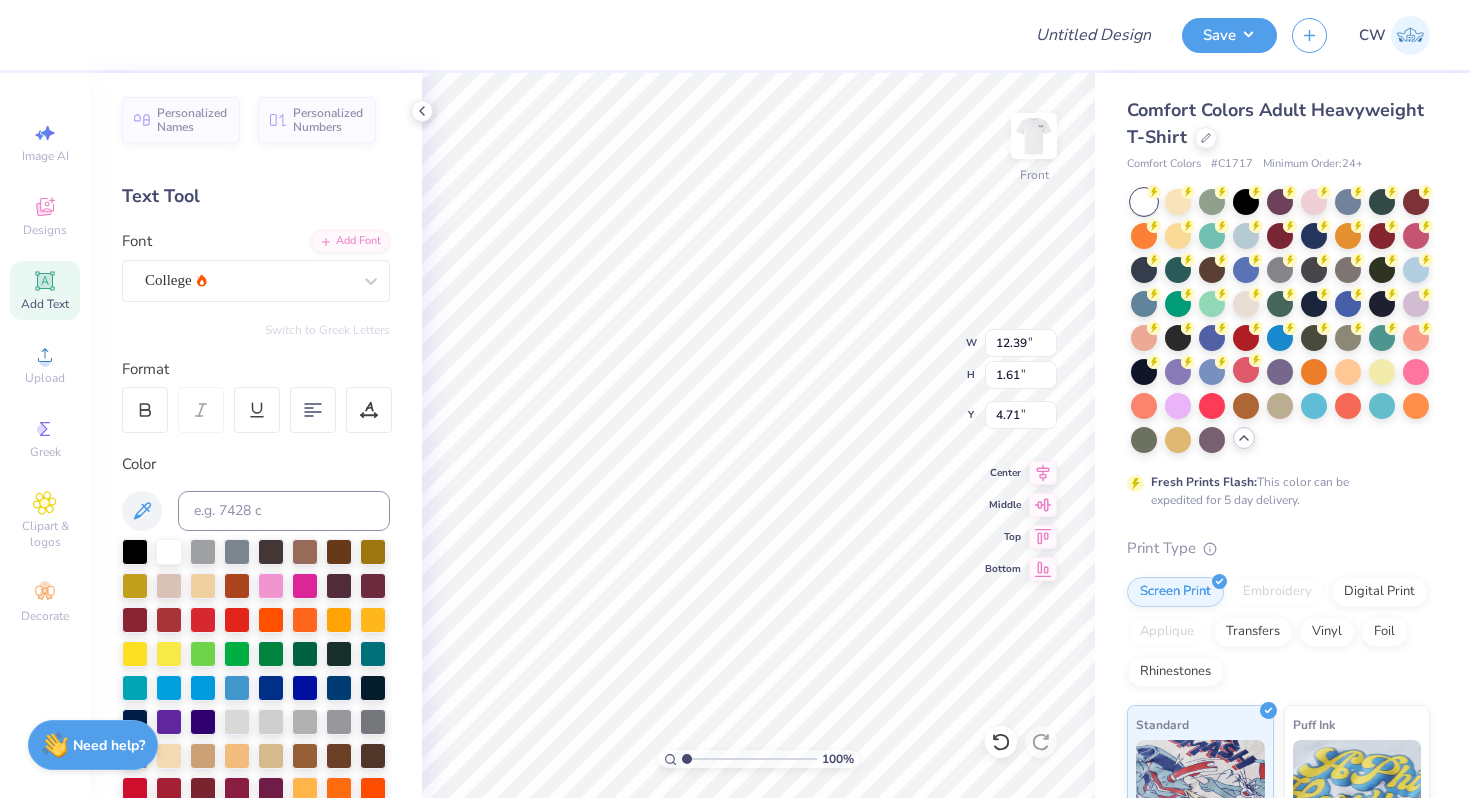 type on "5.05" 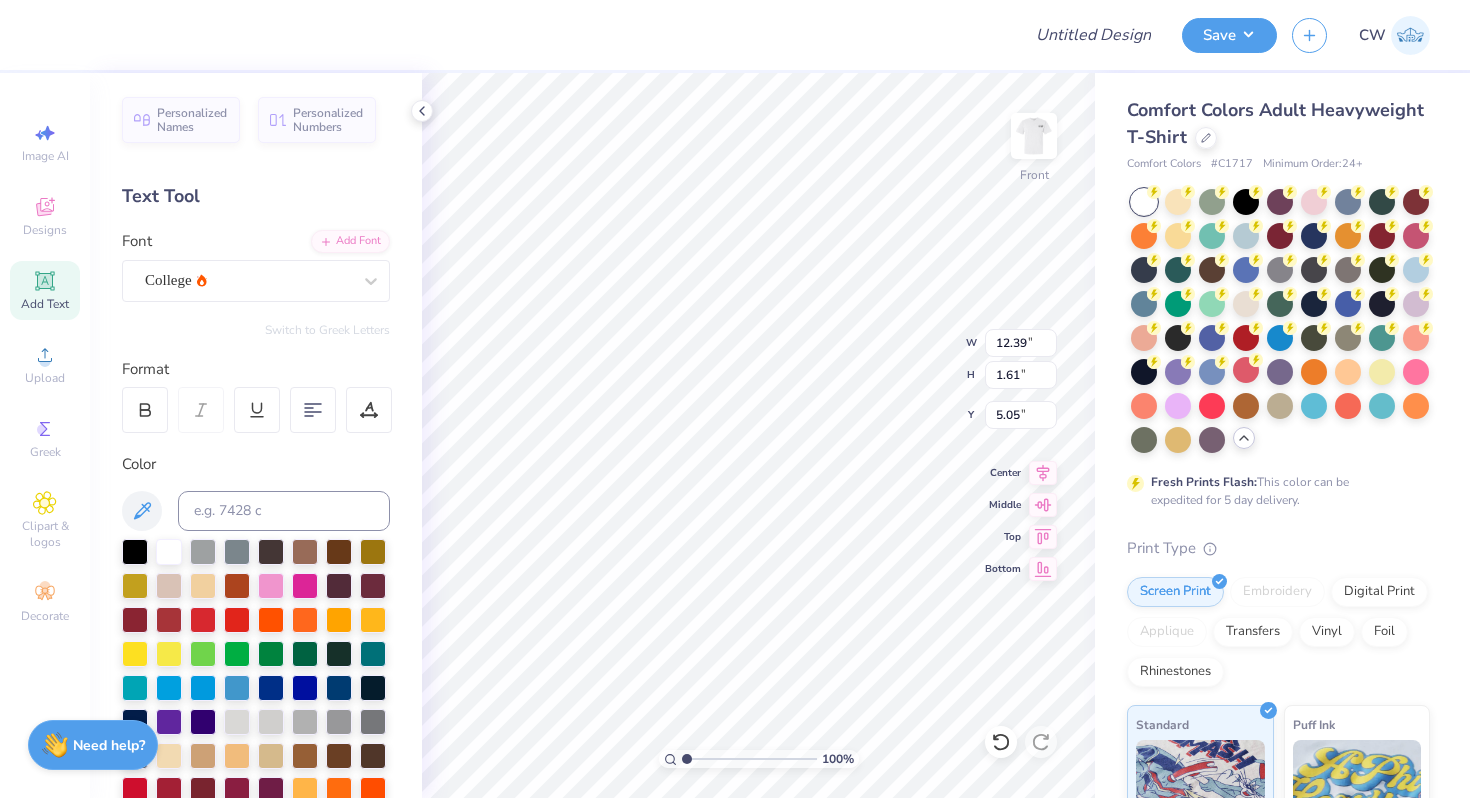 type on "14.52" 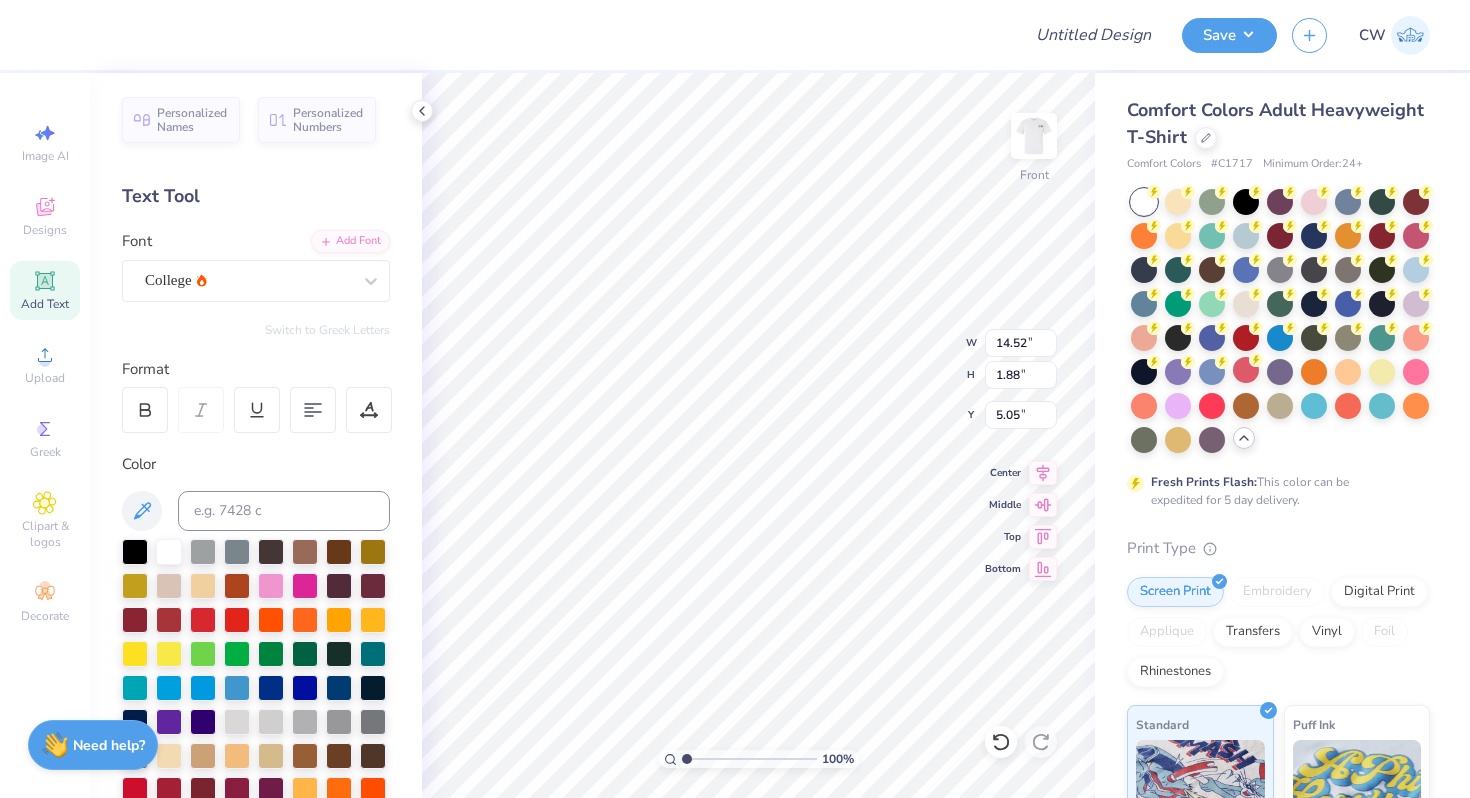 scroll, scrollTop: 0, scrollLeft: 3, axis: horizontal 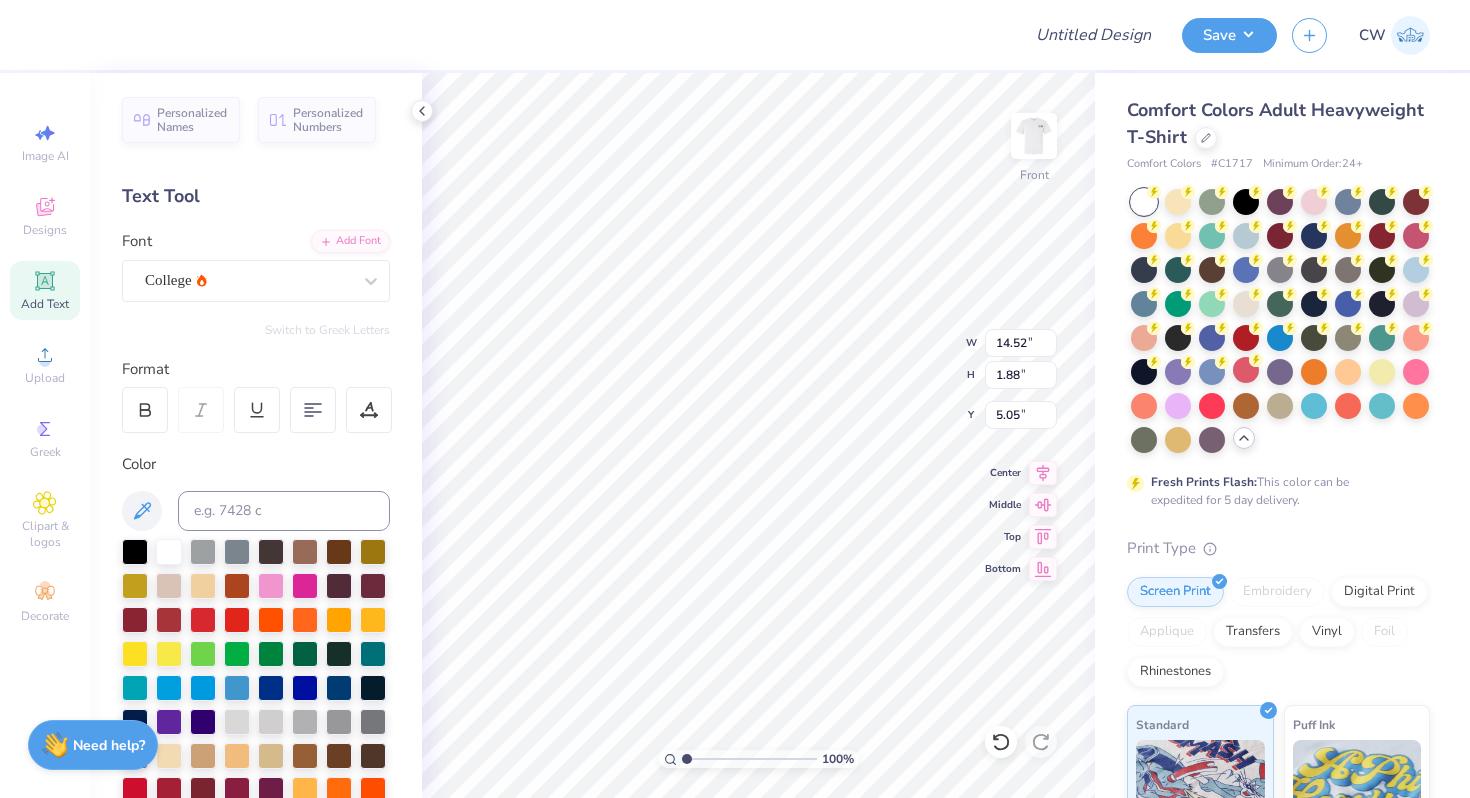 type on "5.50" 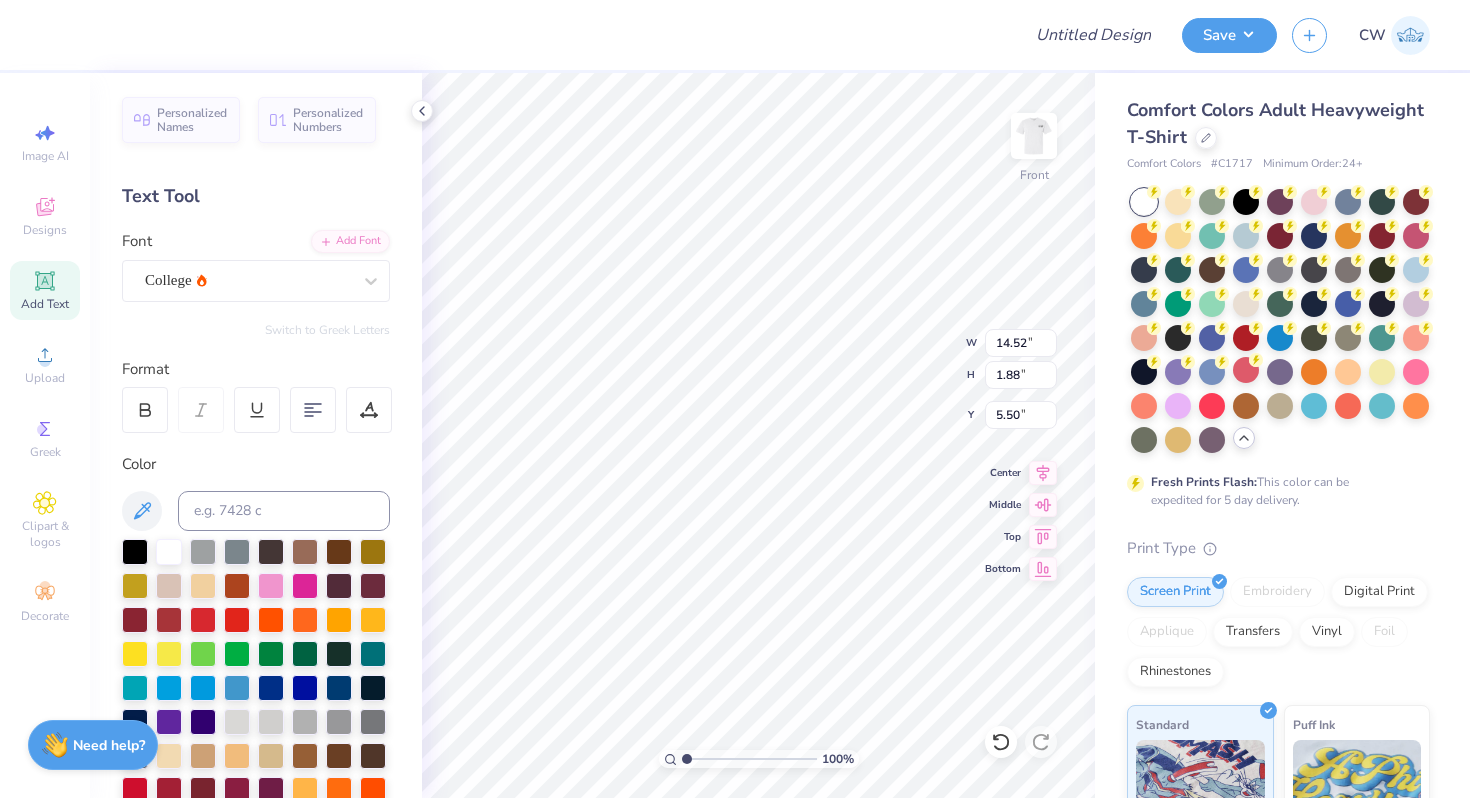 scroll, scrollTop: 0, scrollLeft: 1, axis: horizontal 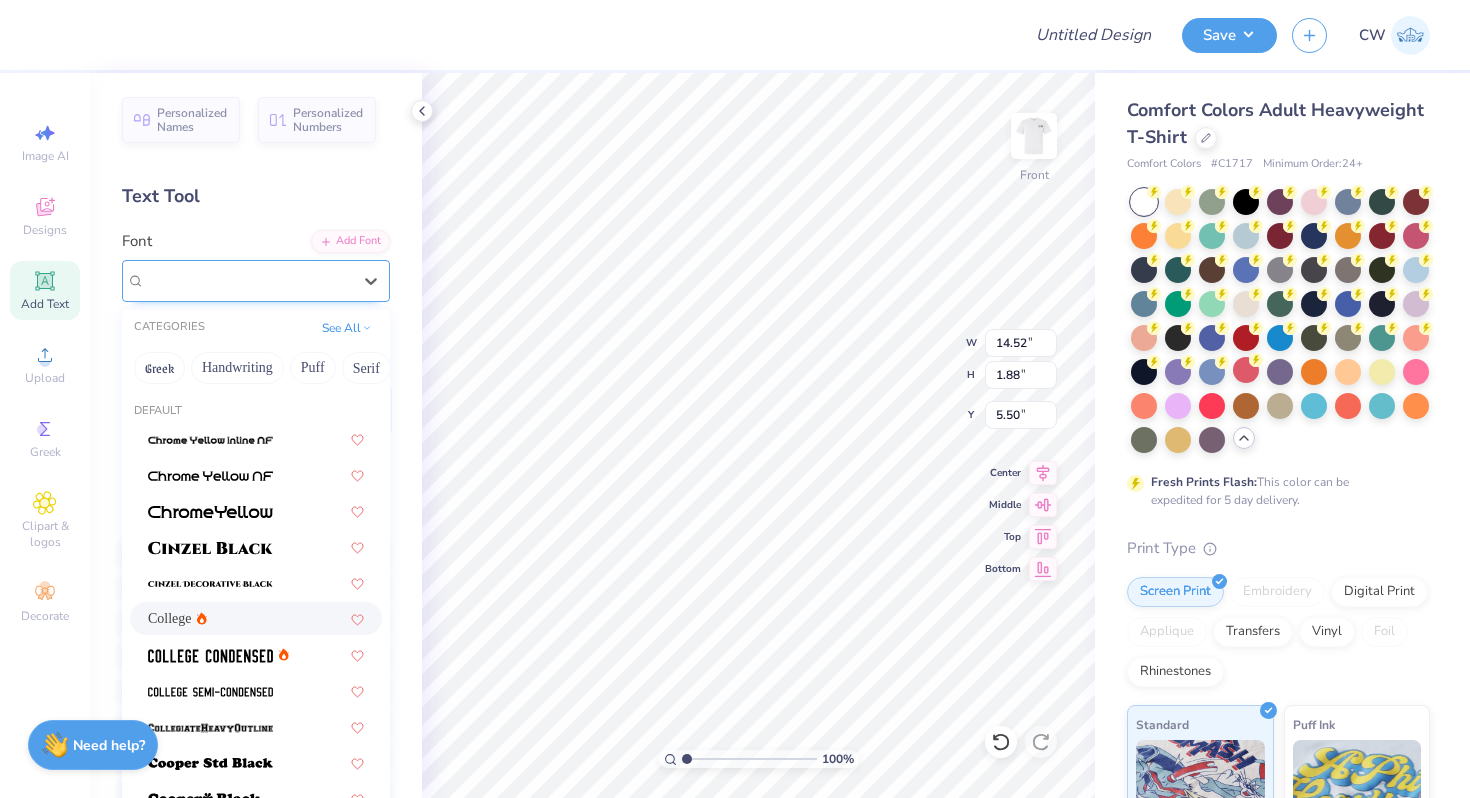 click on "College" at bounding box center (248, 280) 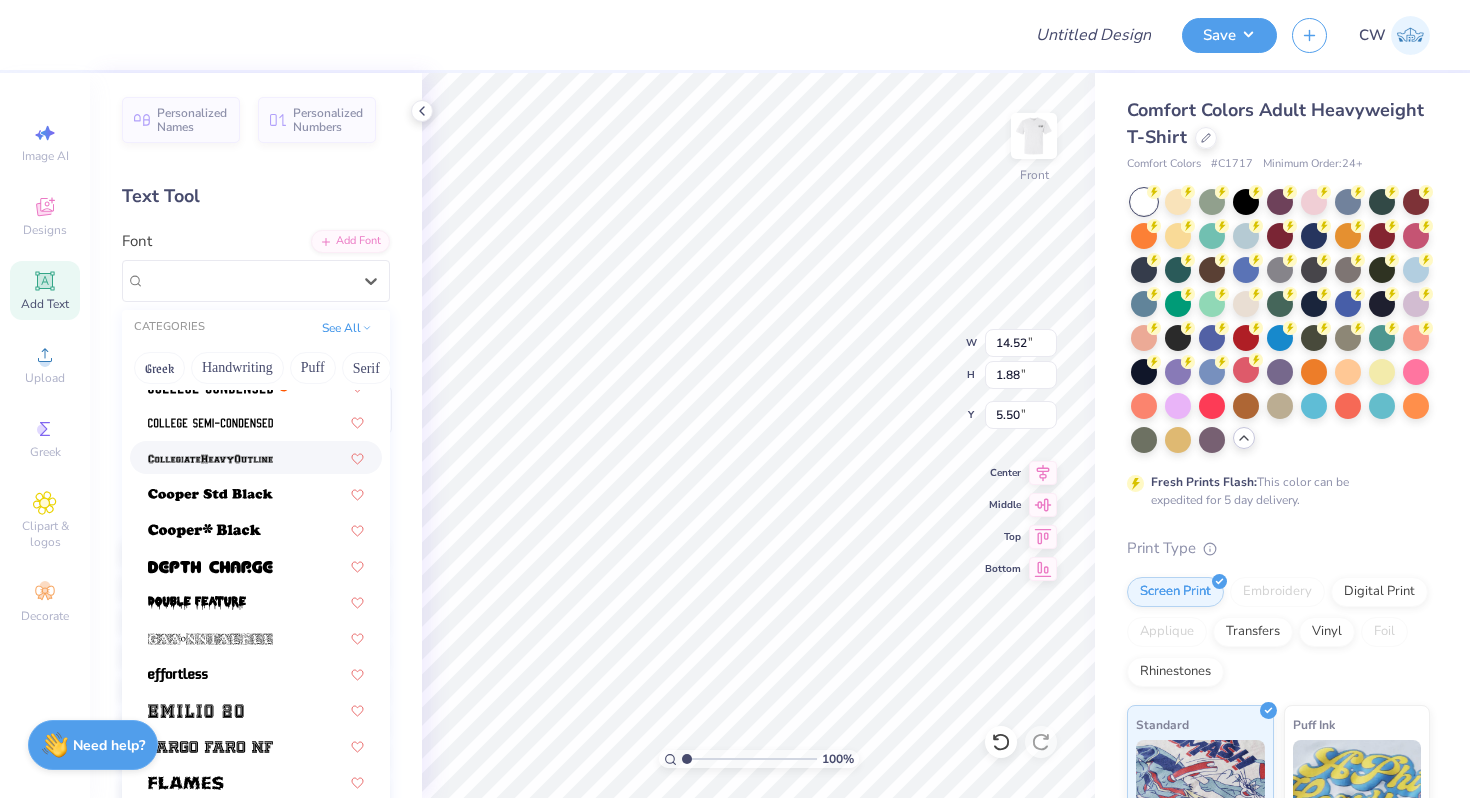 scroll, scrollTop: 147, scrollLeft: 0, axis: vertical 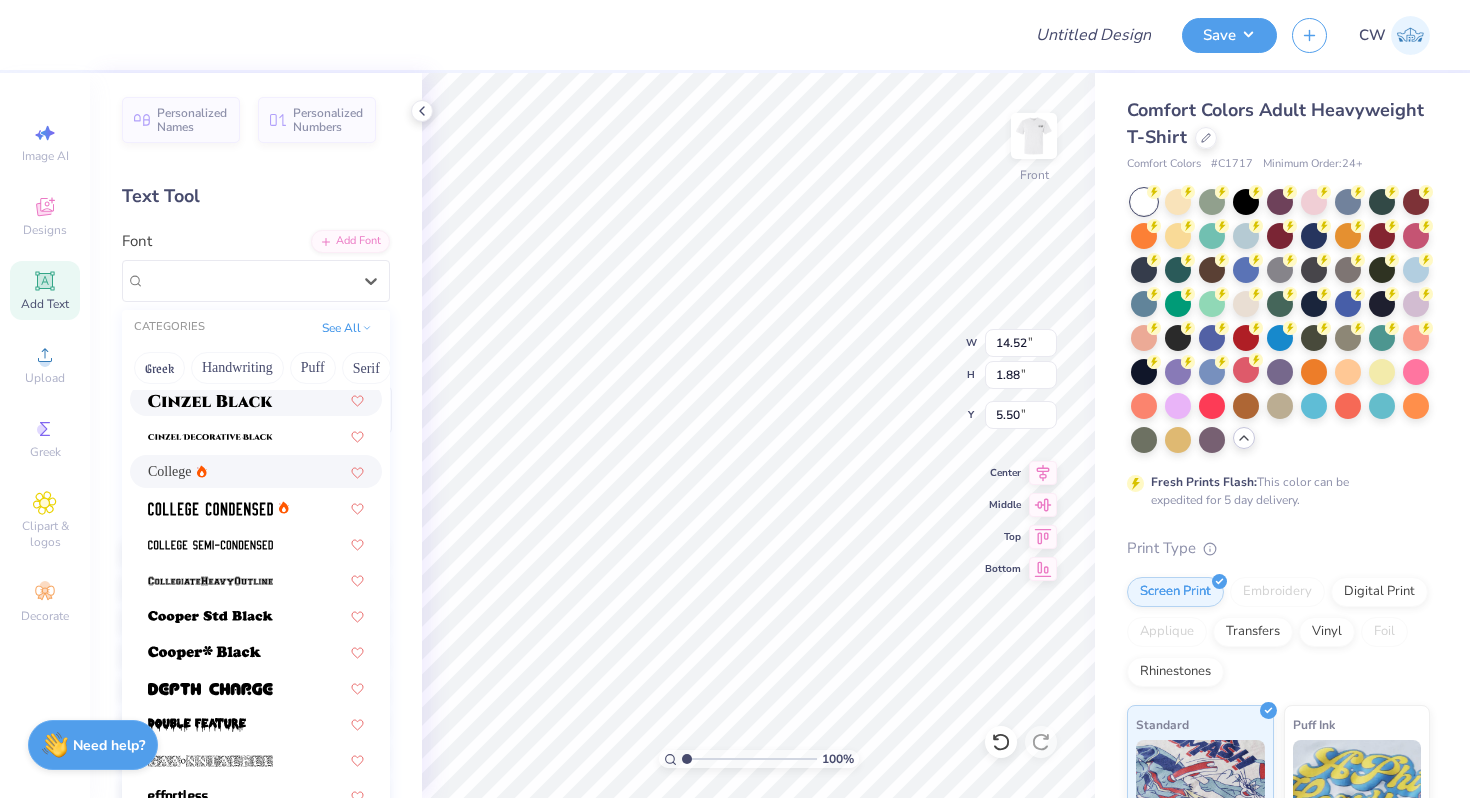 click at bounding box center (210, 401) 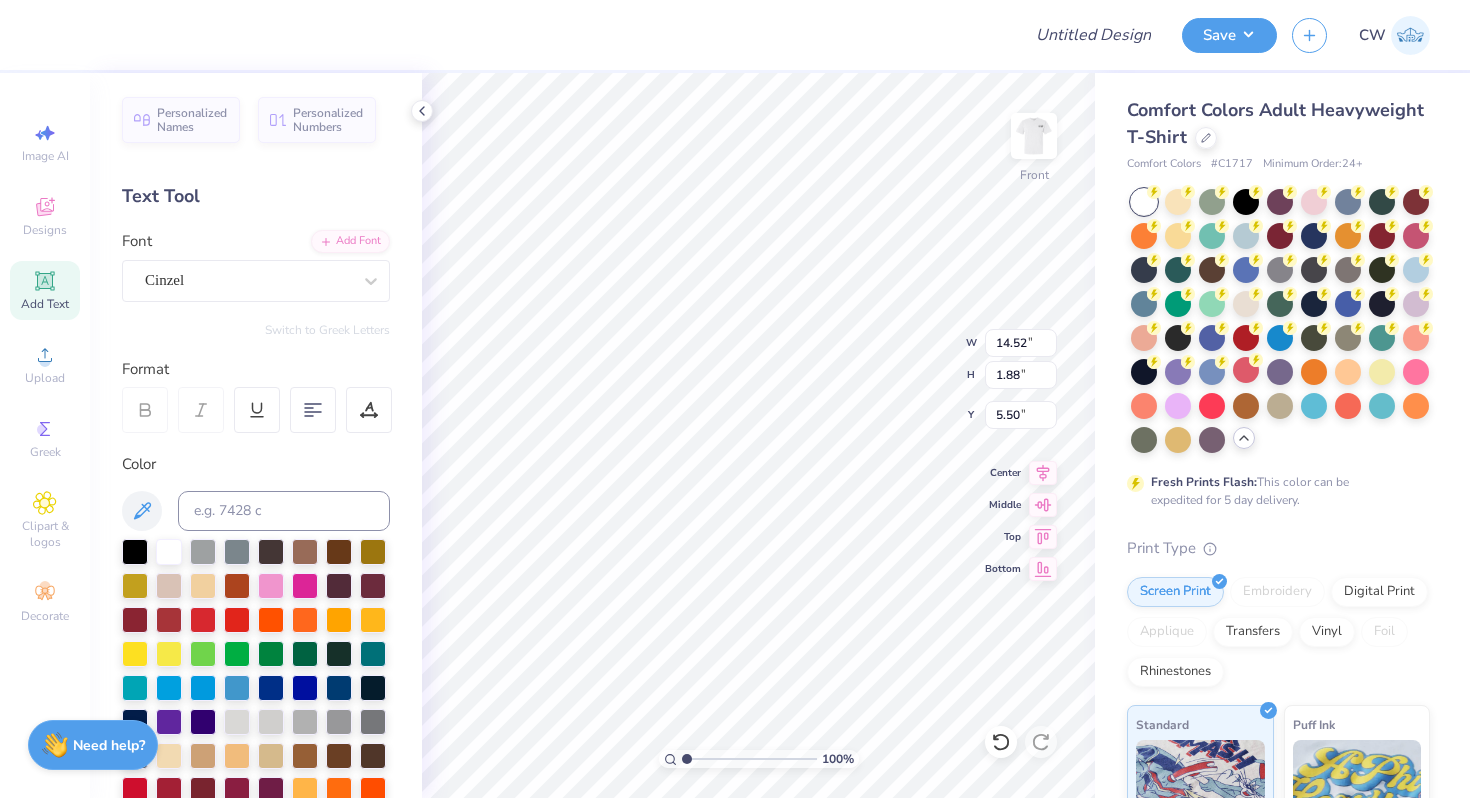 scroll, scrollTop: 0, scrollLeft: 2, axis: horizontal 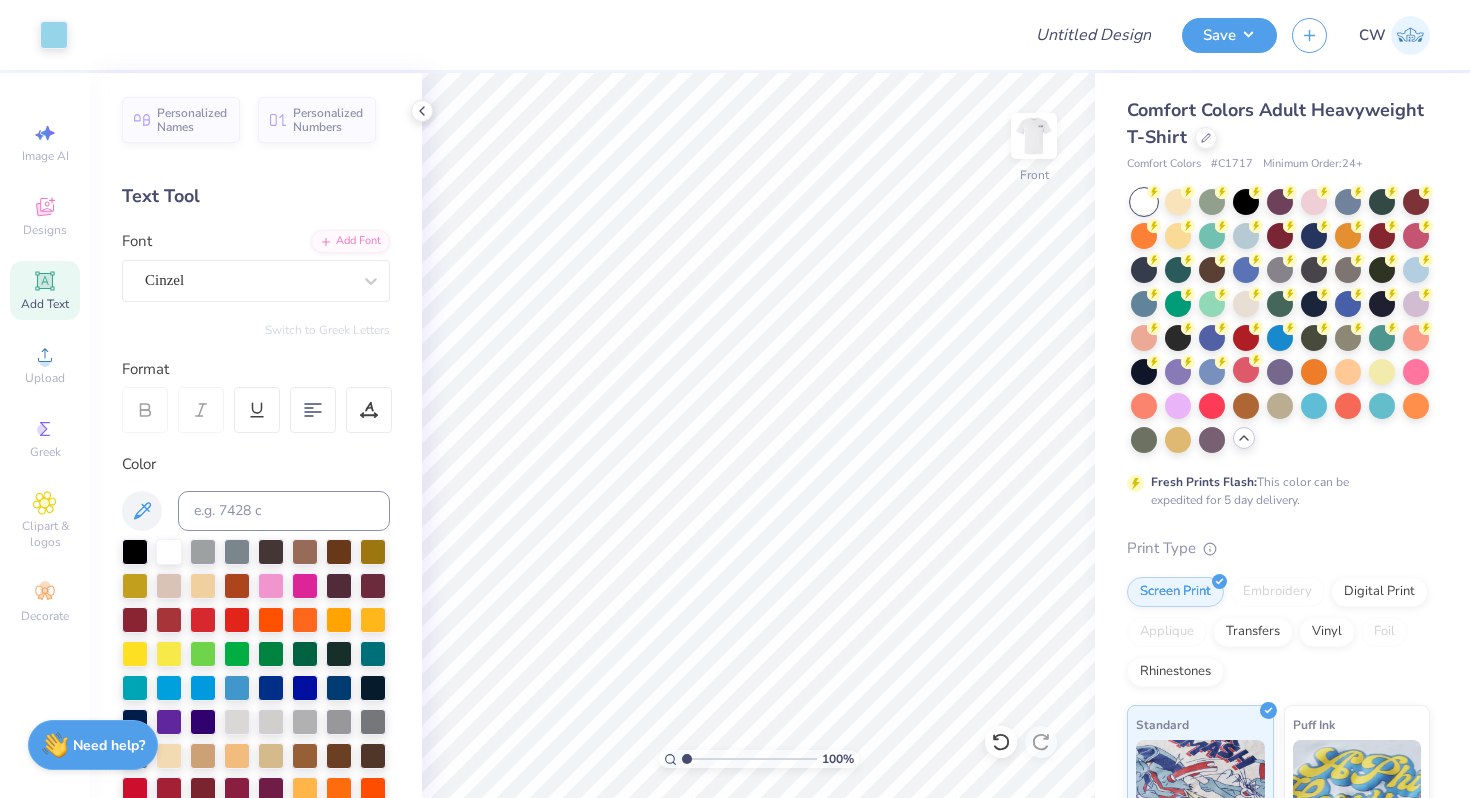 click 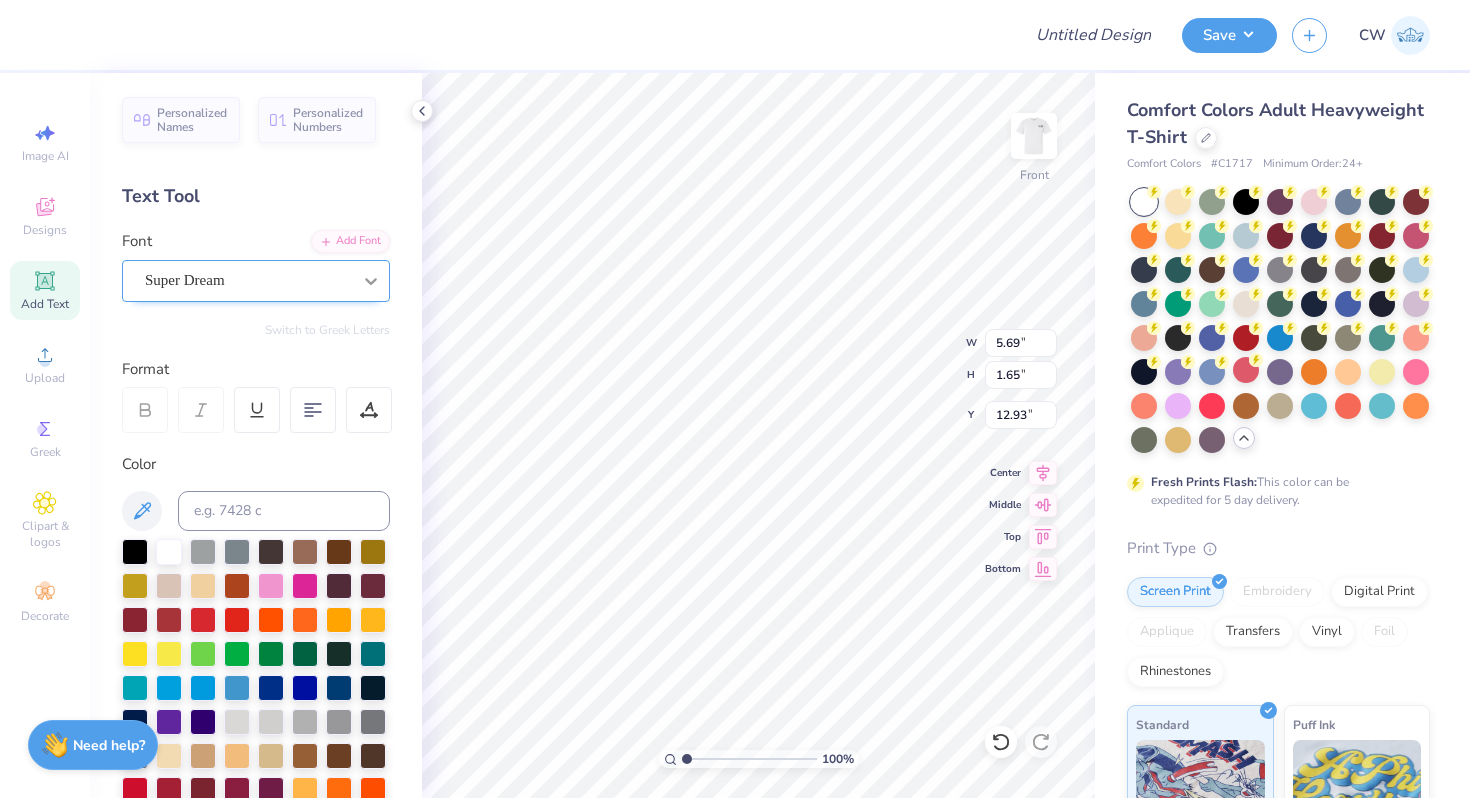 click at bounding box center (371, 281) 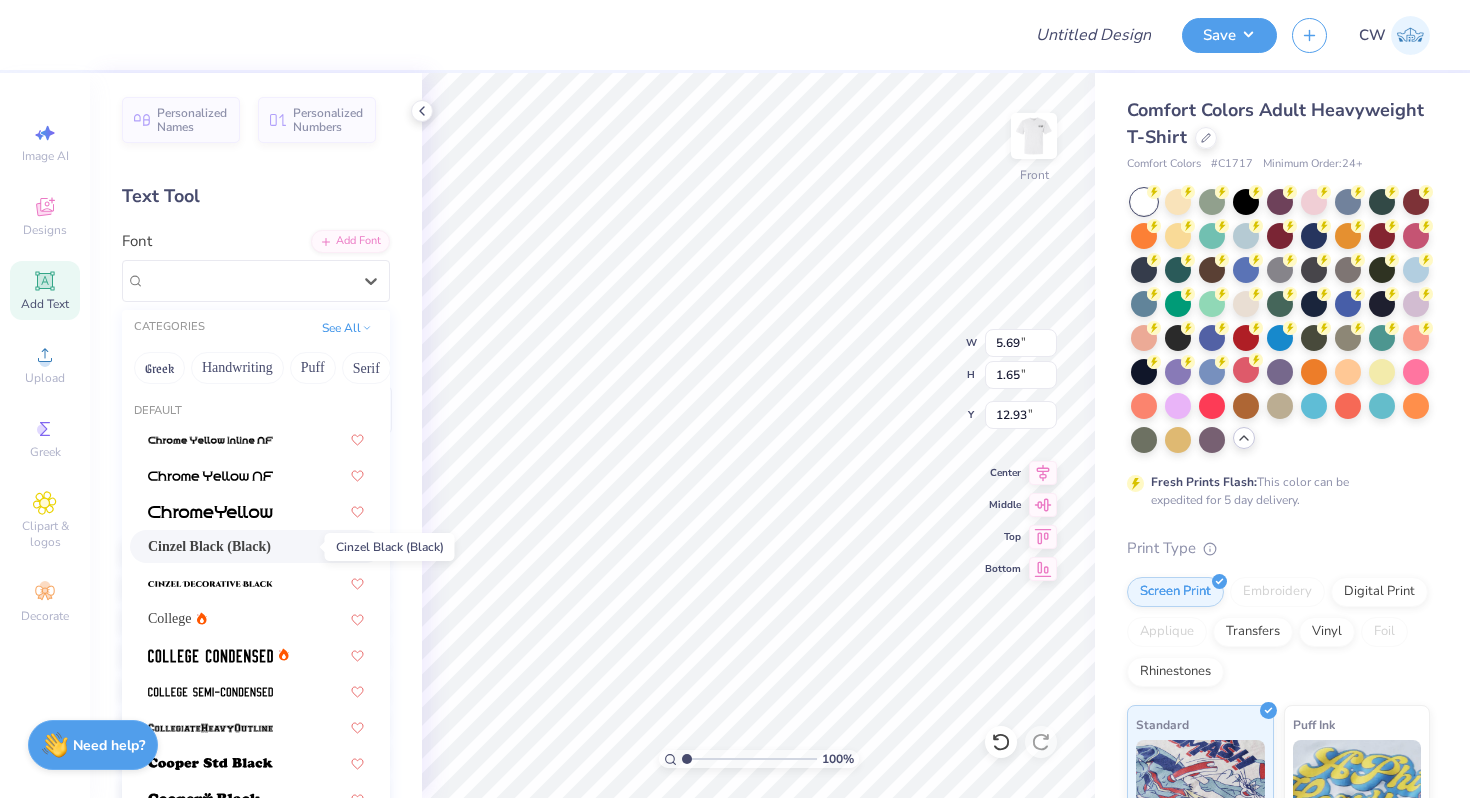 click on "Cinzel Black (Black)" at bounding box center [209, 546] 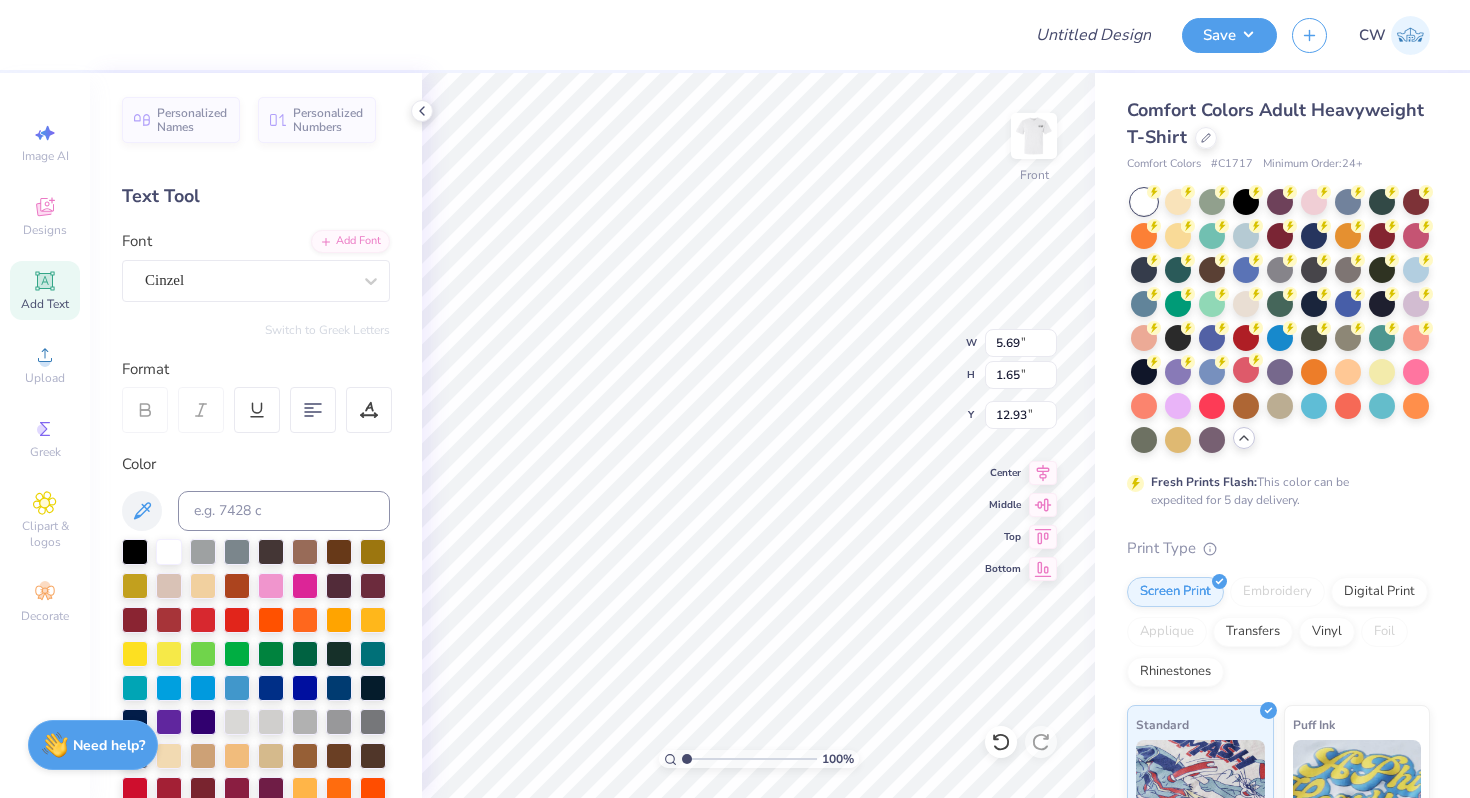type on "6.65" 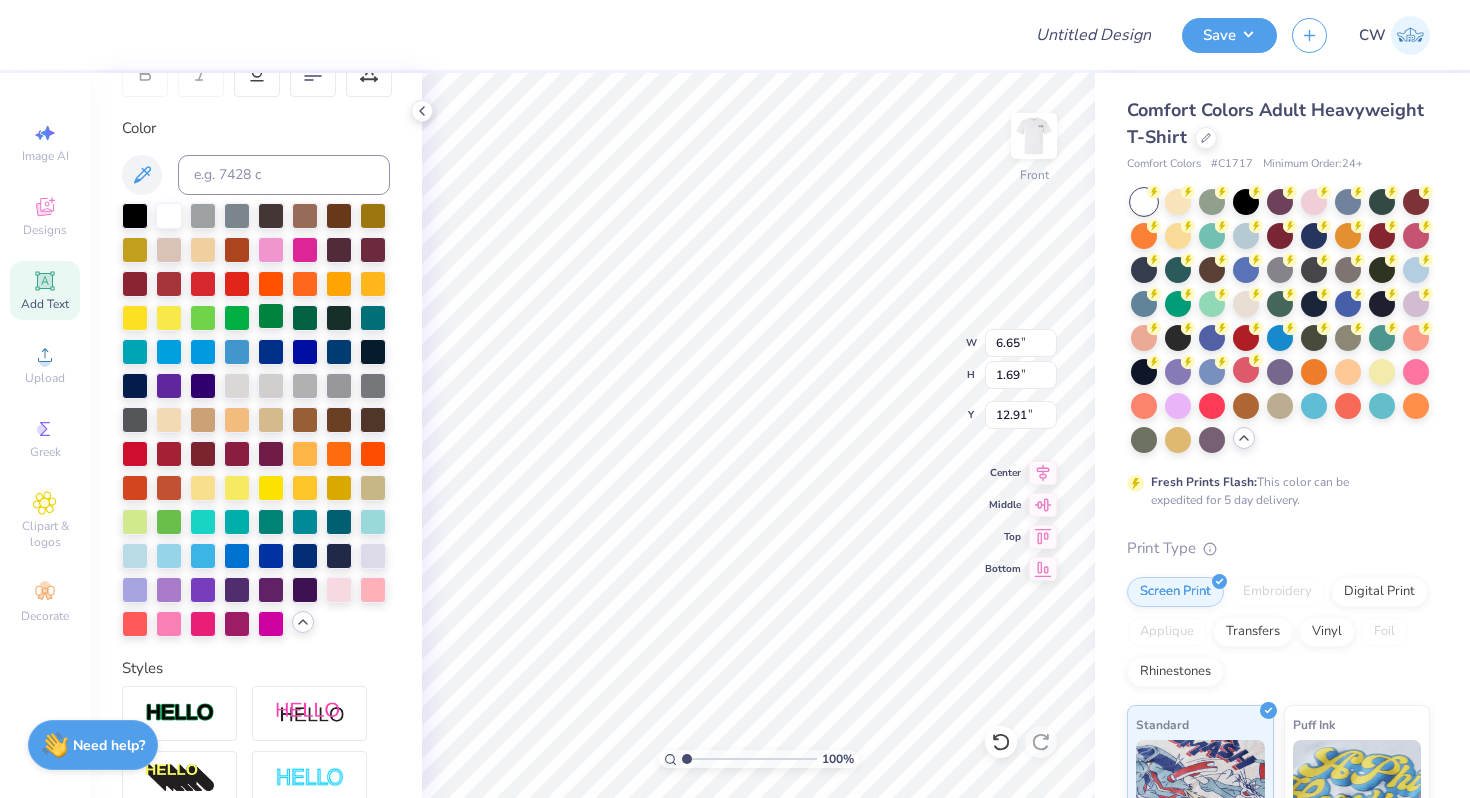 scroll, scrollTop: 367, scrollLeft: 0, axis: vertical 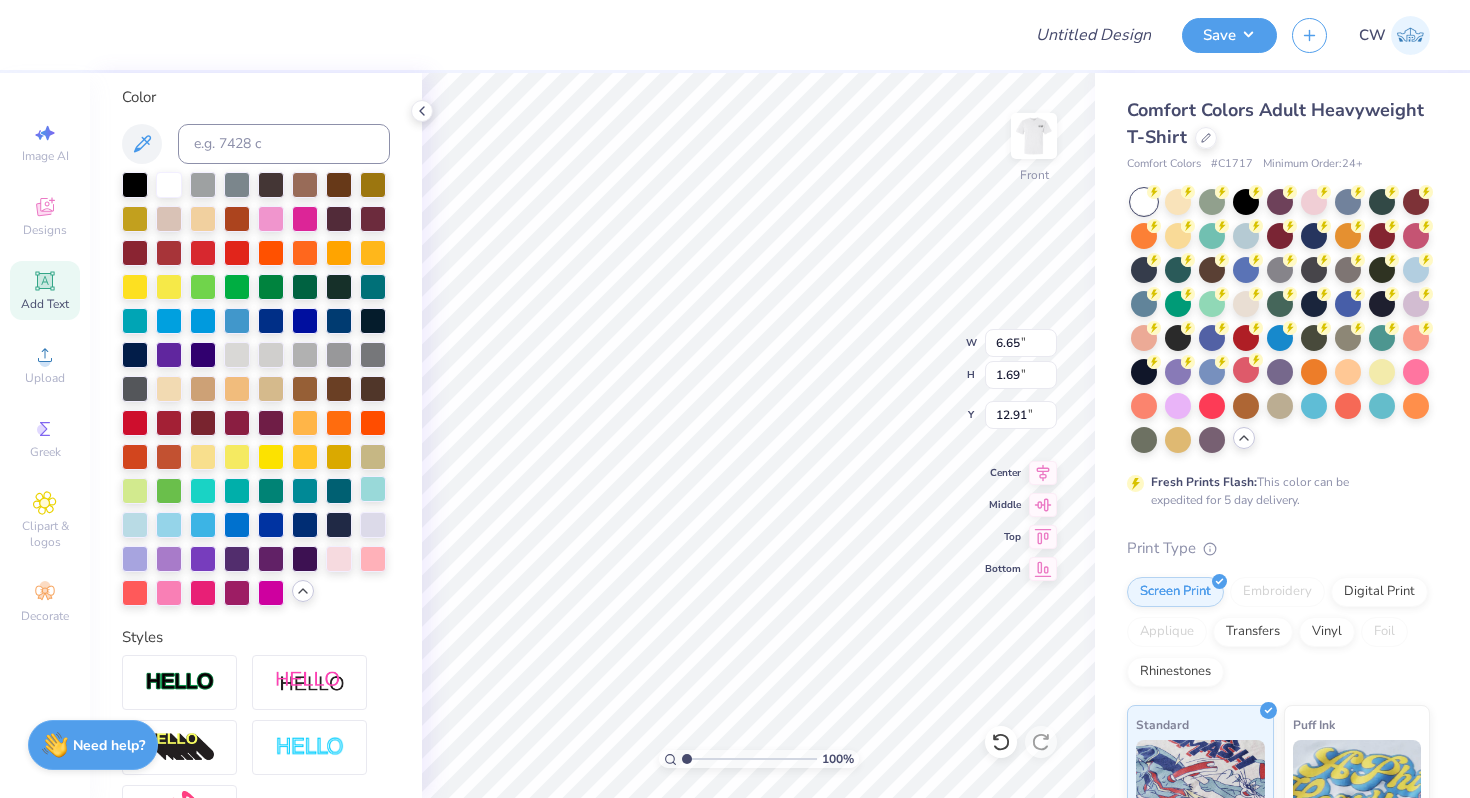 click at bounding box center [373, 489] 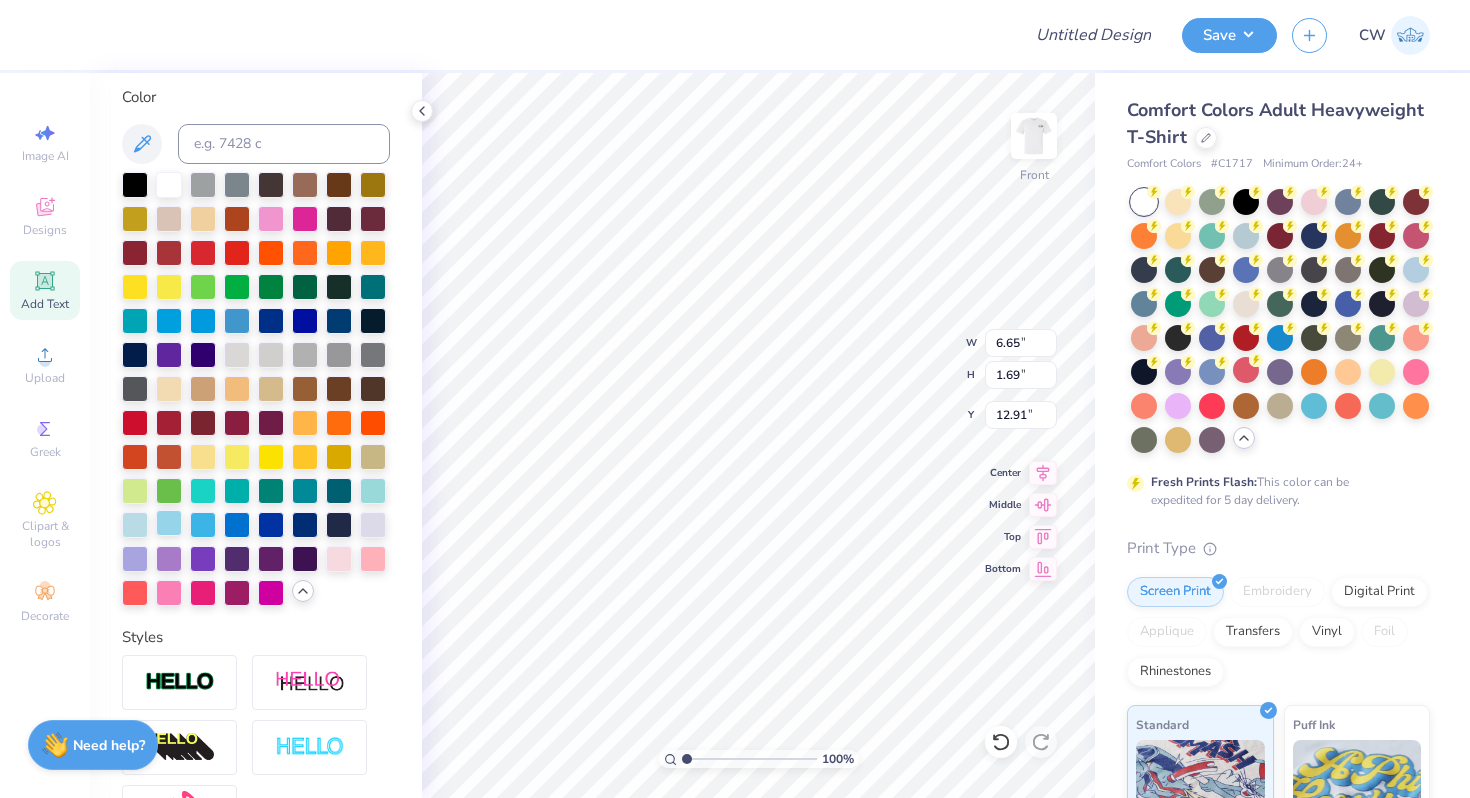 click at bounding box center (169, 523) 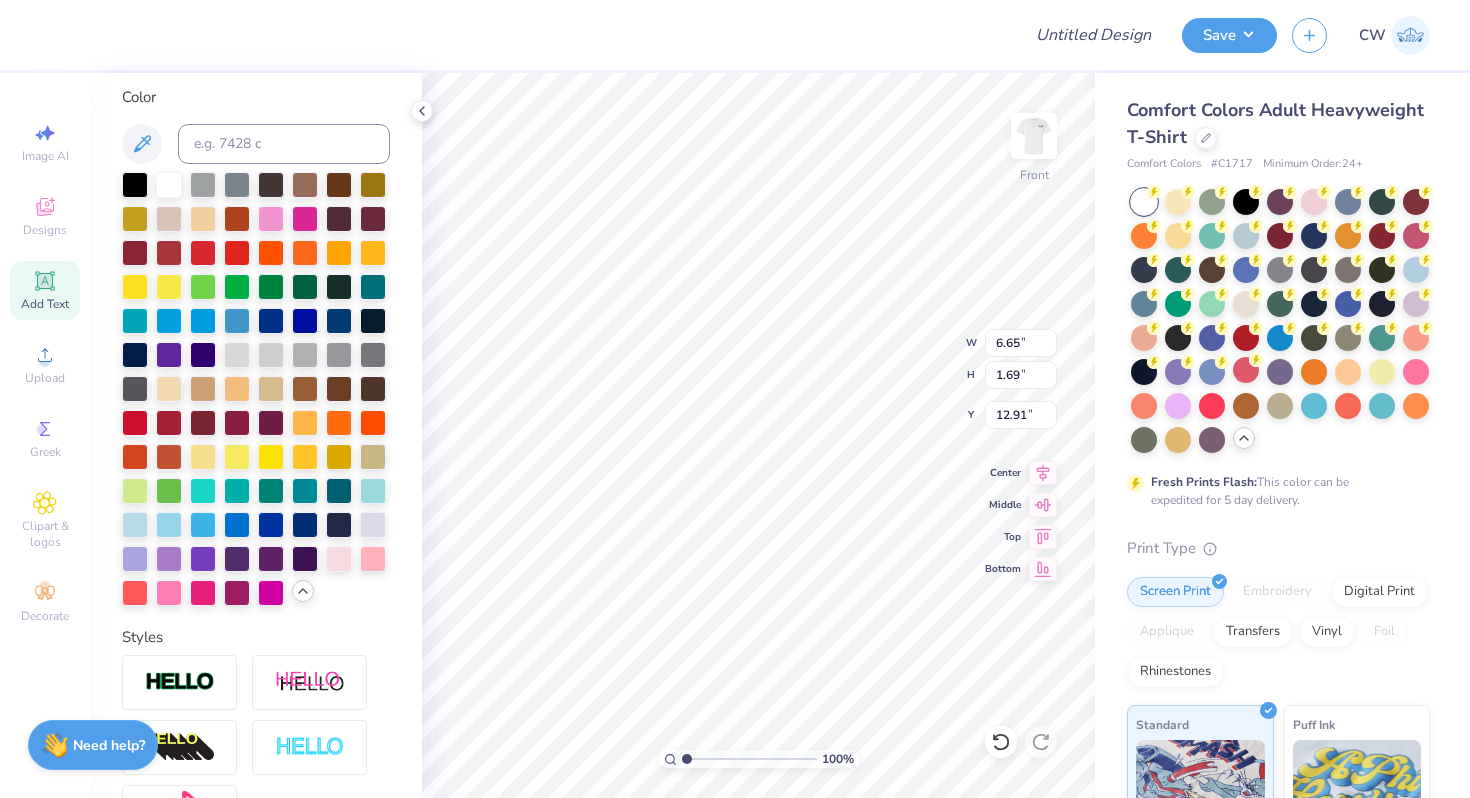type on "T" 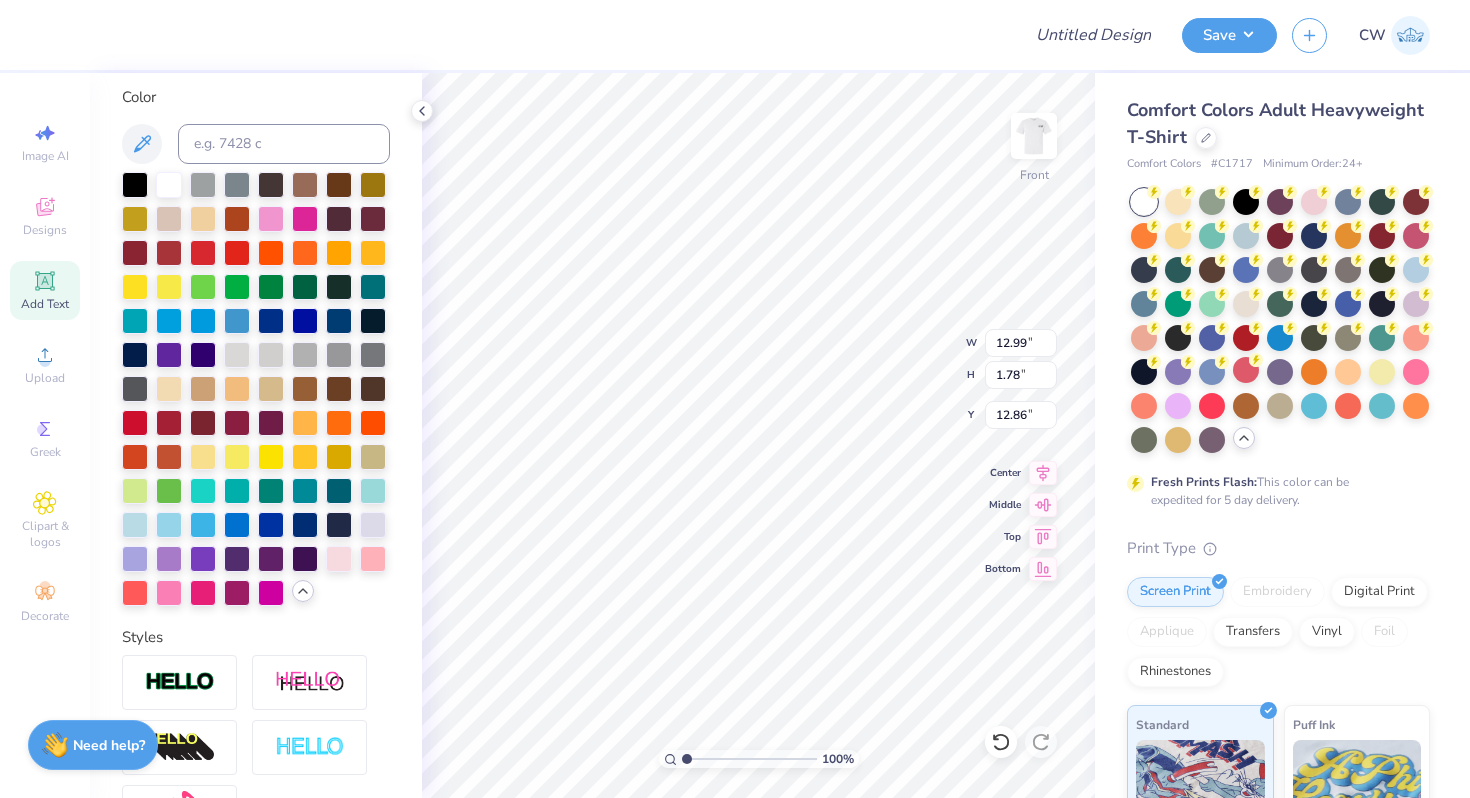 type on "6.42" 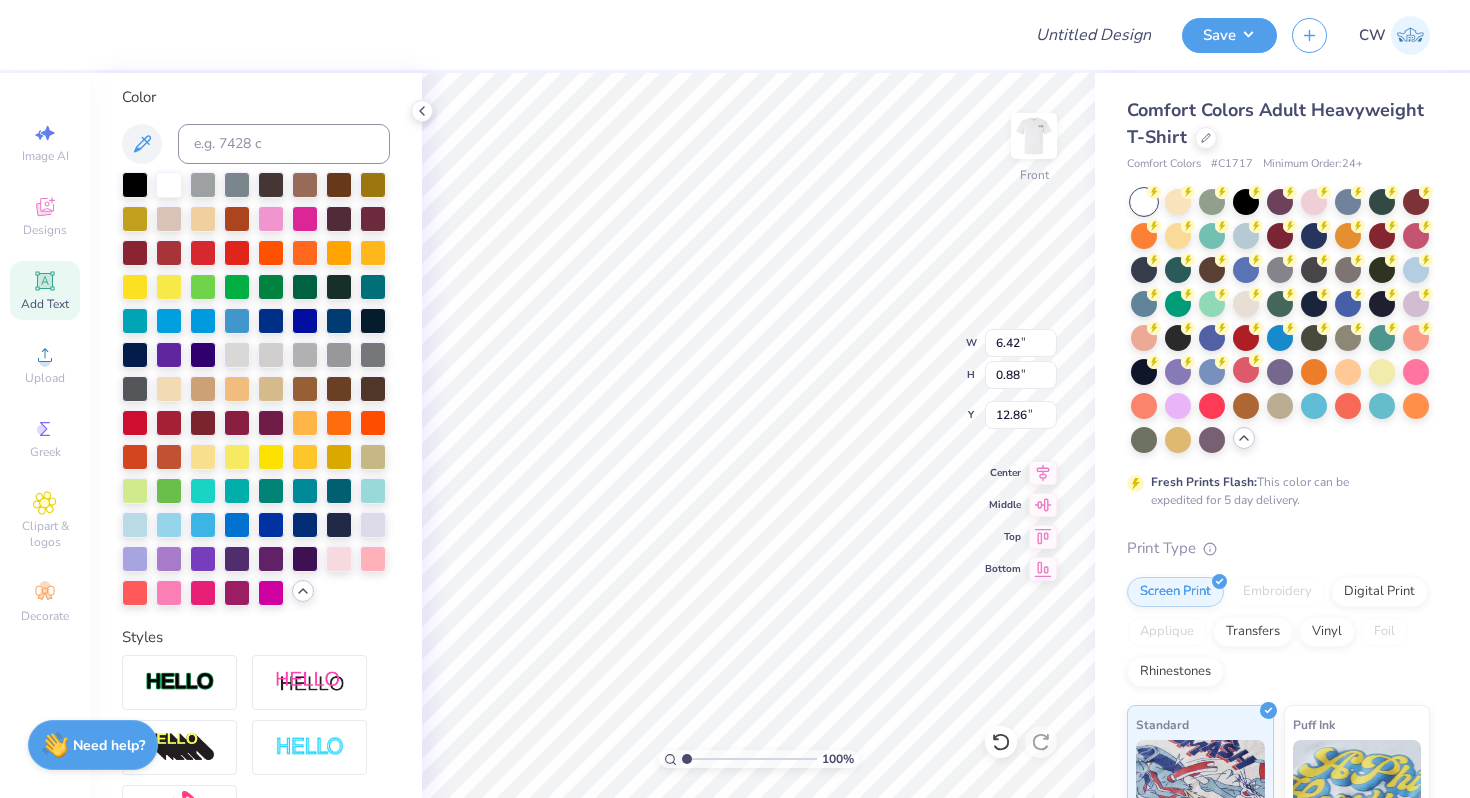 type on "7.49" 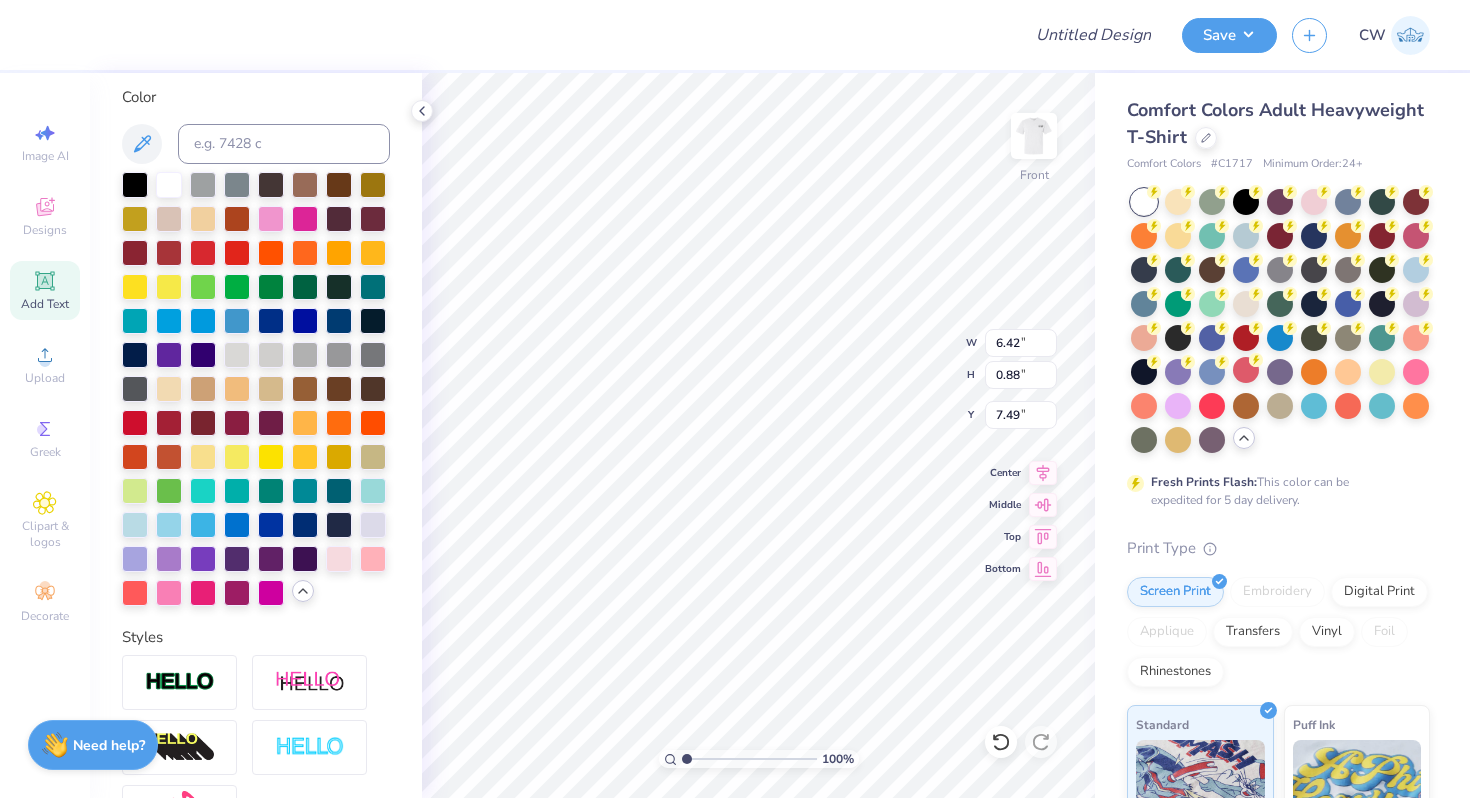 click 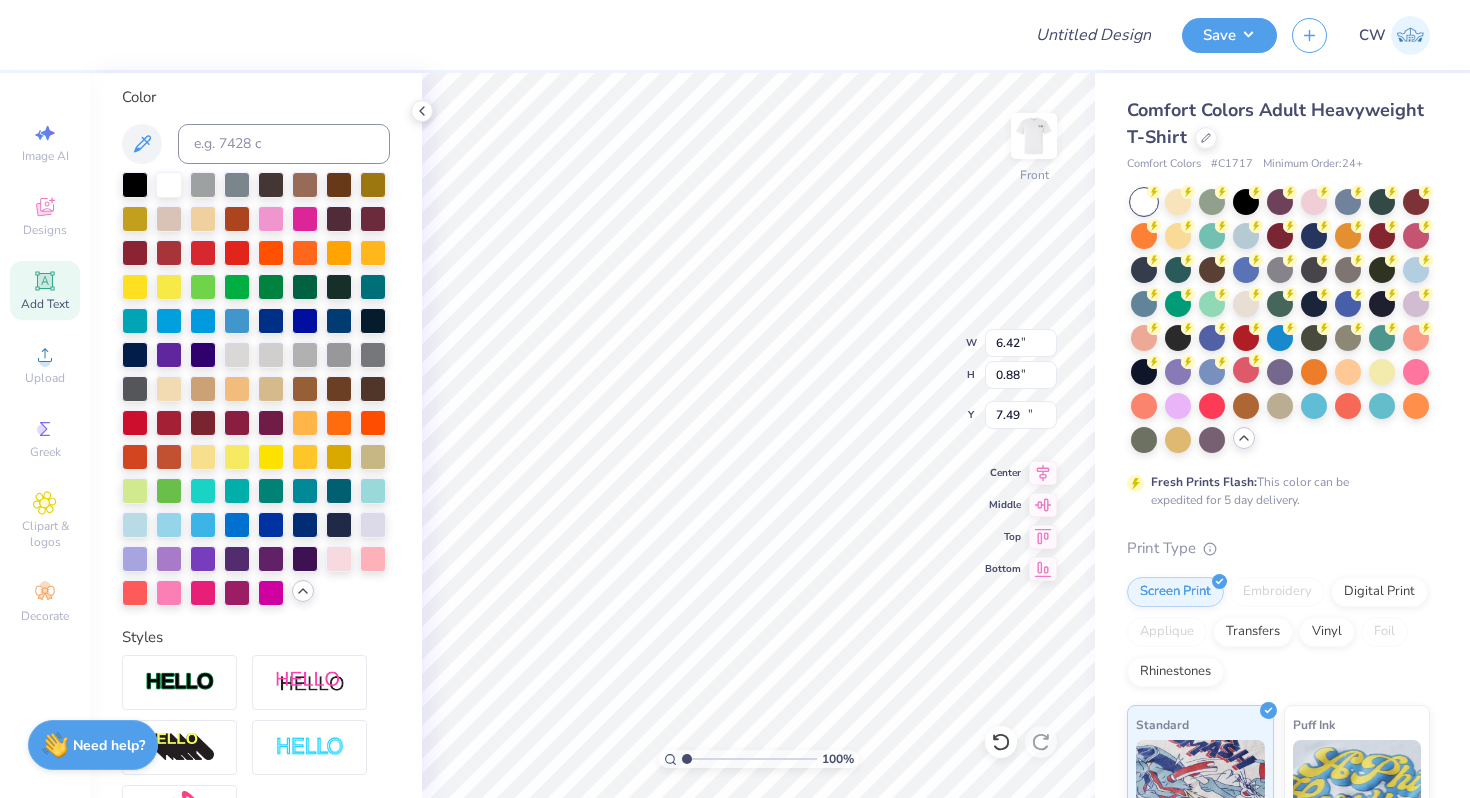 type on "5.69" 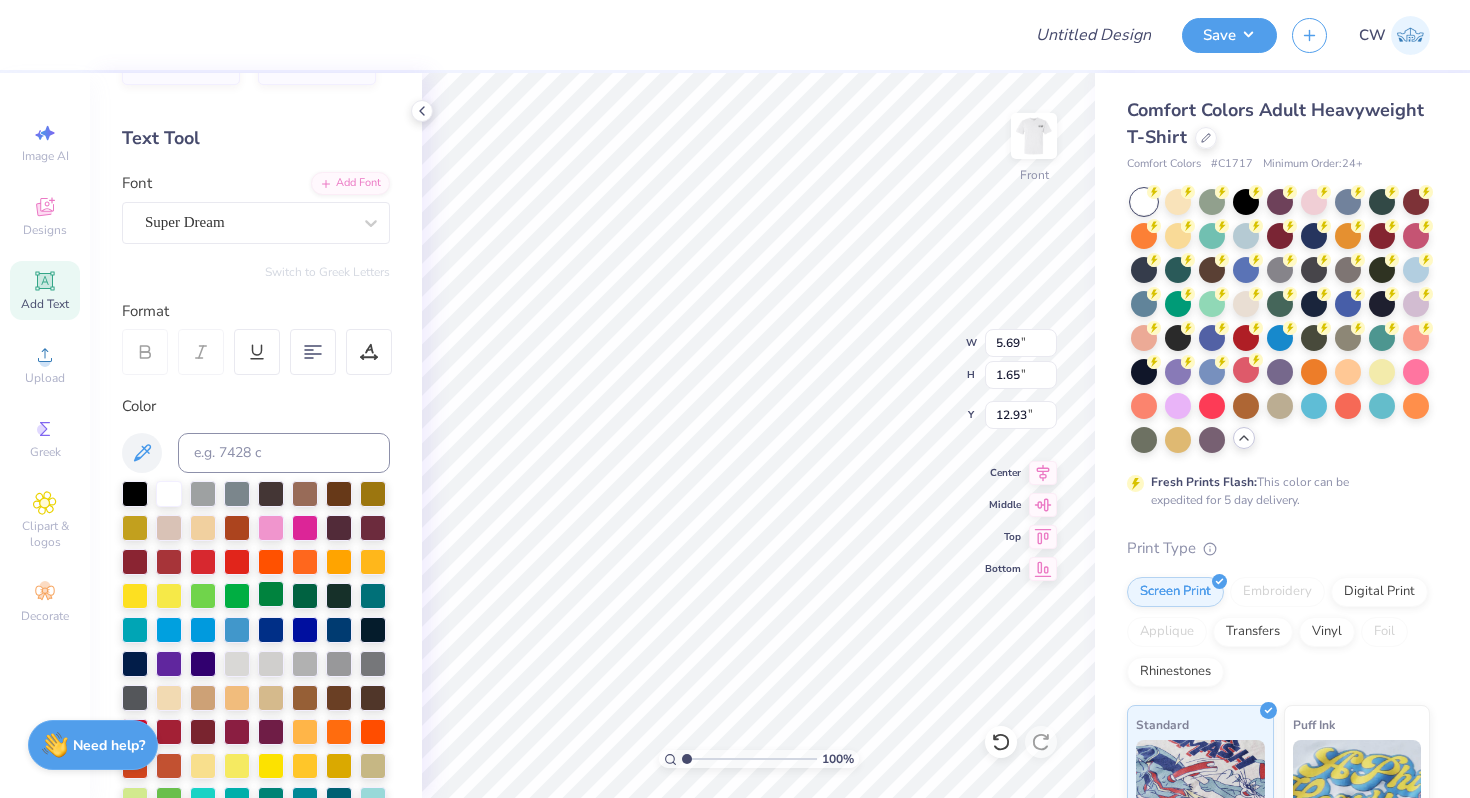 scroll, scrollTop: 19, scrollLeft: 0, axis: vertical 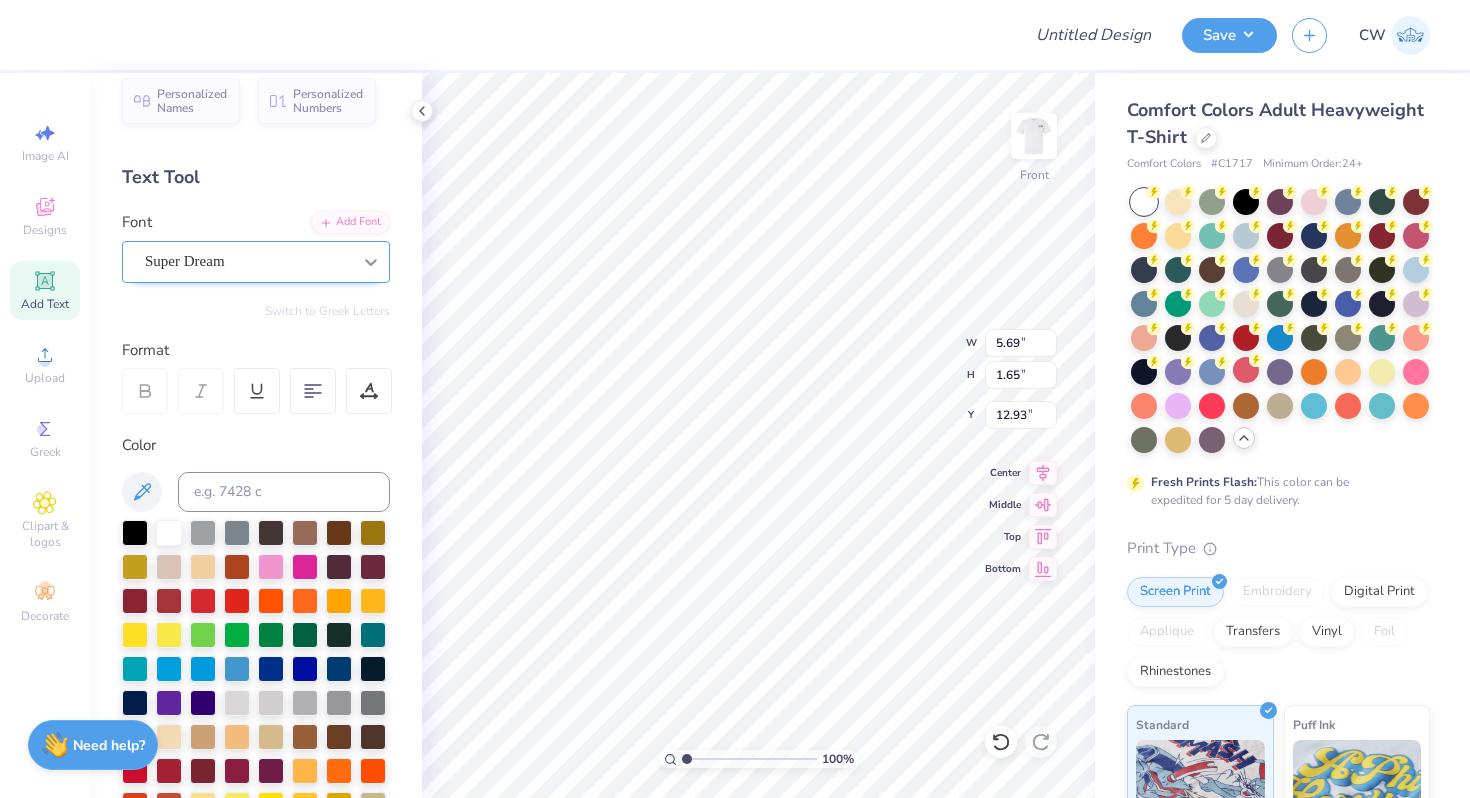 click 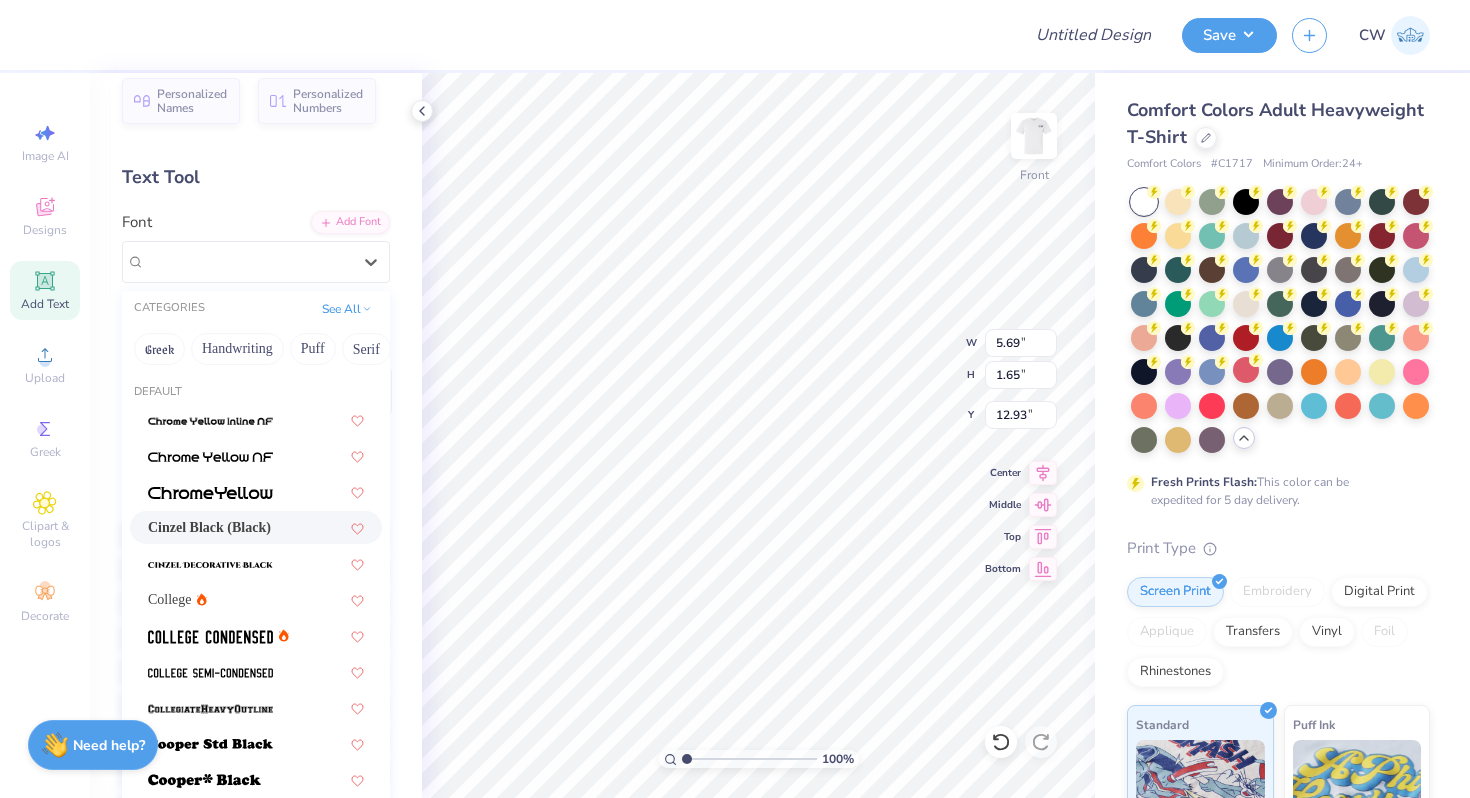 click on "Cinzel Black (Black)" at bounding box center (209, 527) 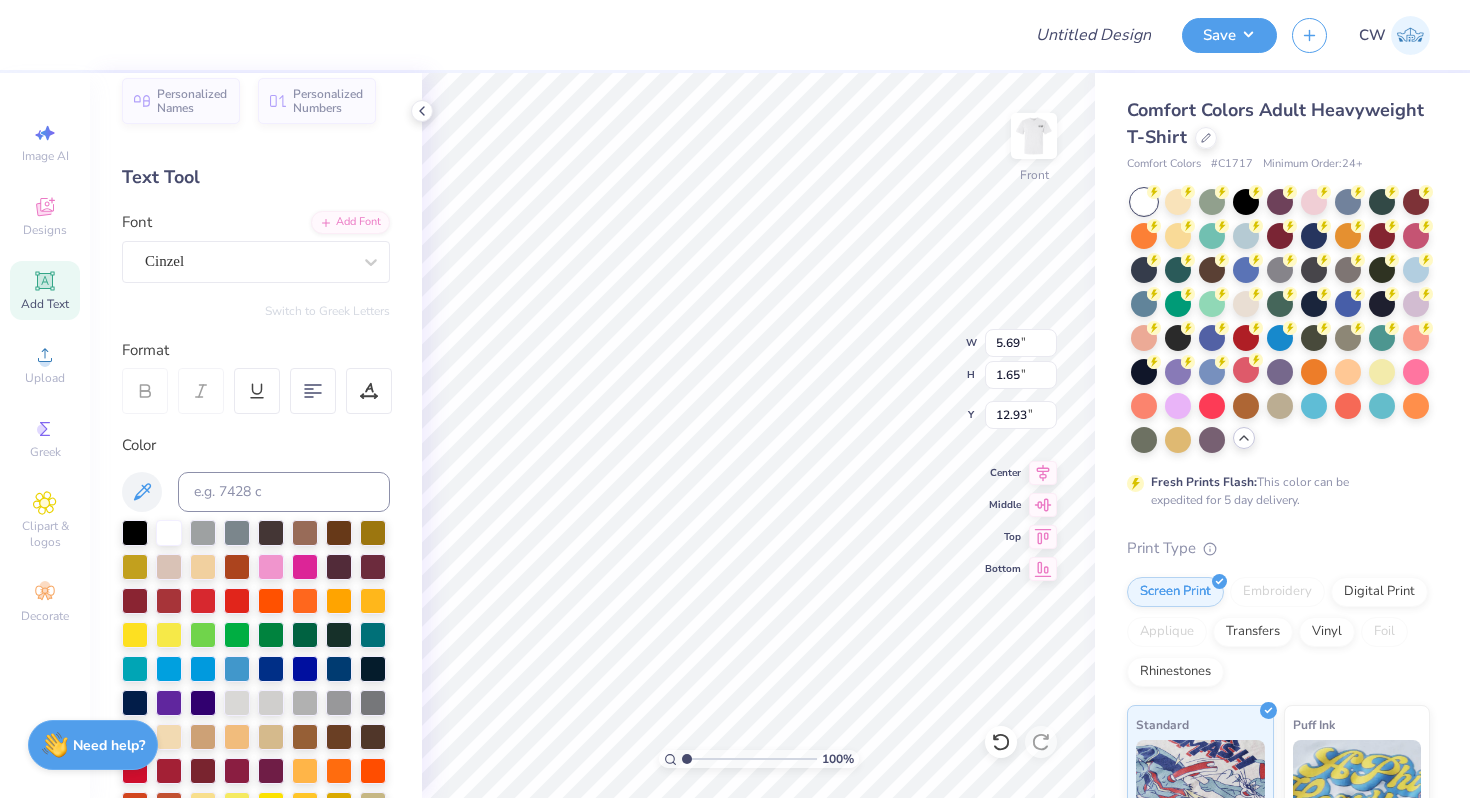 type on "6.65" 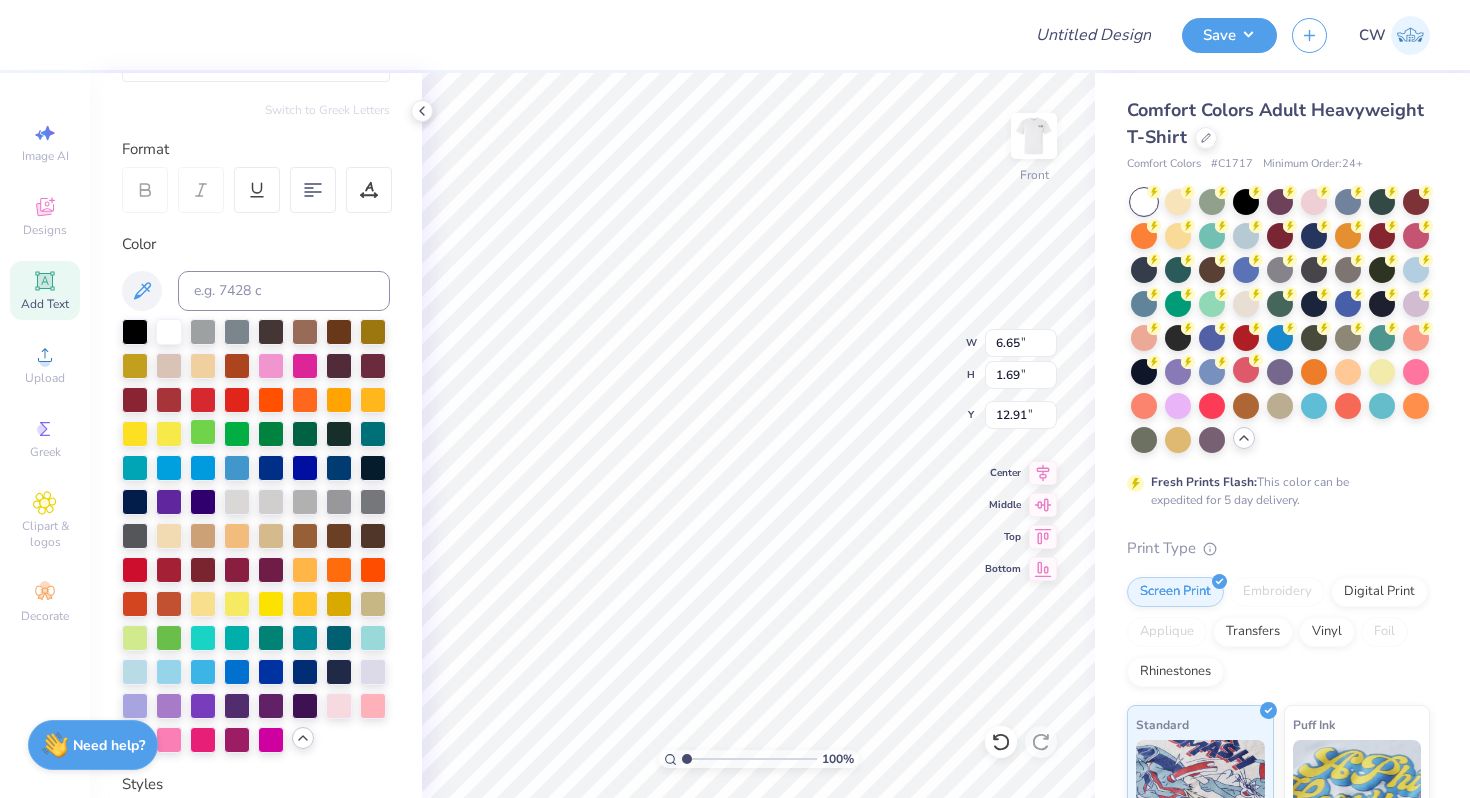 scroll, scrollTop: 222, scrollLeft: 0, axis: vertical 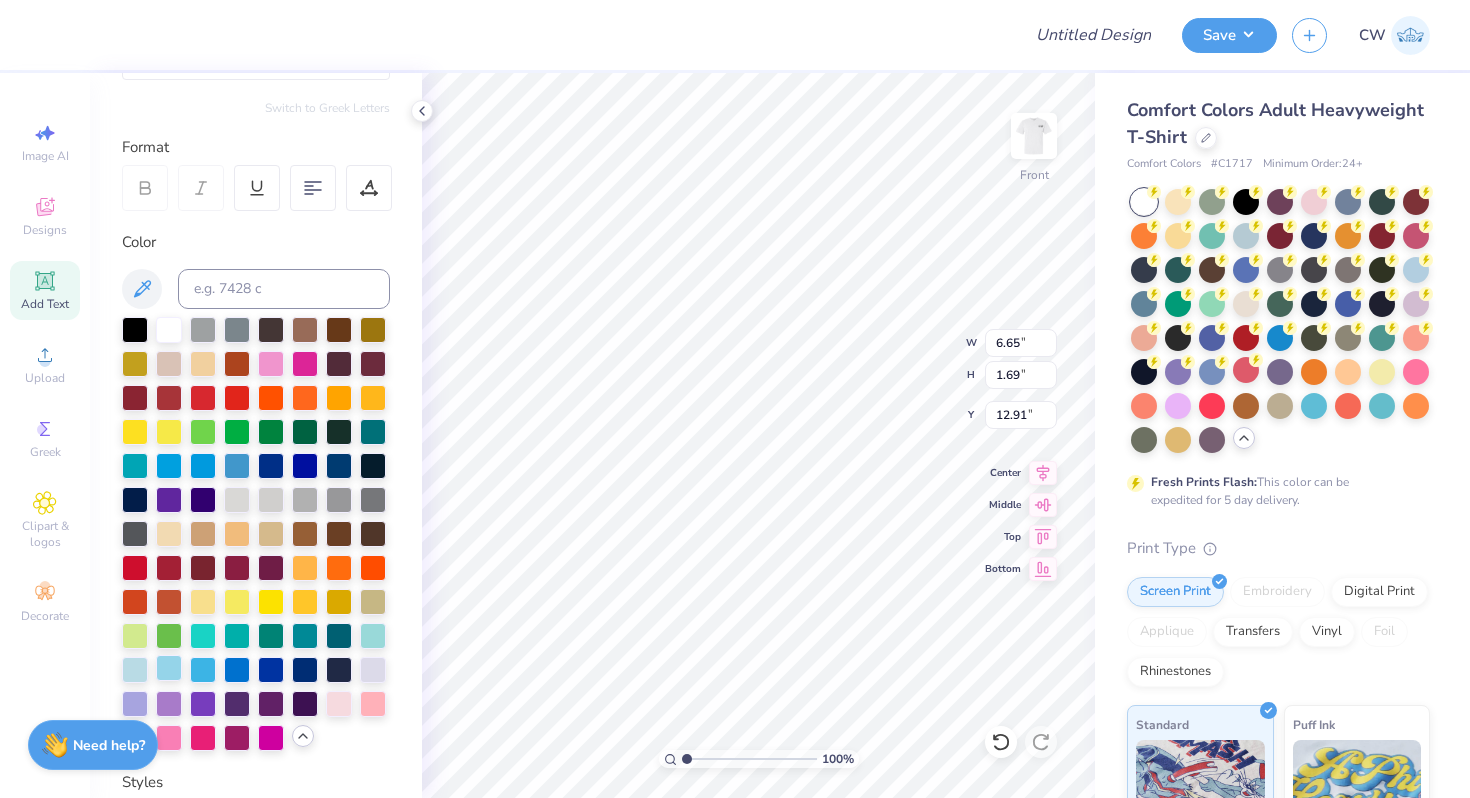 click at bounding box center [169, 668] 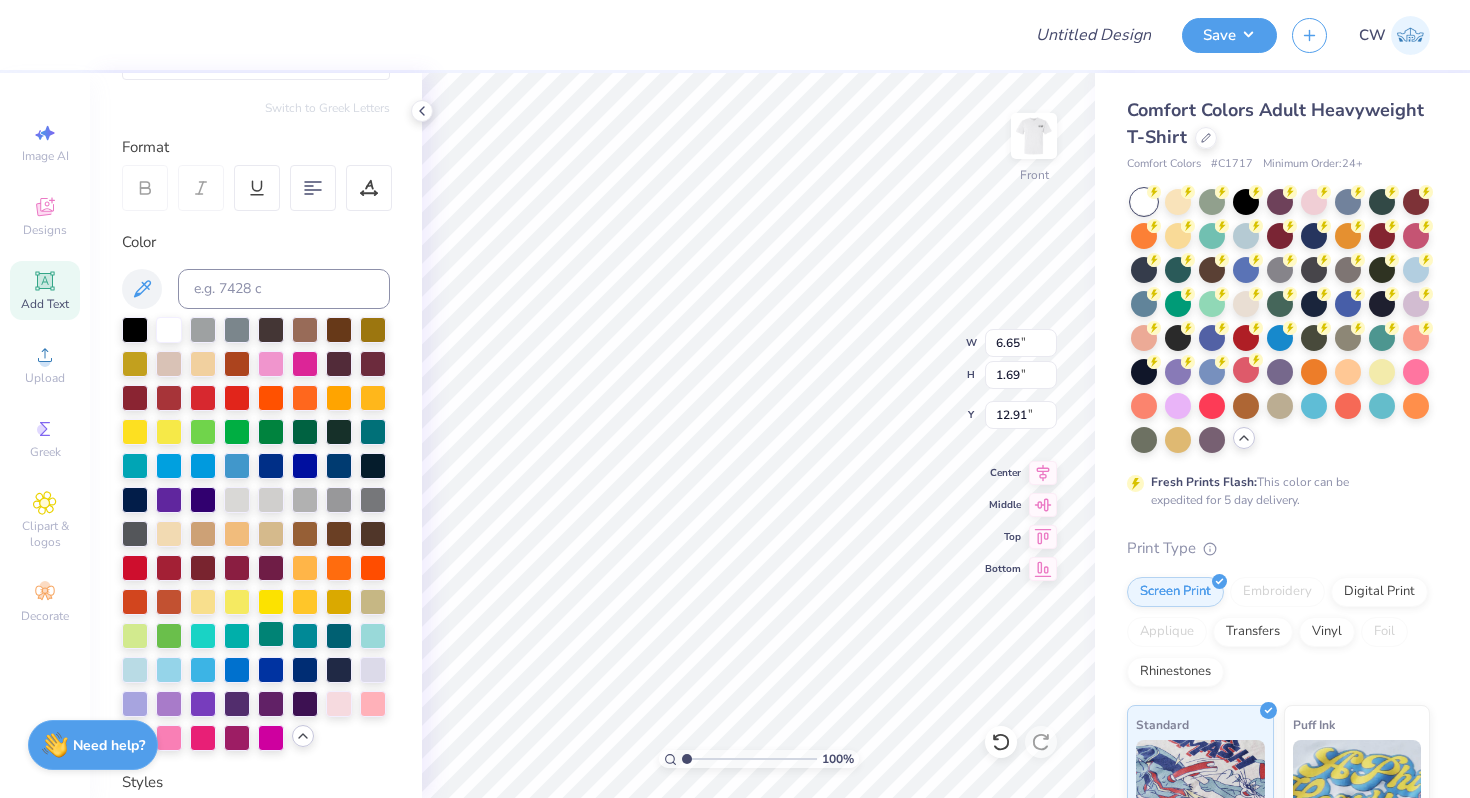 scroll, scrollTop: 0, scrollLeft: 2, axis: horizontal 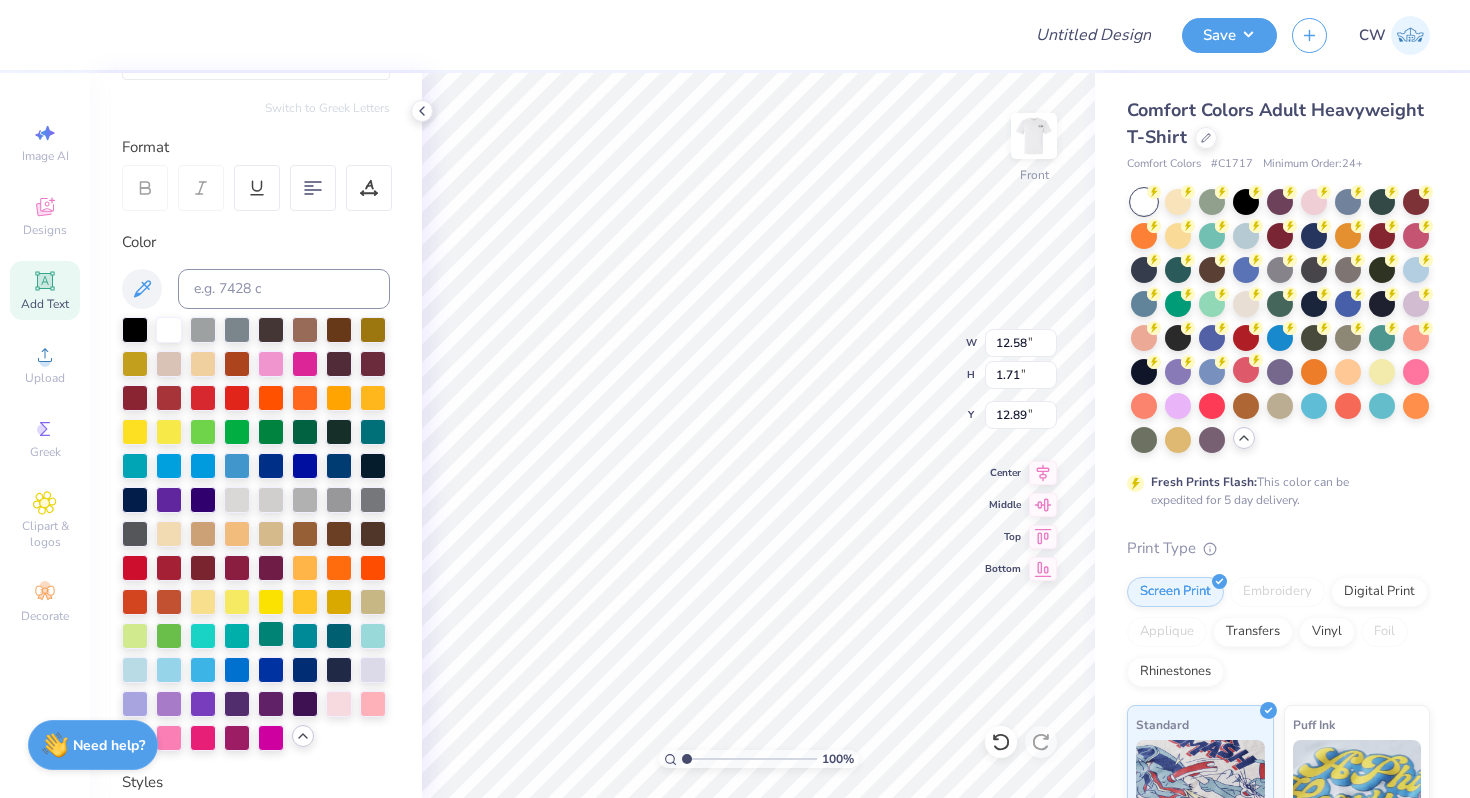 type on "6.65" 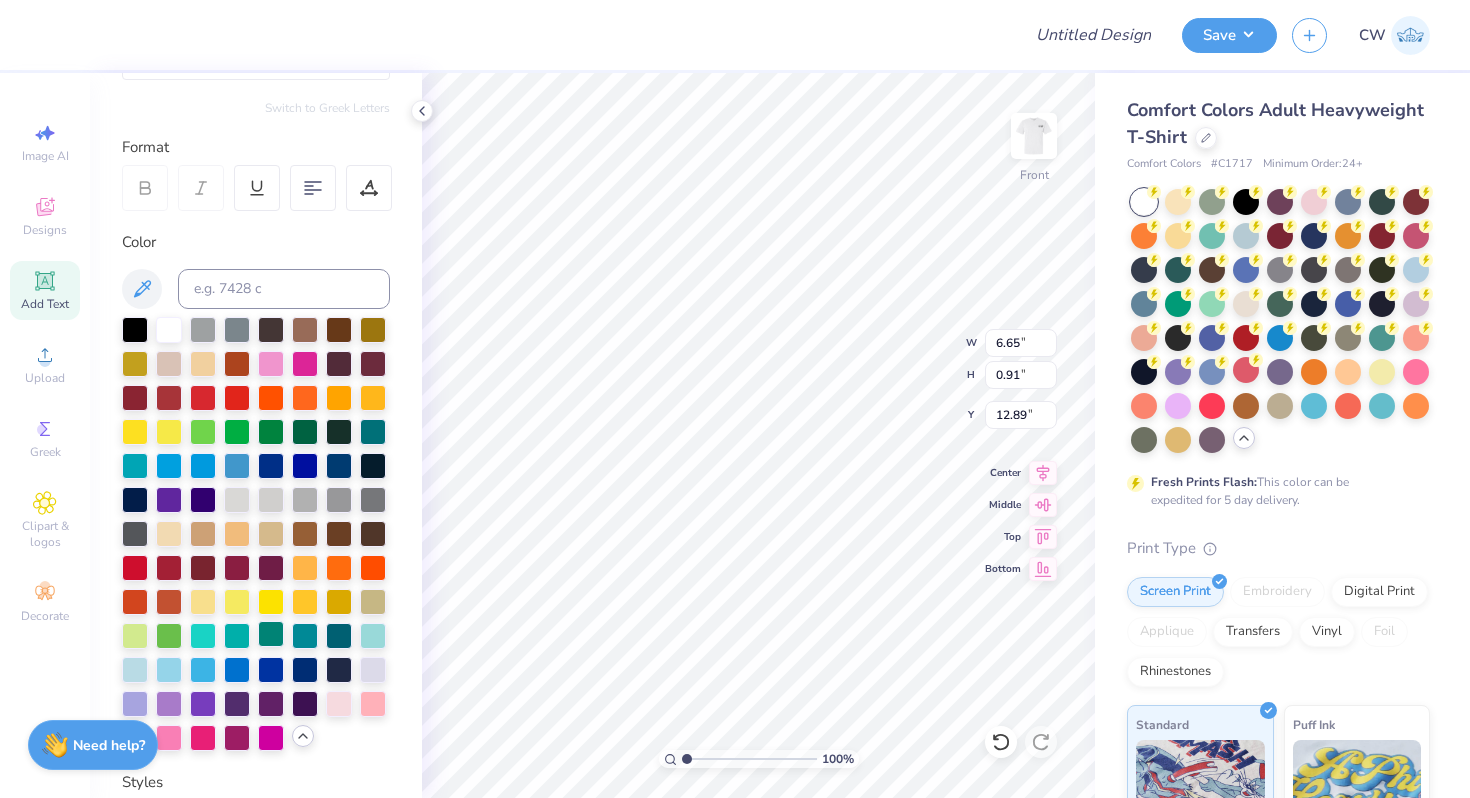 type on "7.46" 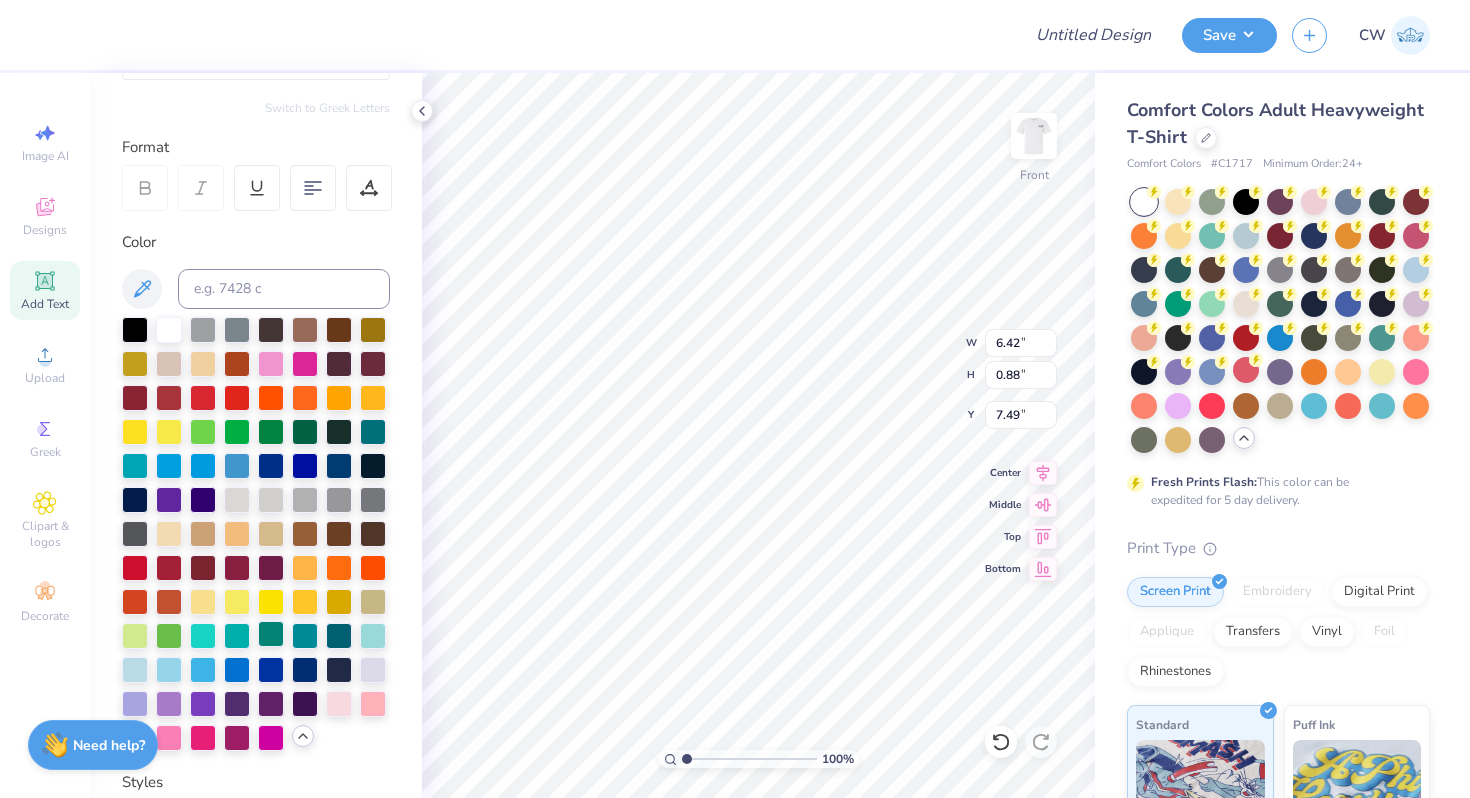type on "6.65" 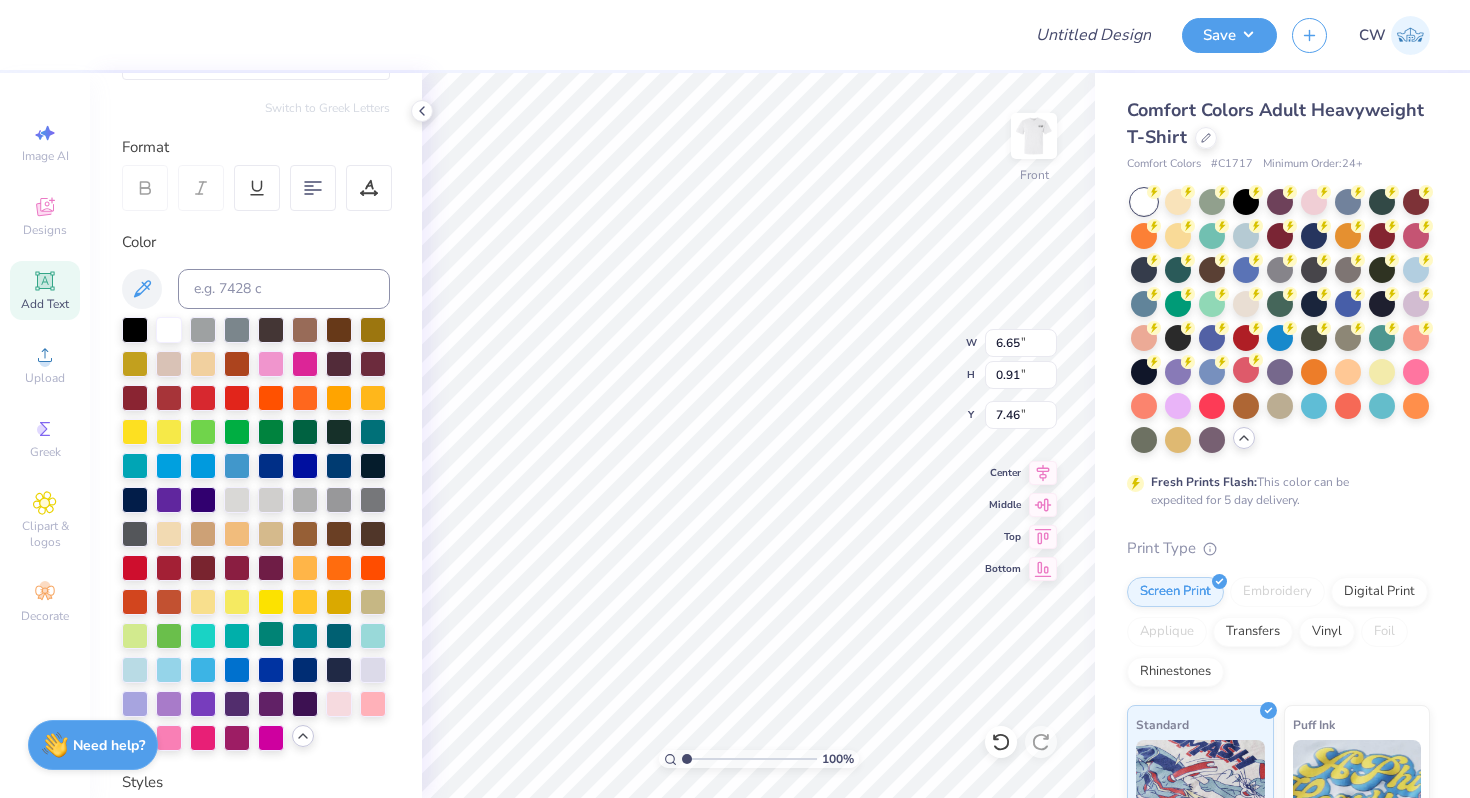 type on "7.49" 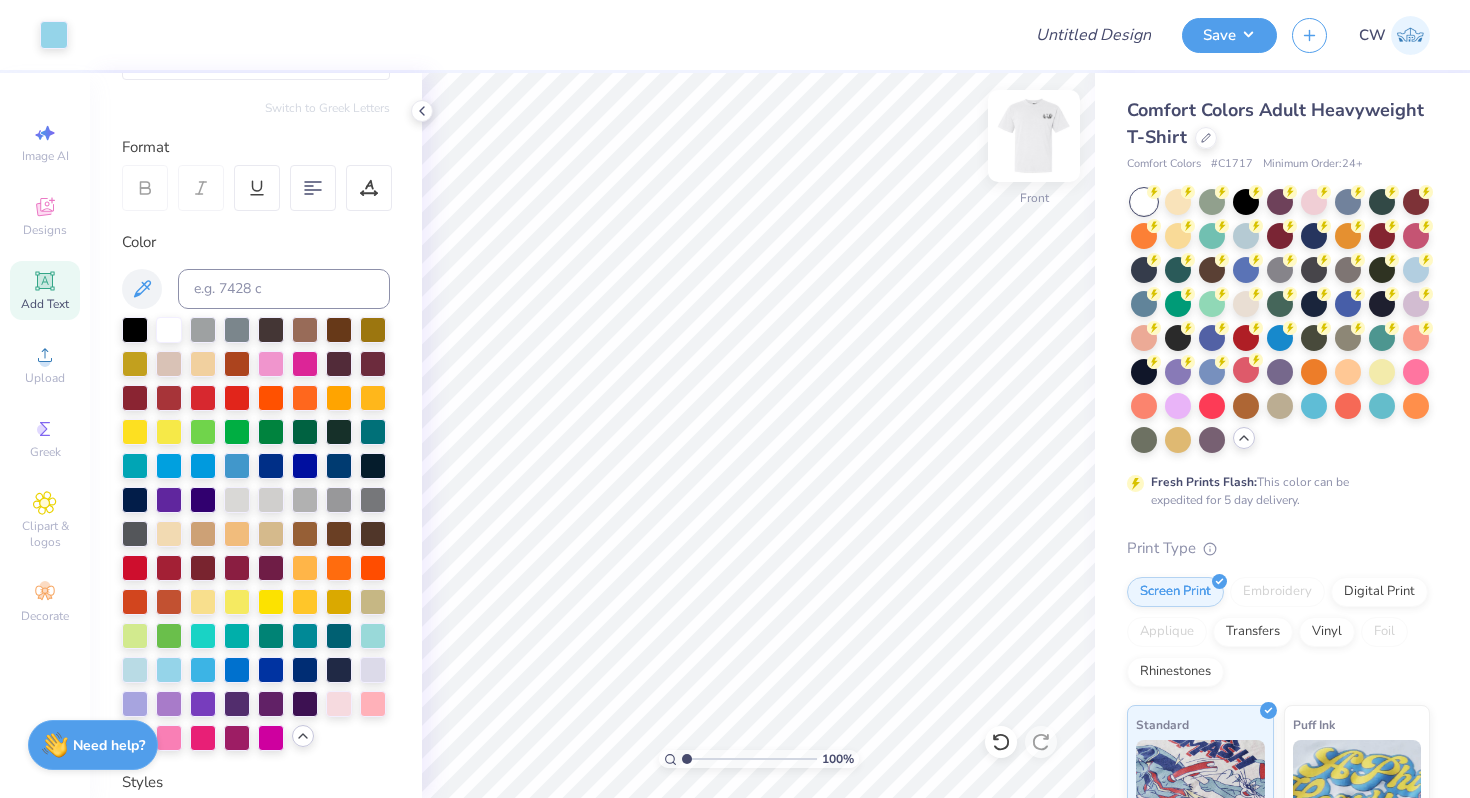 click at bounding box center (1034, 136) 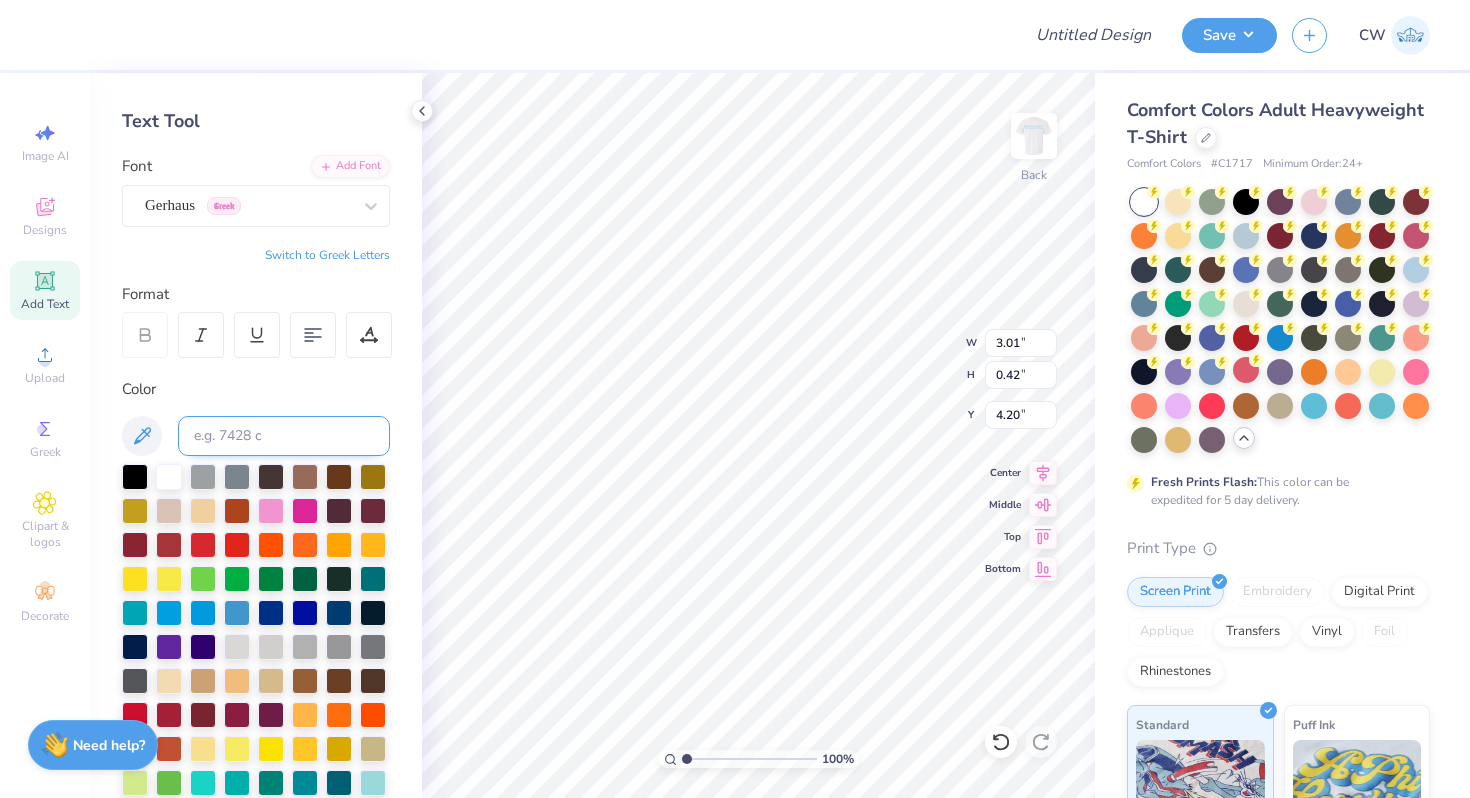 scroll, scrollTop: 0, scrollLeft: 0, axis: both 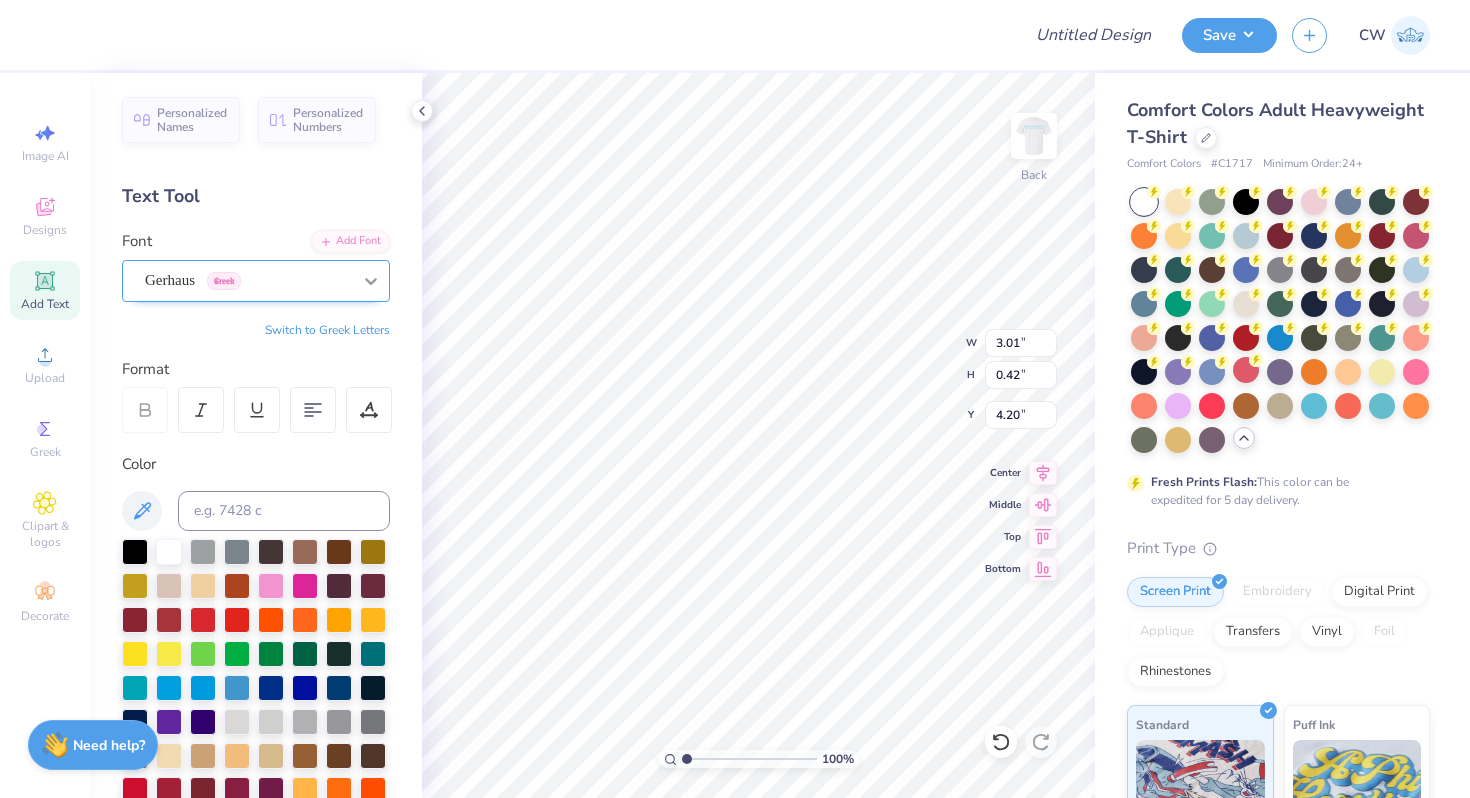 click at bounding box center [371, 281] 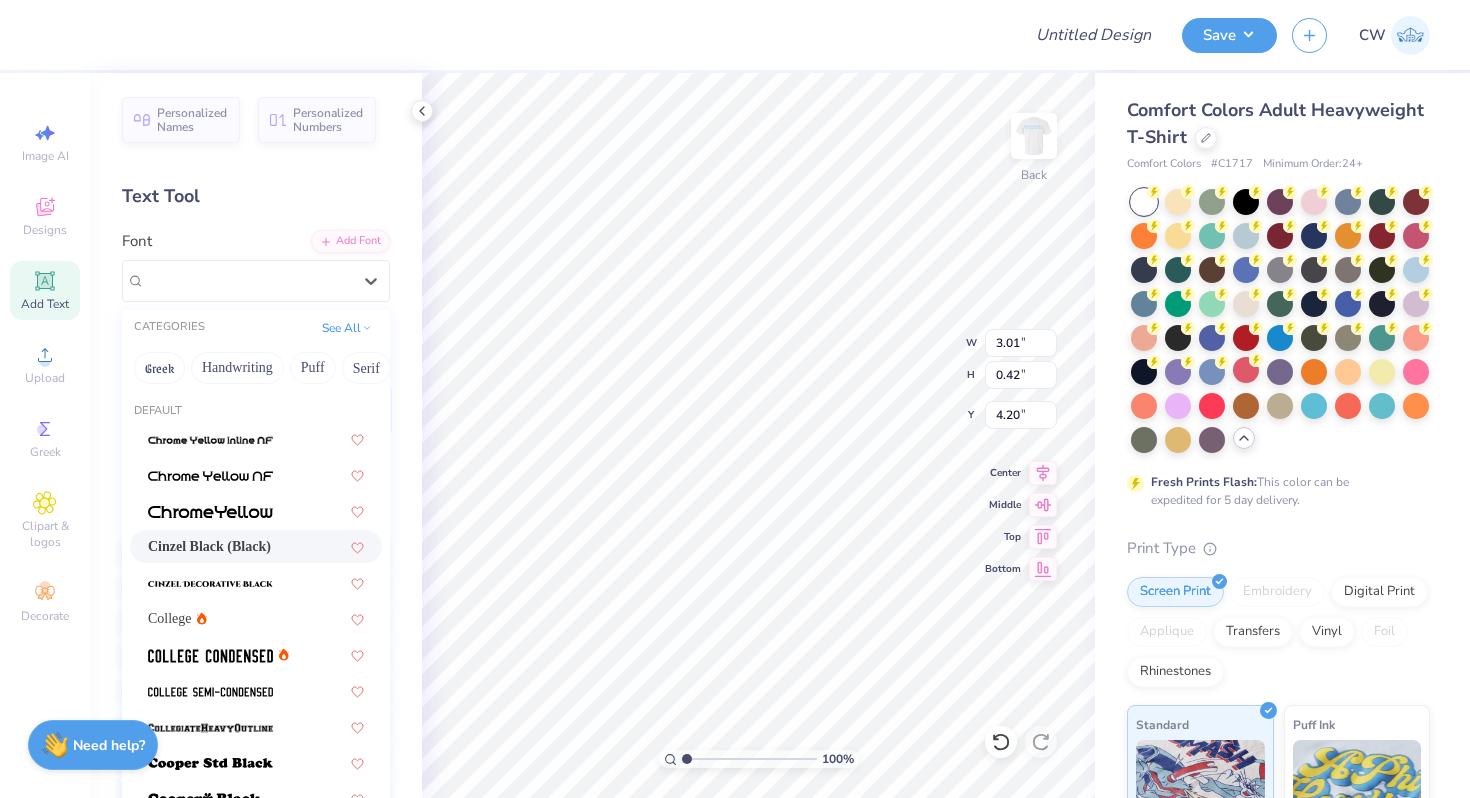 click on "Cinzel Black (Black)" at bounding box center (256, 546) 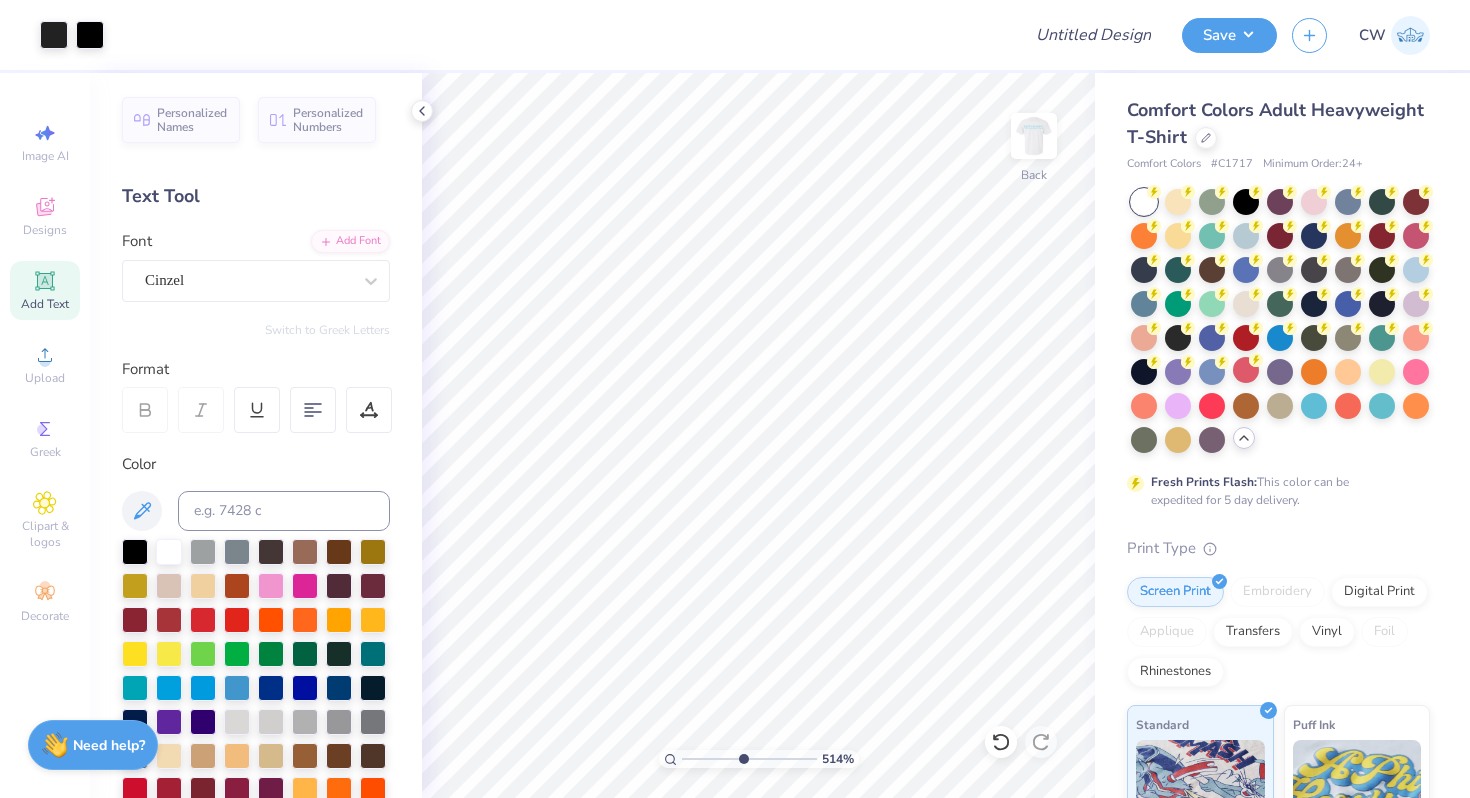 drag, startPoint x: 687, startPoint y: 757, endPoint x: 742, endPoint y: 757, distance: 55 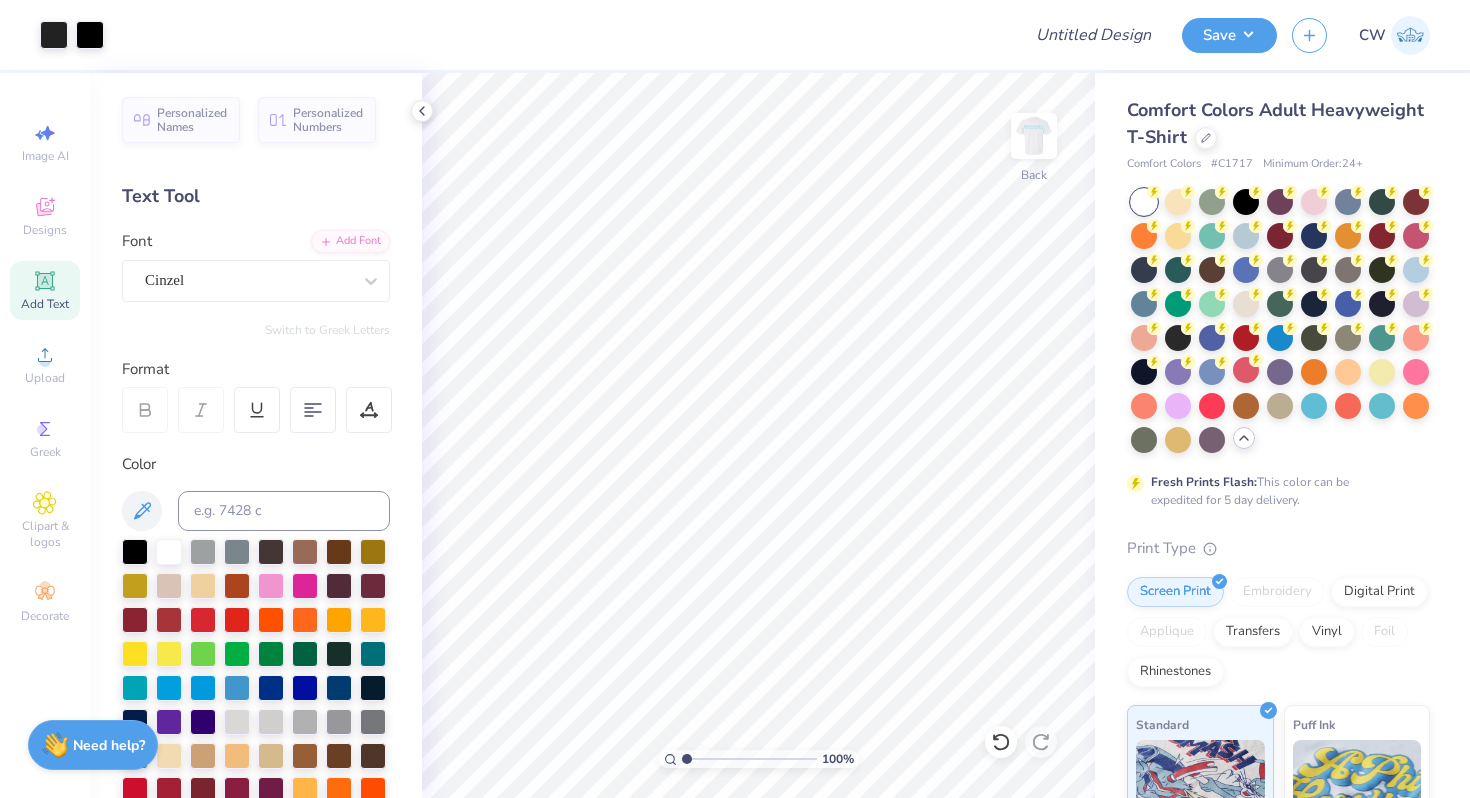 drag, startPoint x: 740, startPoint y: 758, endPoint x: 646, endPoint y: 760, distance: 94.02127 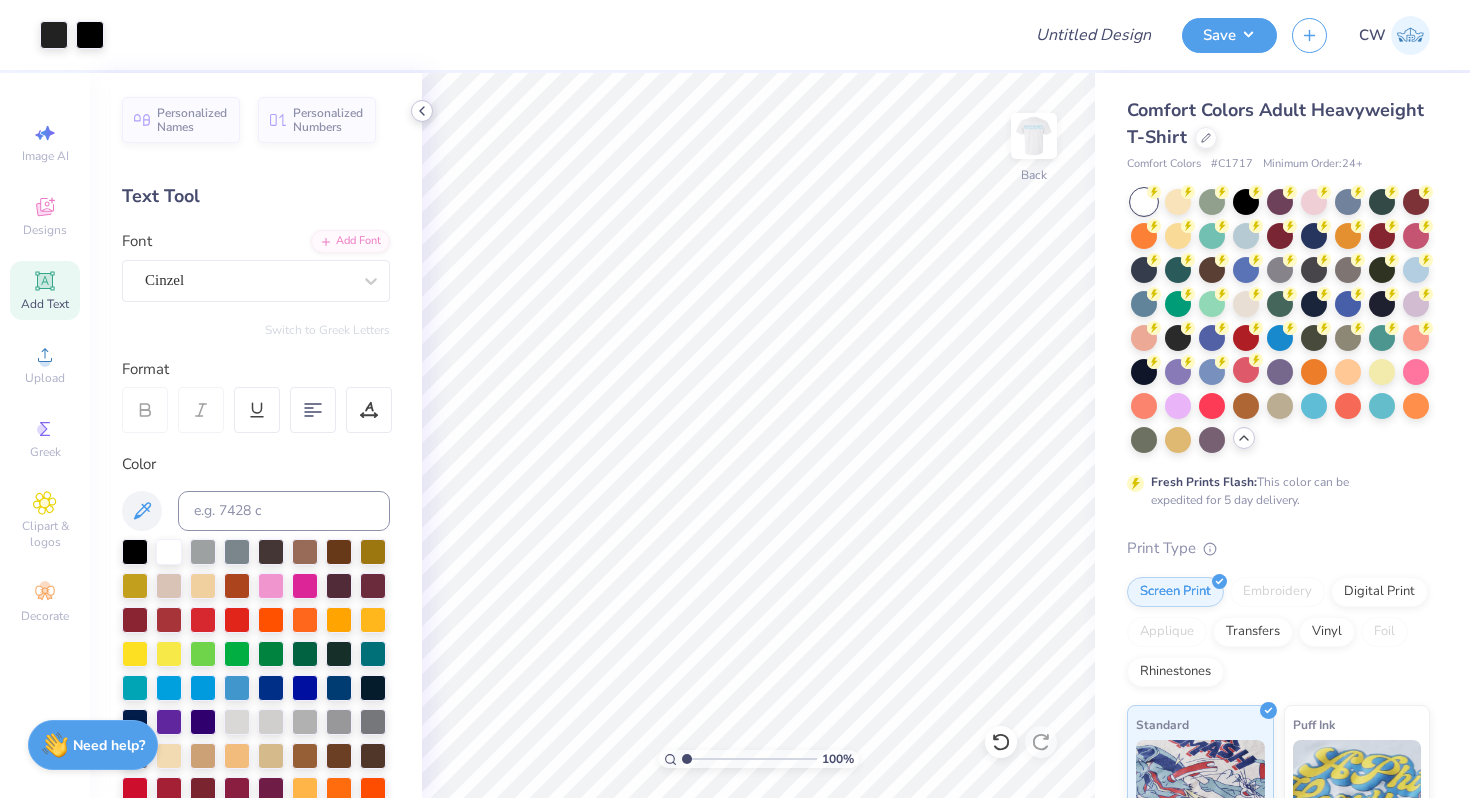 click at bounding box center [422, 111] 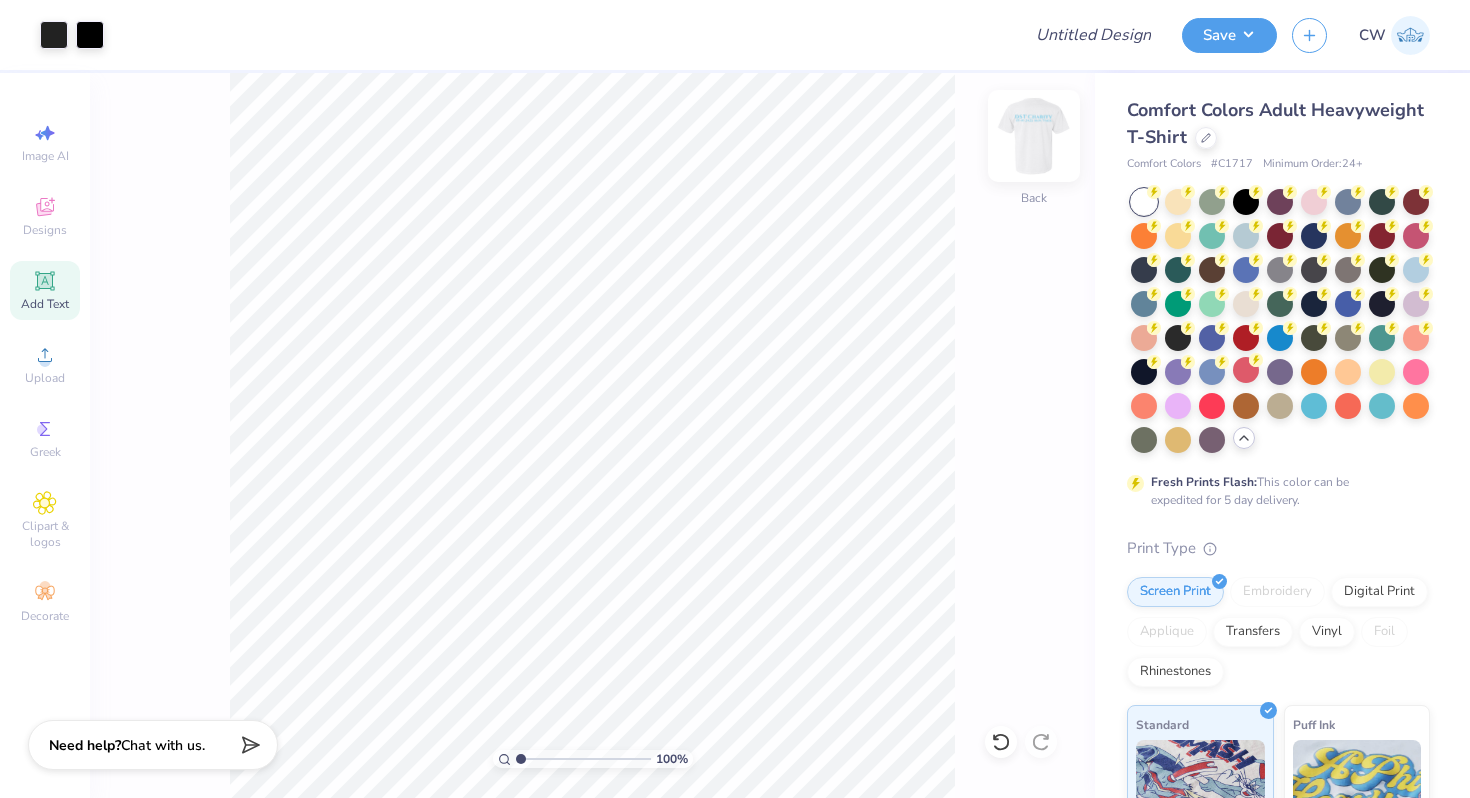 click at bounding box center [1034, 136] 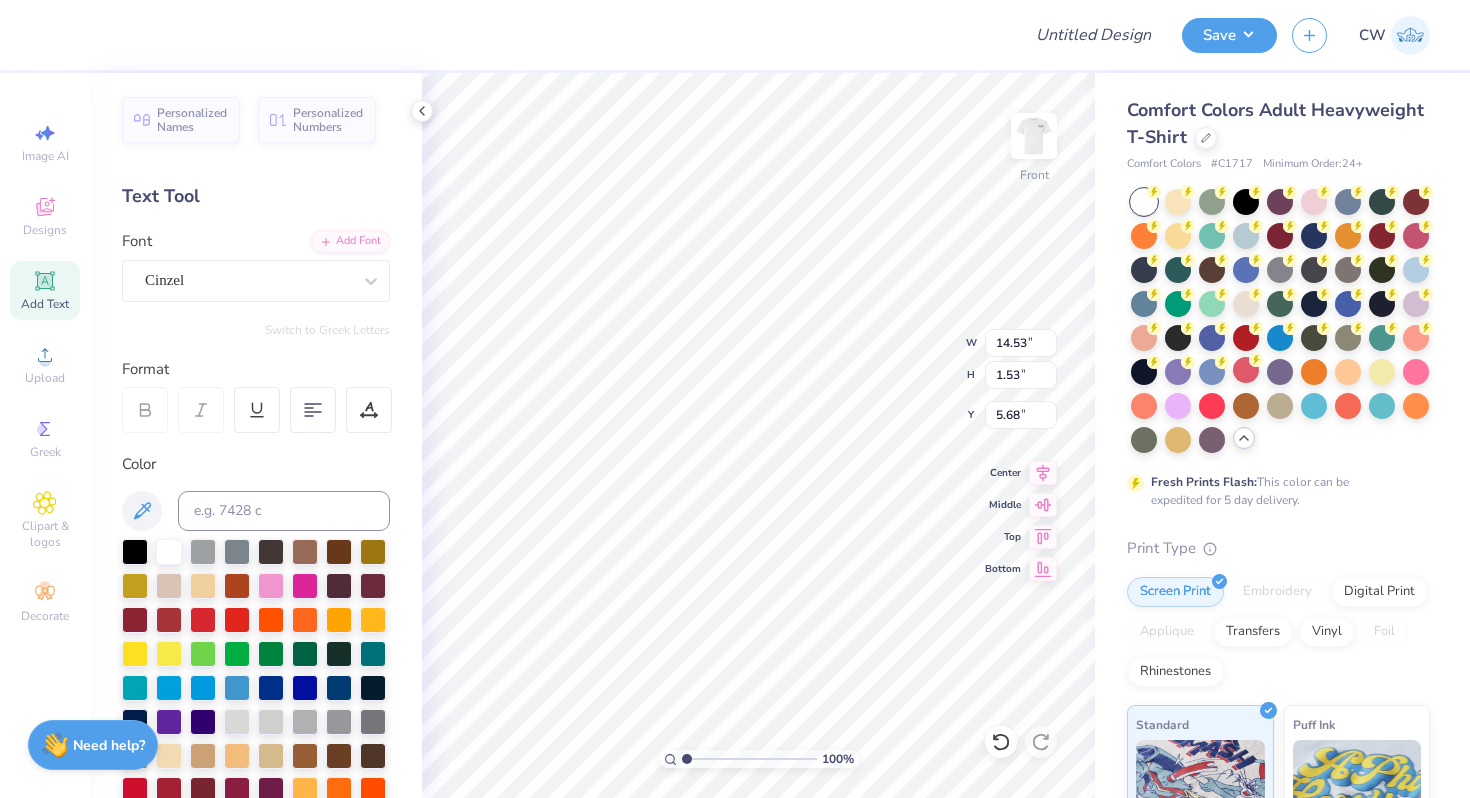 scroll, scrollTop: 0, scrollLeft: 5, axis: horizontal 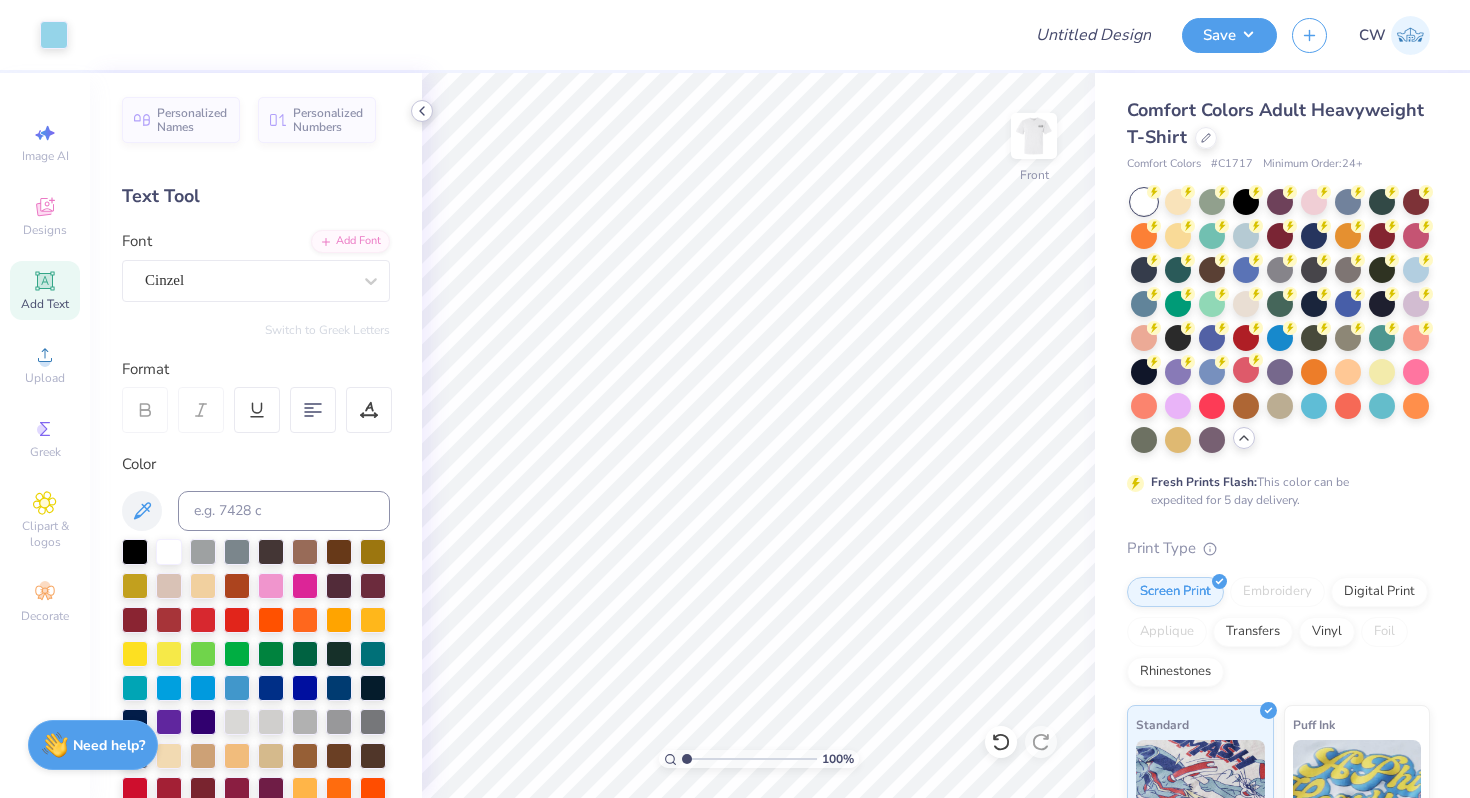 click 